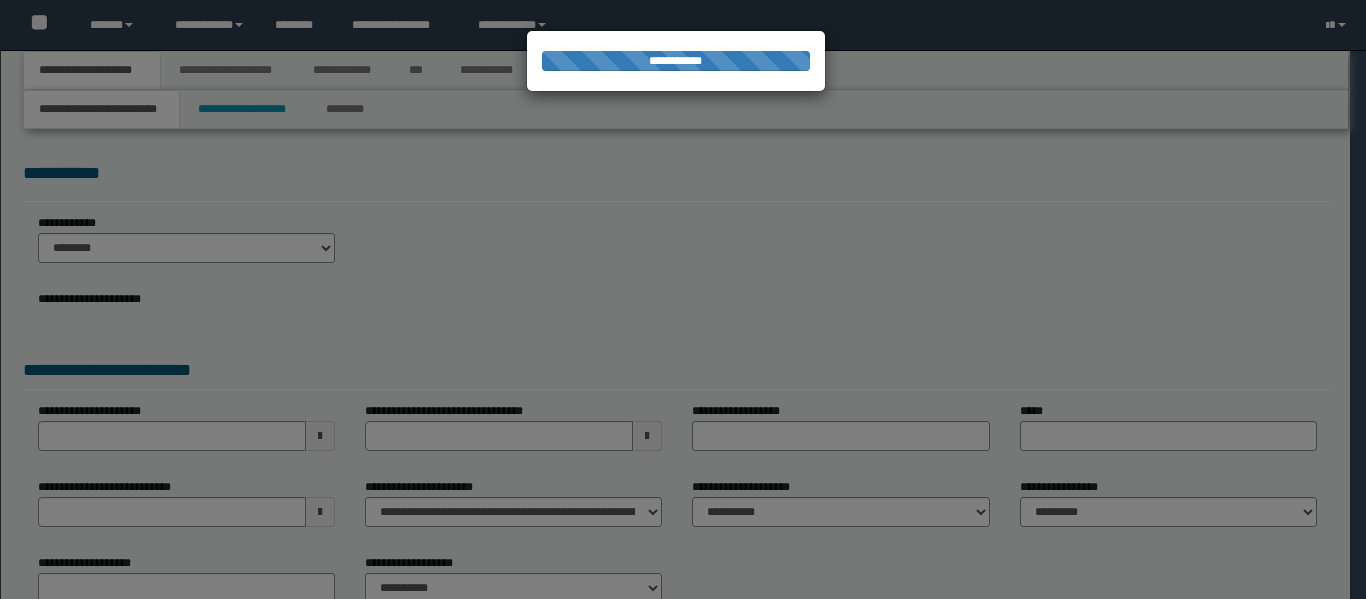 scroll, scrollTop: 0, scrollLeft: 0, axis: both 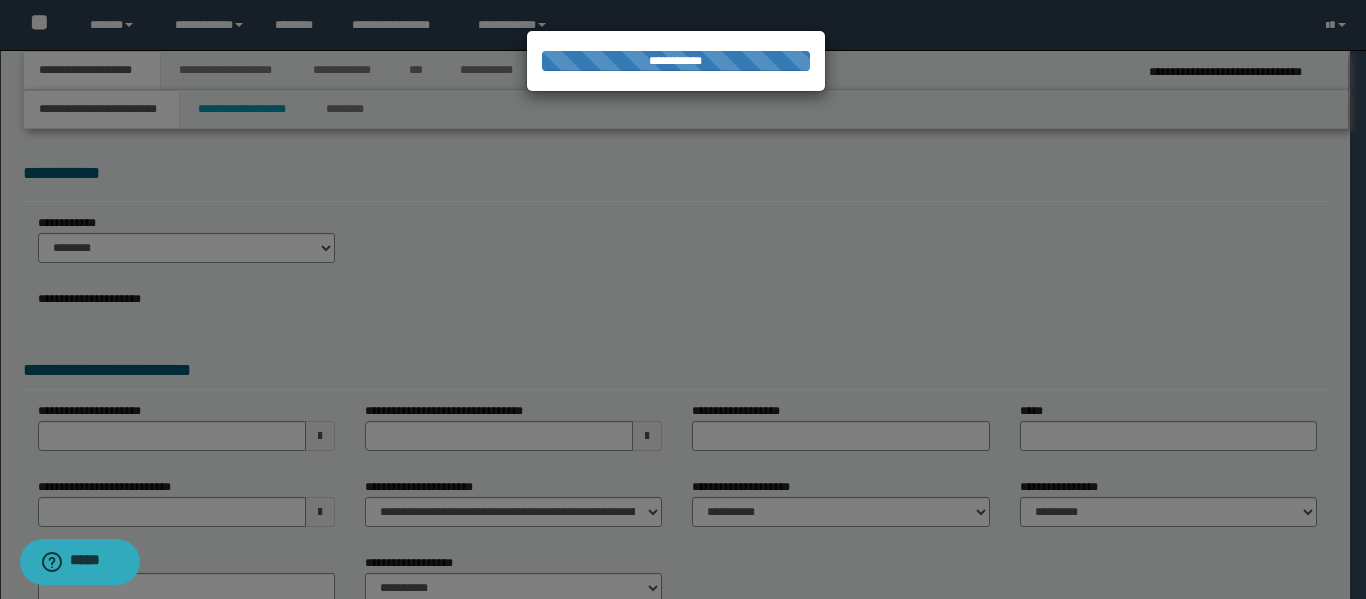 select on "*" 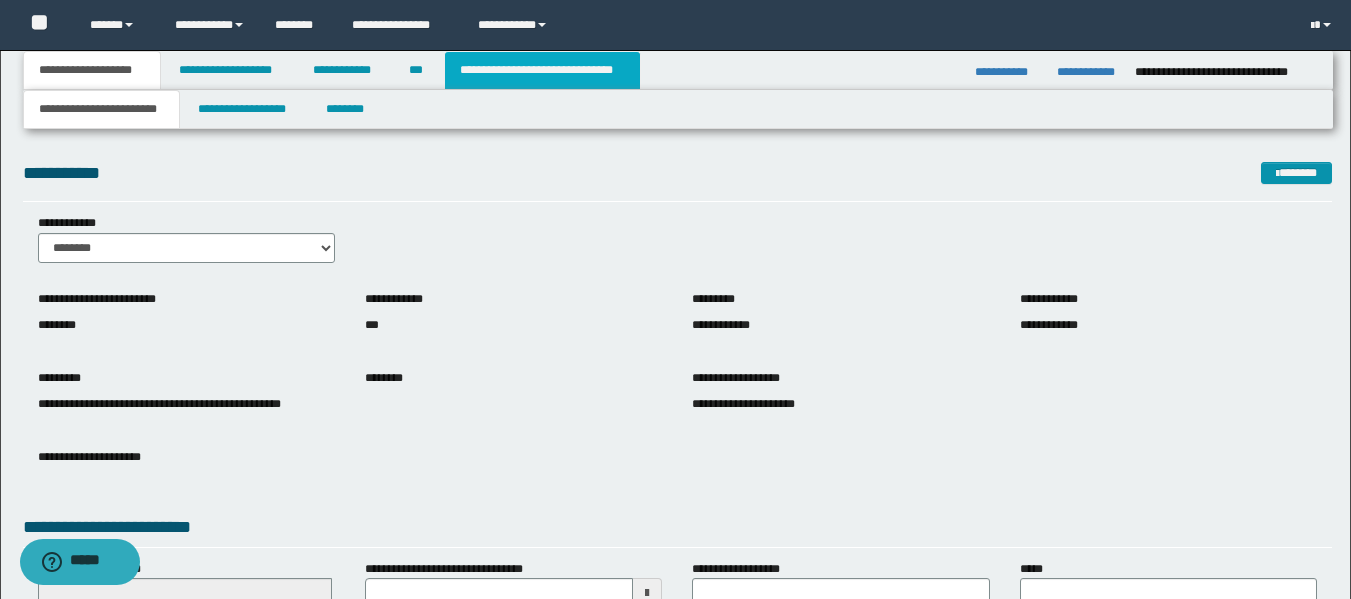 click on "**********" at bounding box center [542, 70] 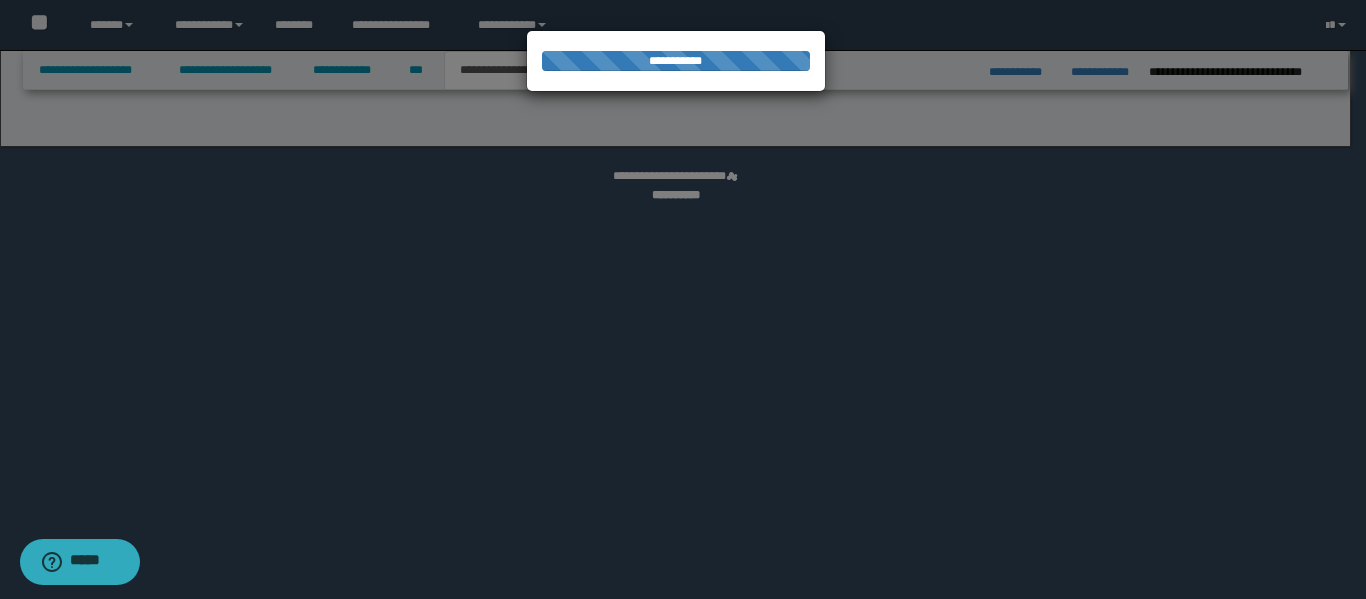 select on "*" 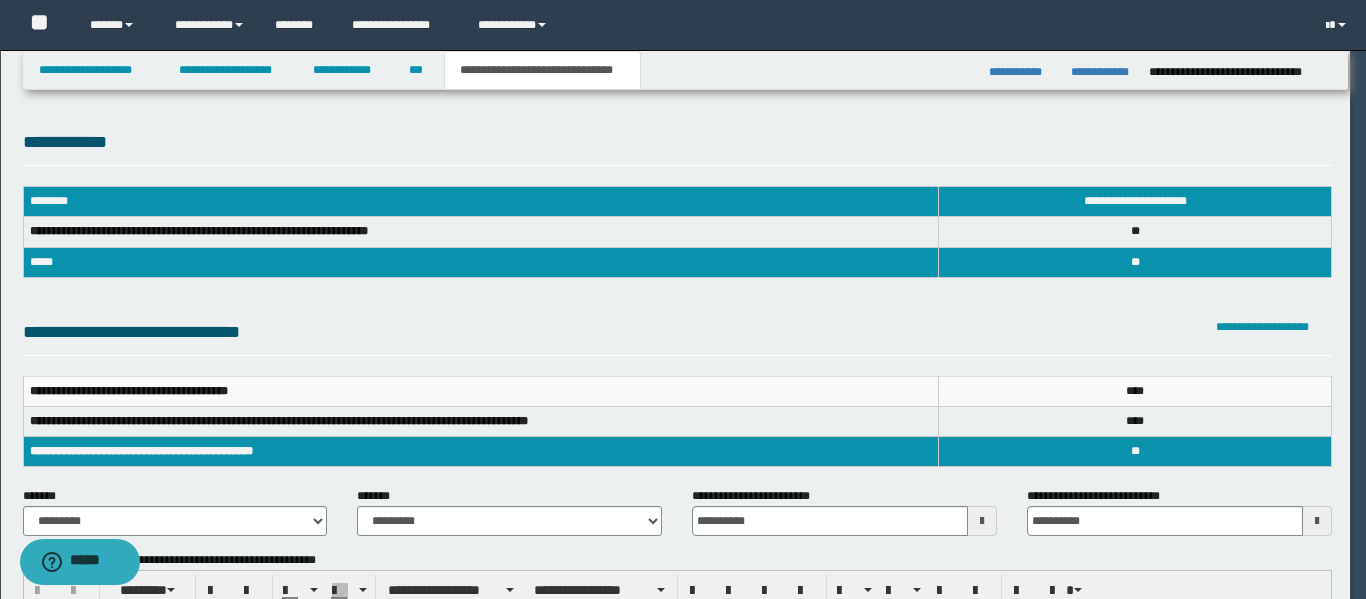 scroll, scrollTop: 0, scrollLeft: 0, axis: both 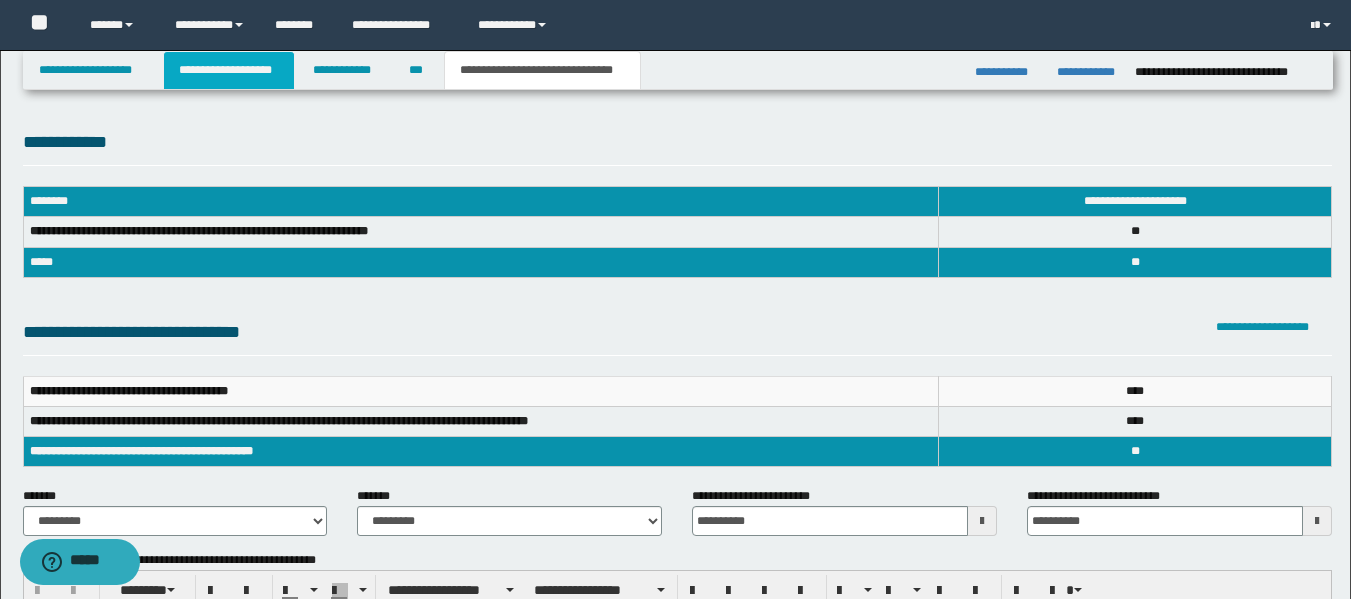click on "**********" at bounding box center (229, 70) 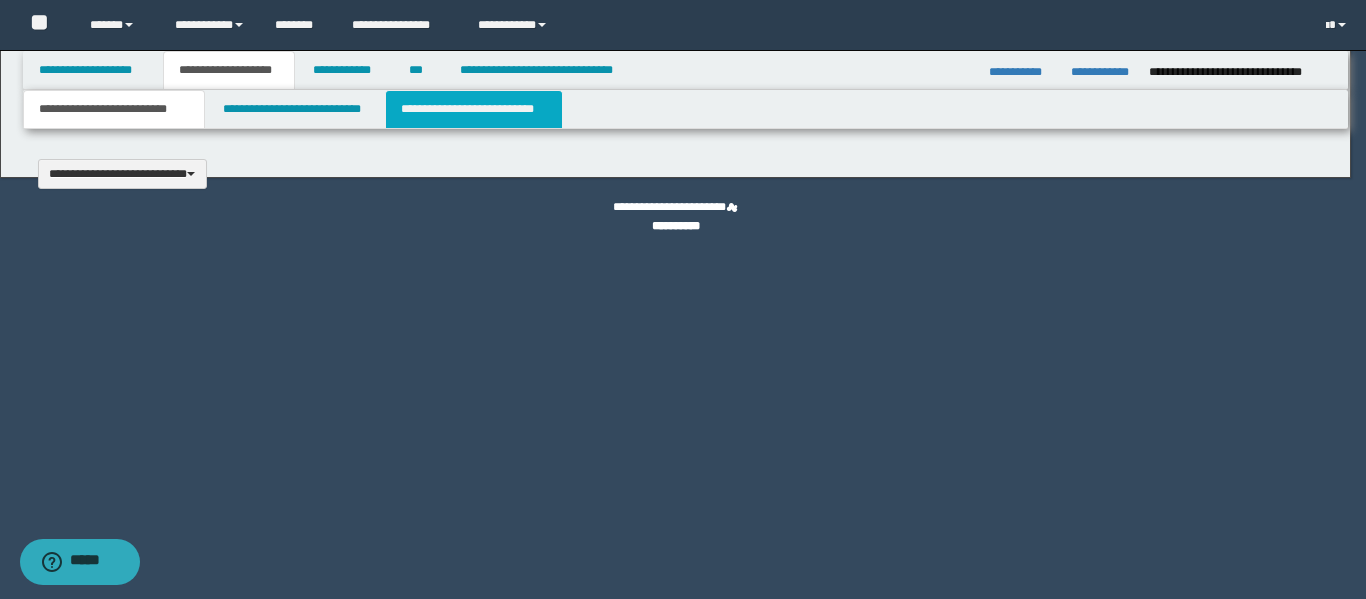 type 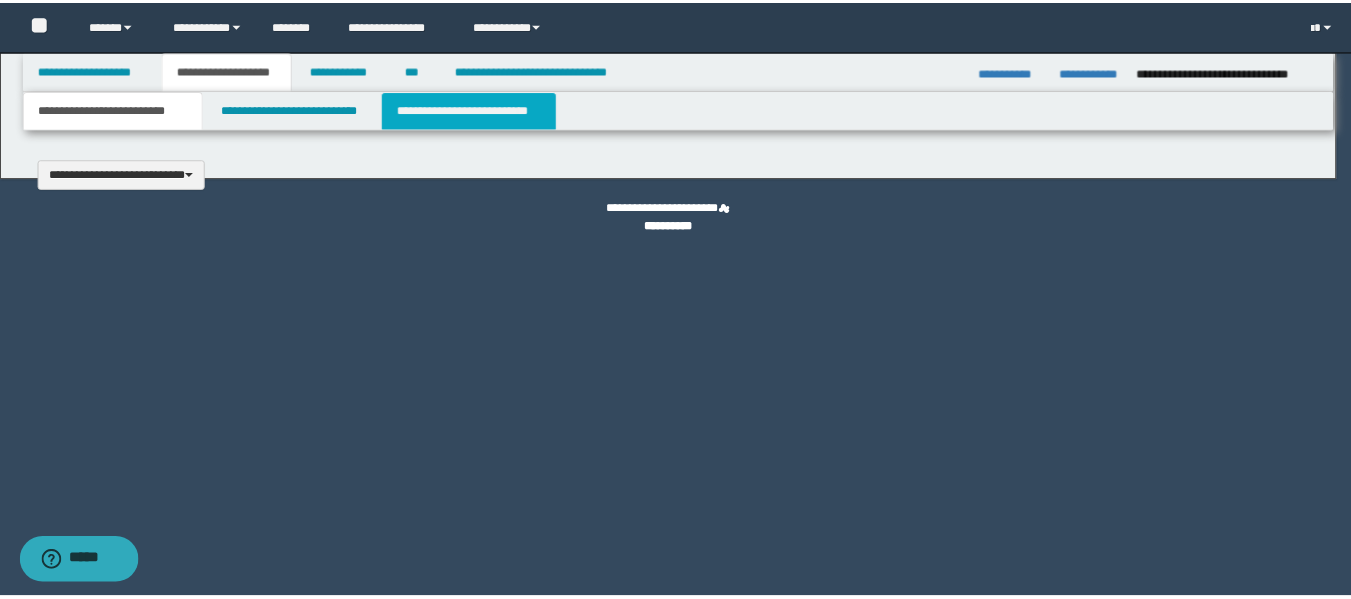 scroll, scrollTop: 0, scrollLeft: 0, axis: both 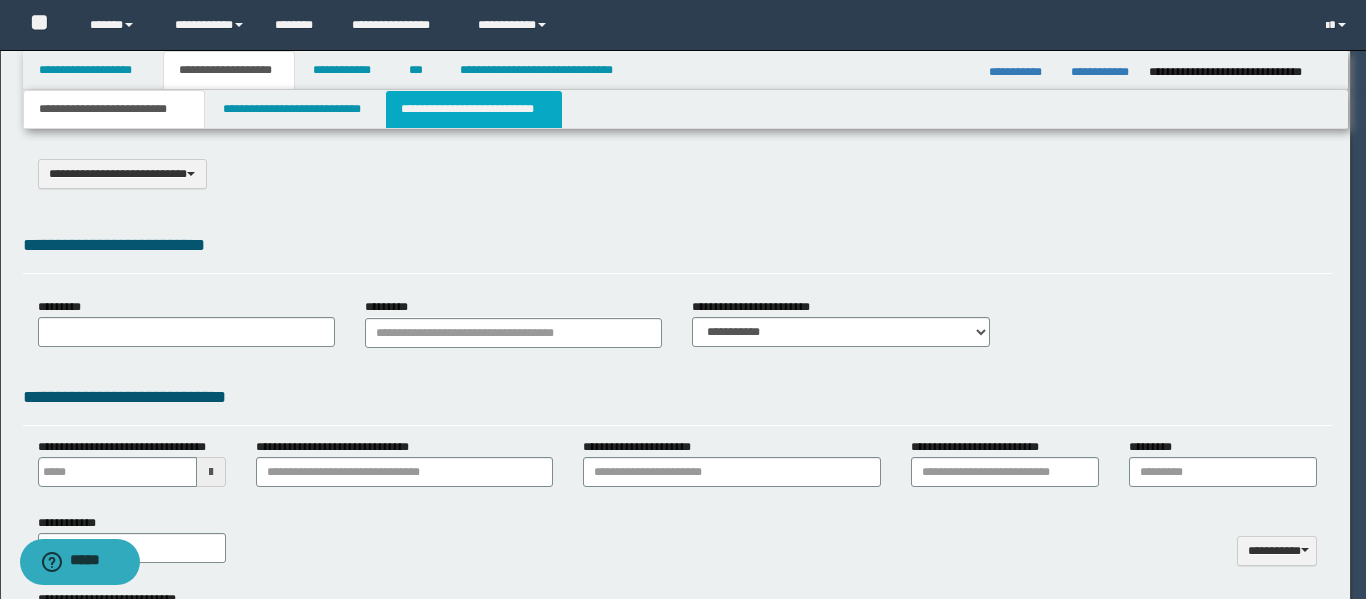 type on "**********" 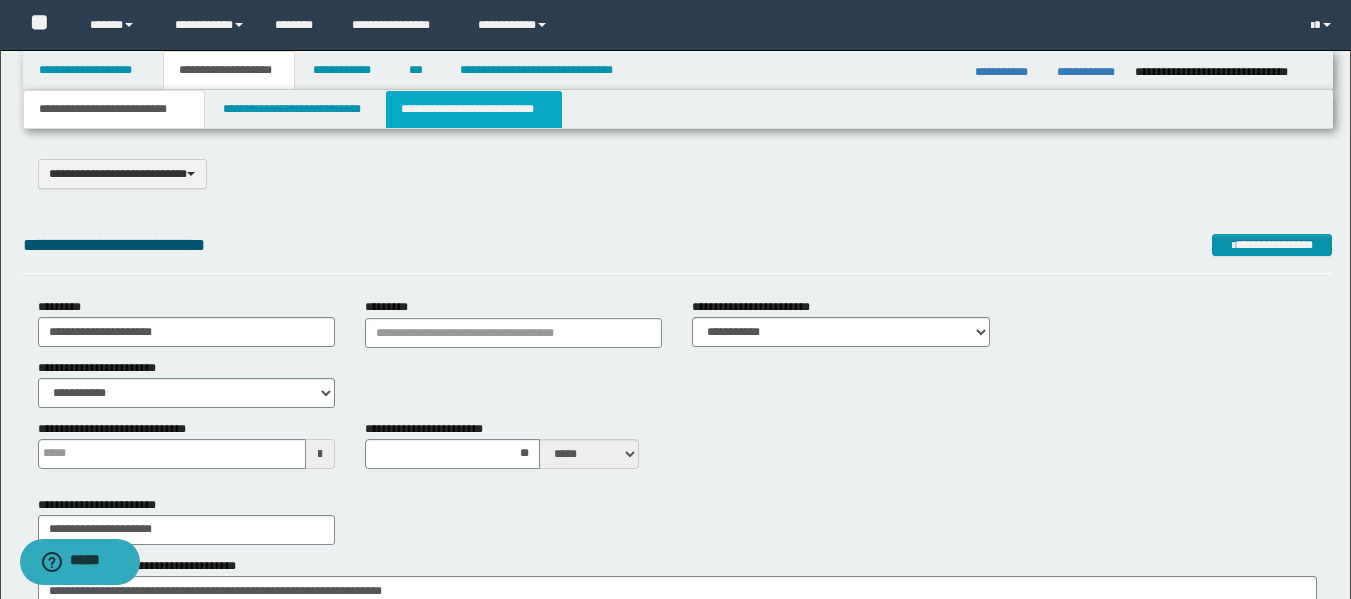 click on "**********" at bounding box center [474, 109] 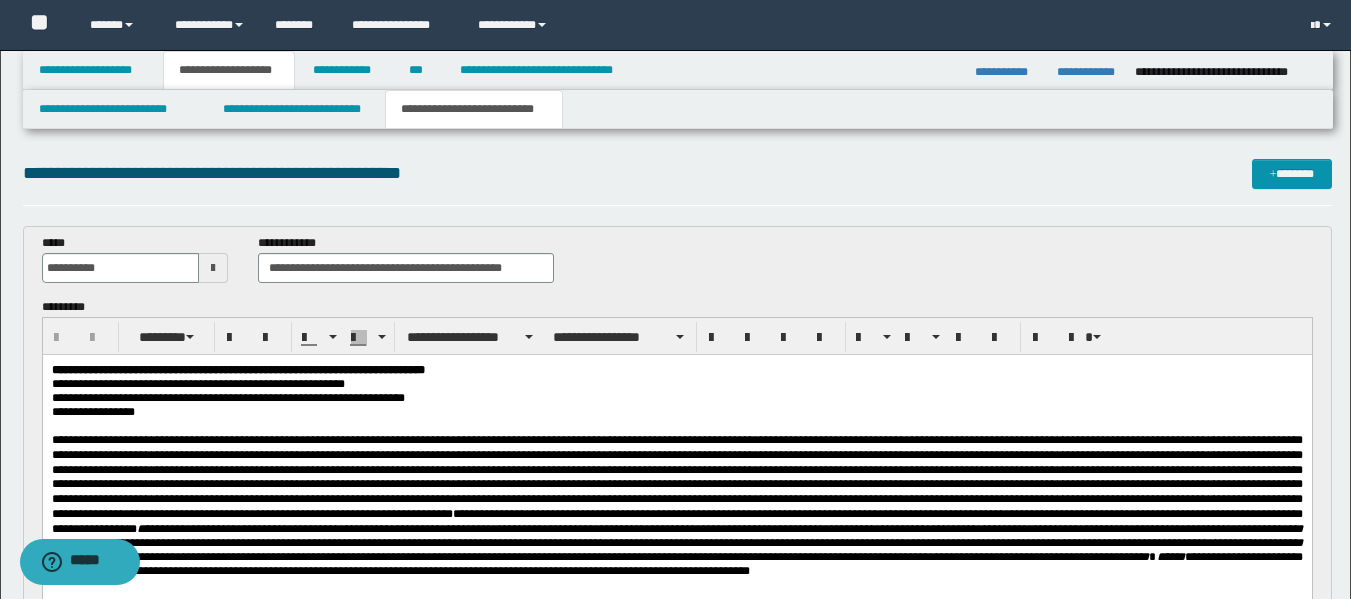 scroll, scrollTop: 0, scrollLeft: 0, axis: both 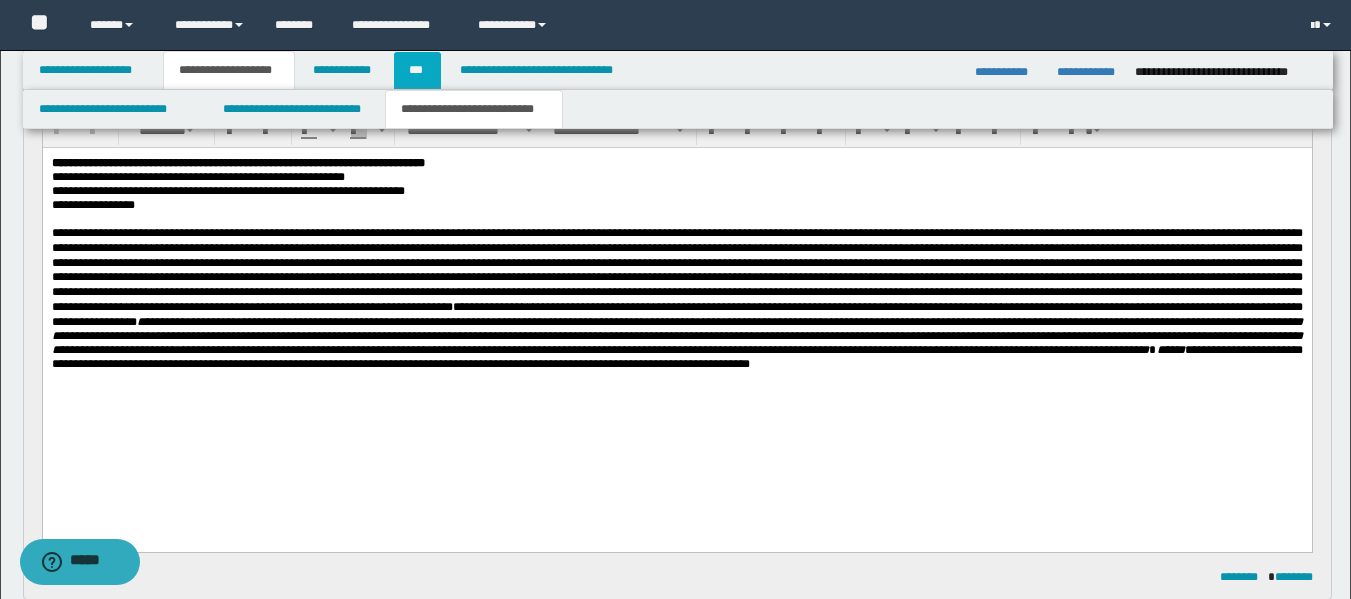 click on "***" at bounding box center (417, 70) 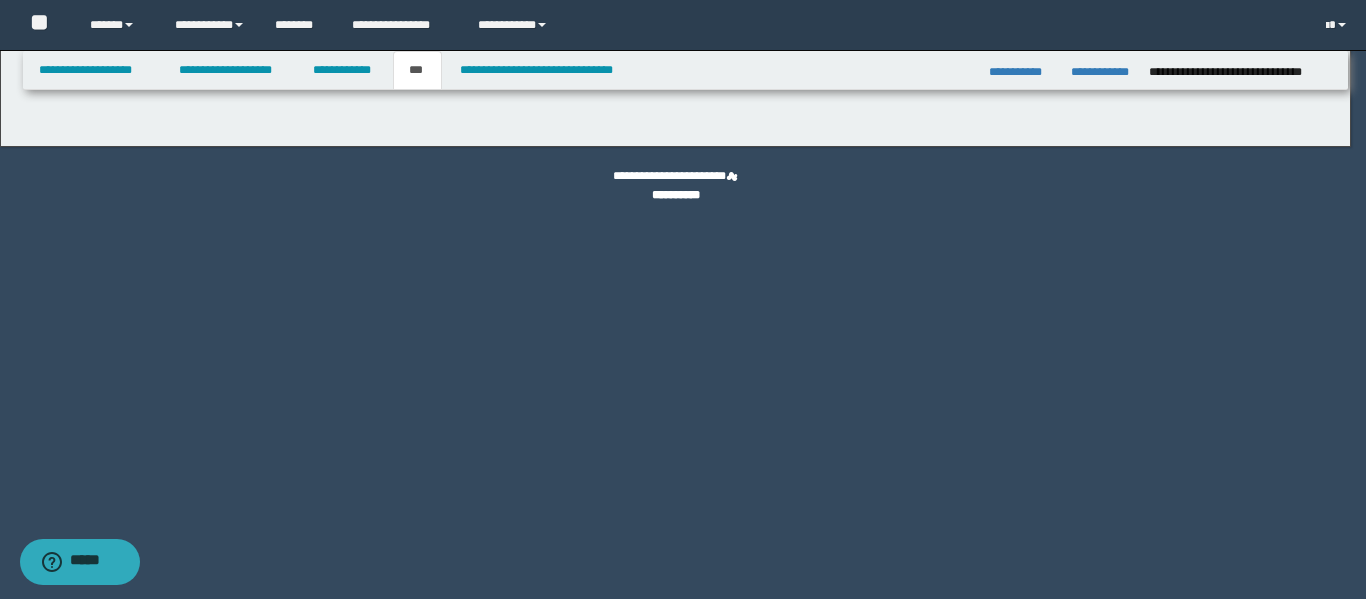select on "***" 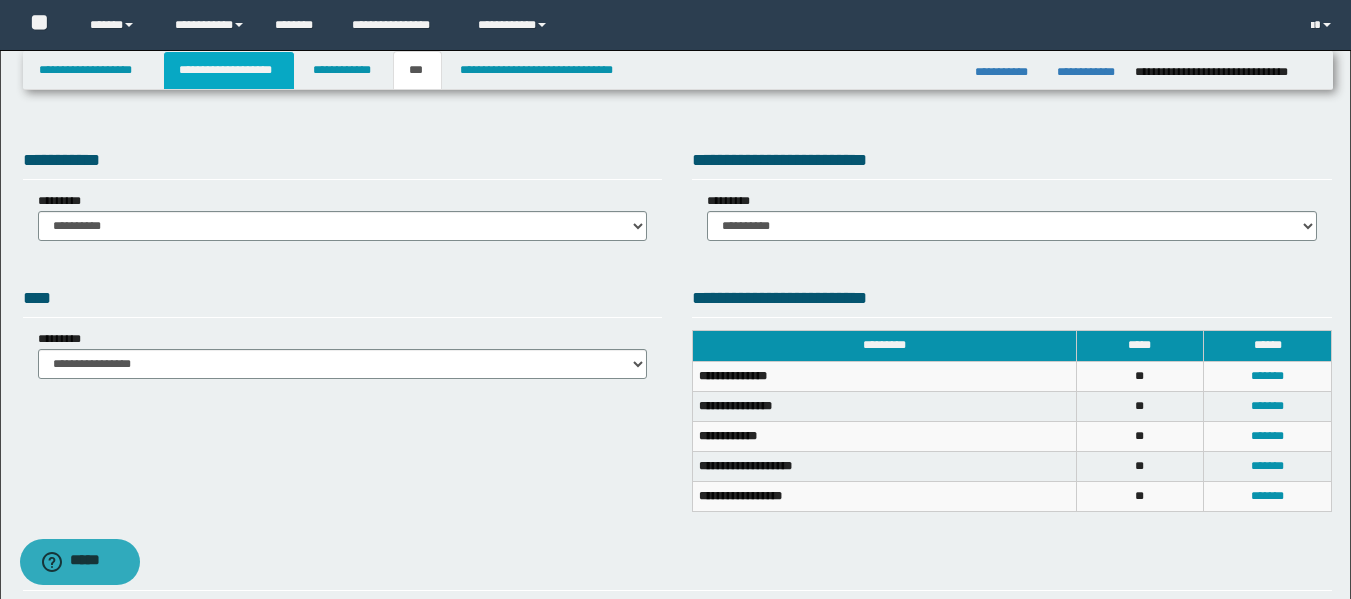 click on "**********" at bounding box center (229, 70) 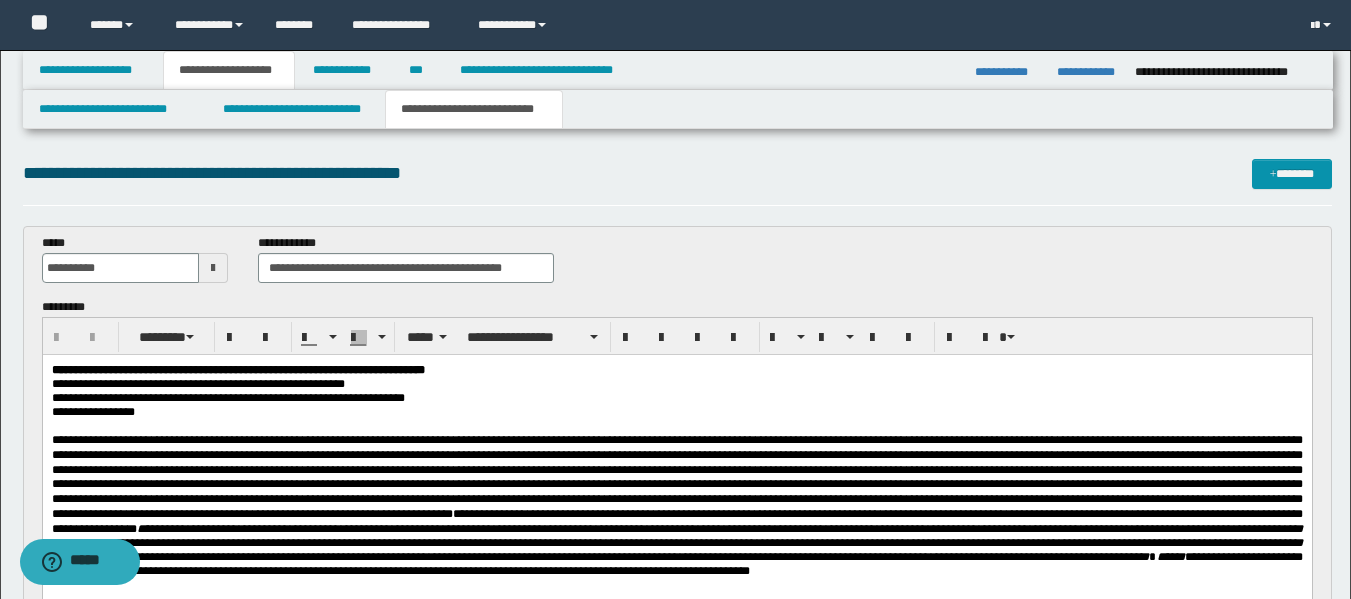 click on "**********" at bounding box center [676, 398] 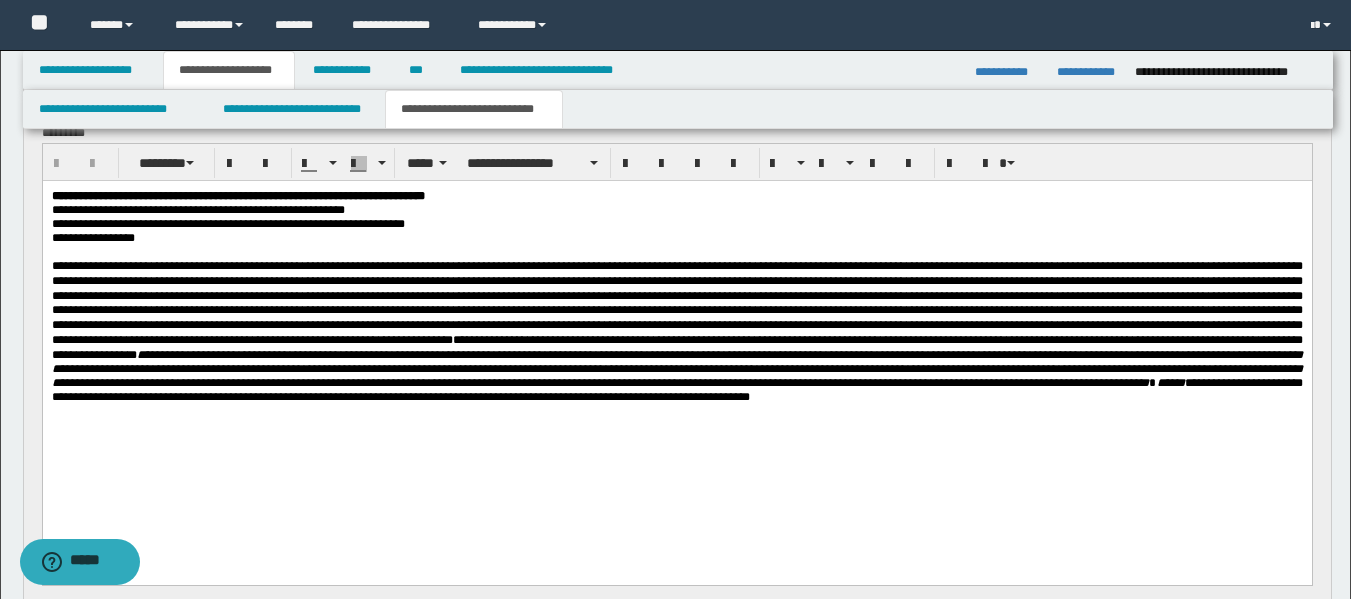 scroll, scrollTop: 184, scrollLeft: 0, axis: vertical 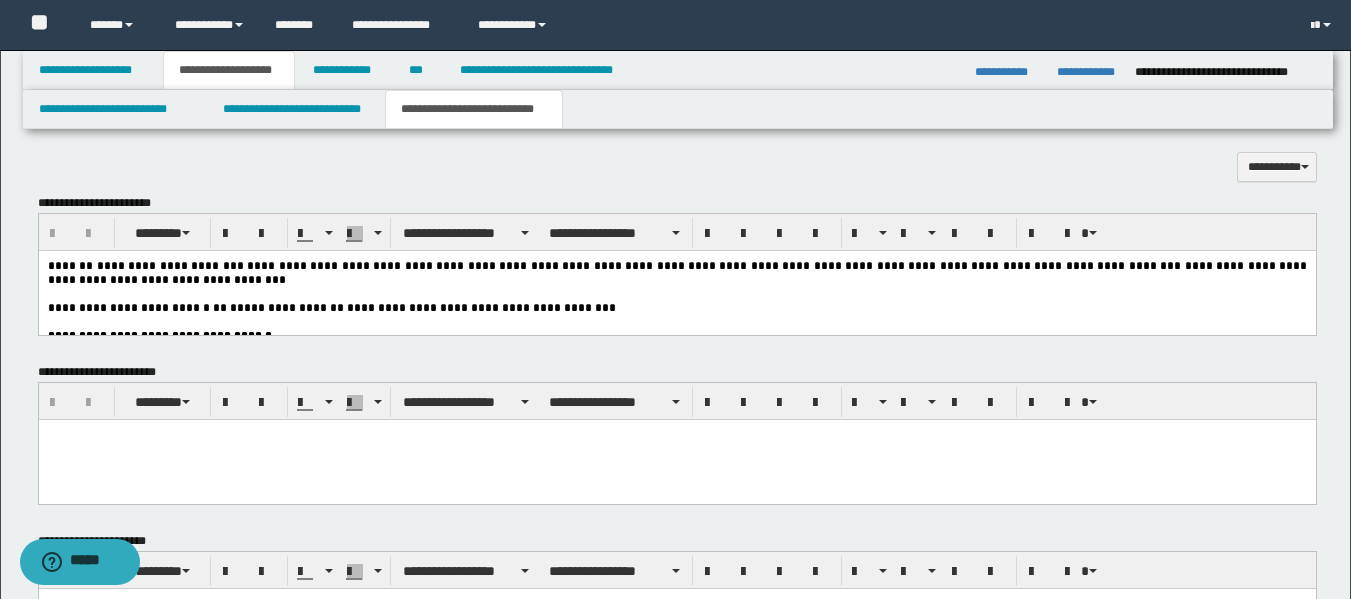 click on "**********" at bounding box center (676, 308) 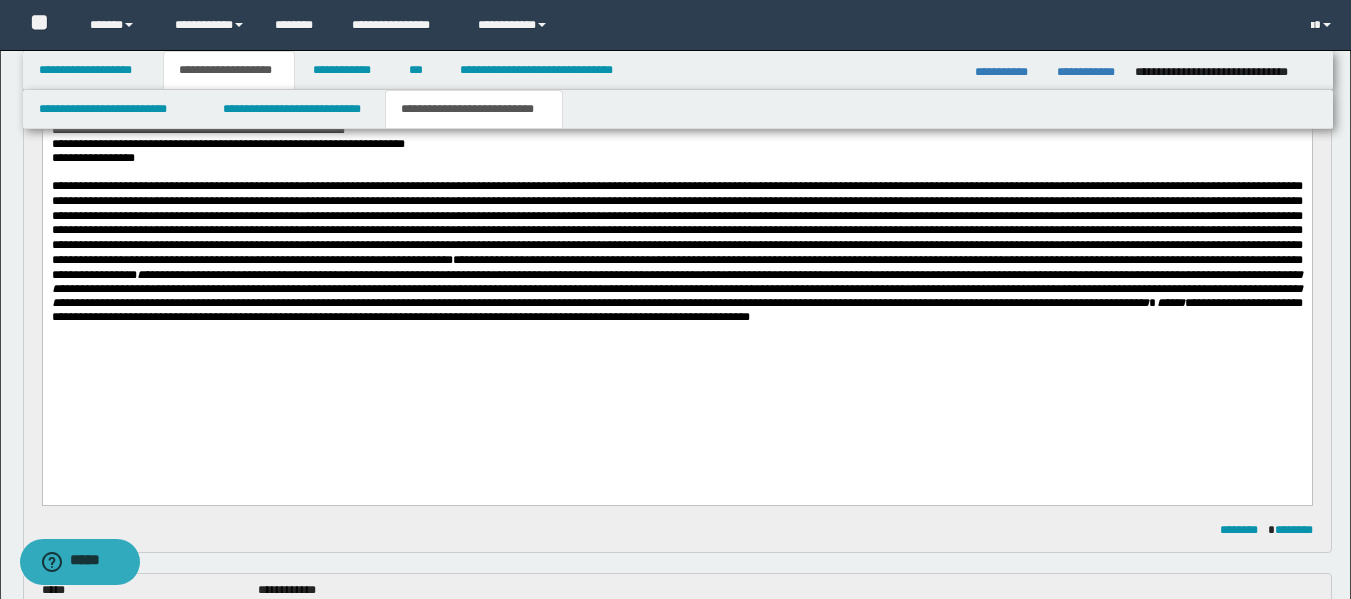 scroll, scrollTop: 242, scrollLeft: 0, axis: vertical 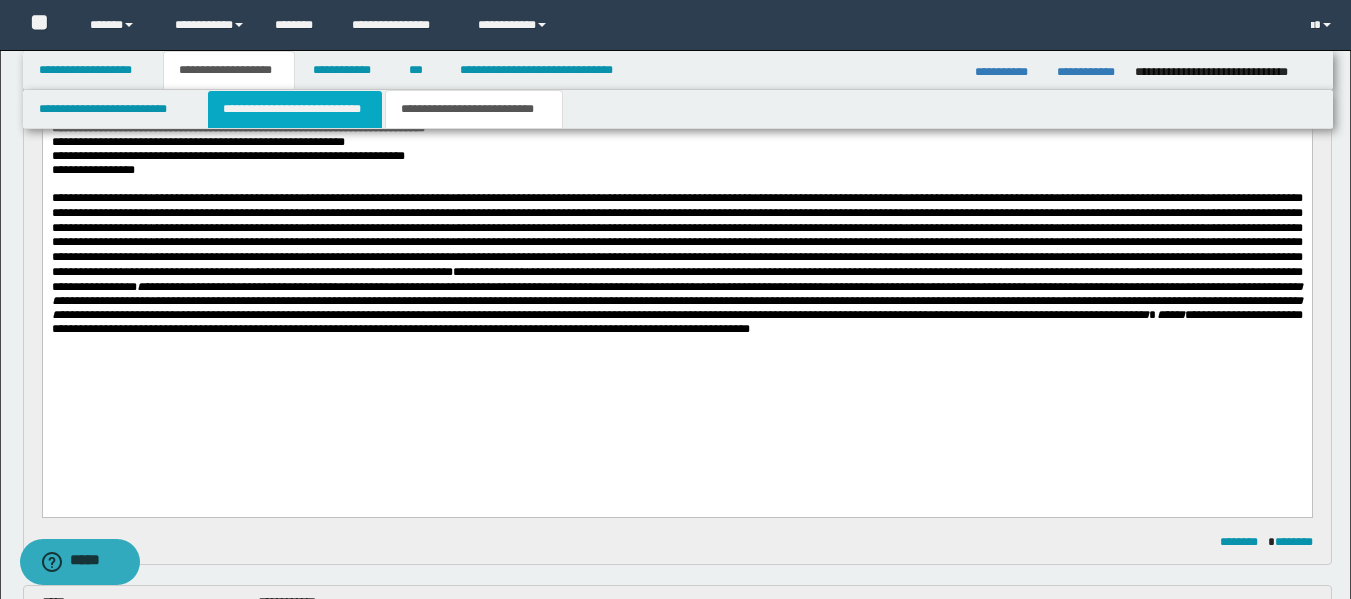 click on "**********" at bounding box center (295, 109) 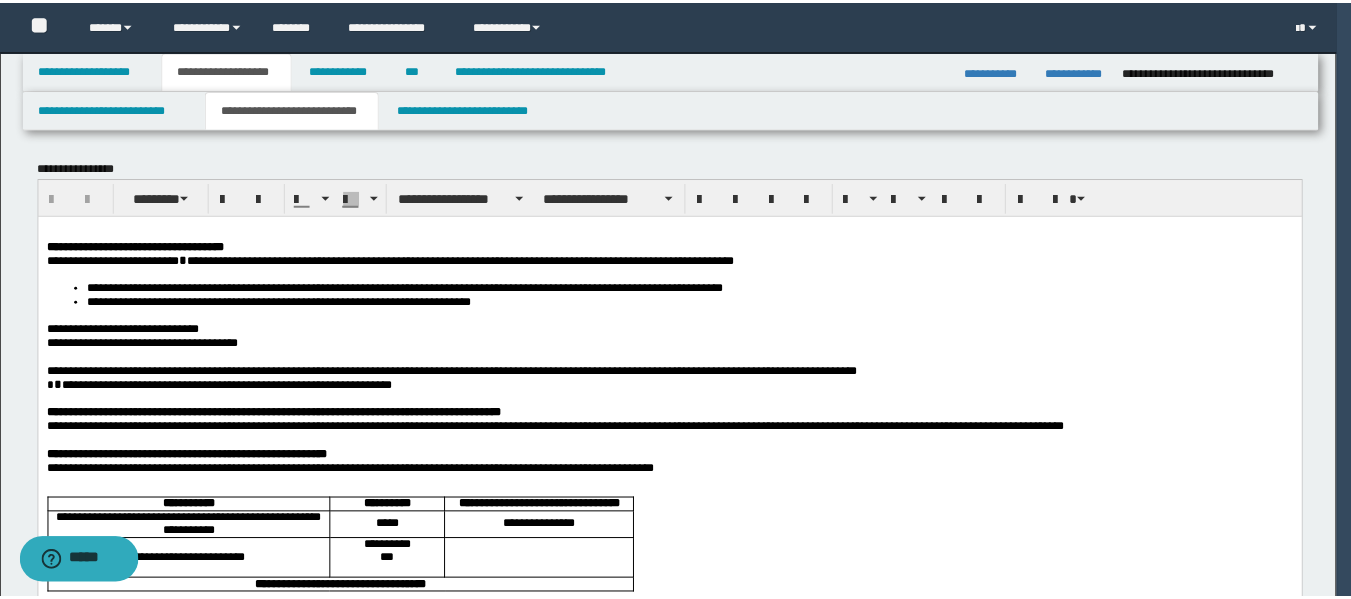 scroll, scrollTop: 0, scrollLeft: 0, axis: both 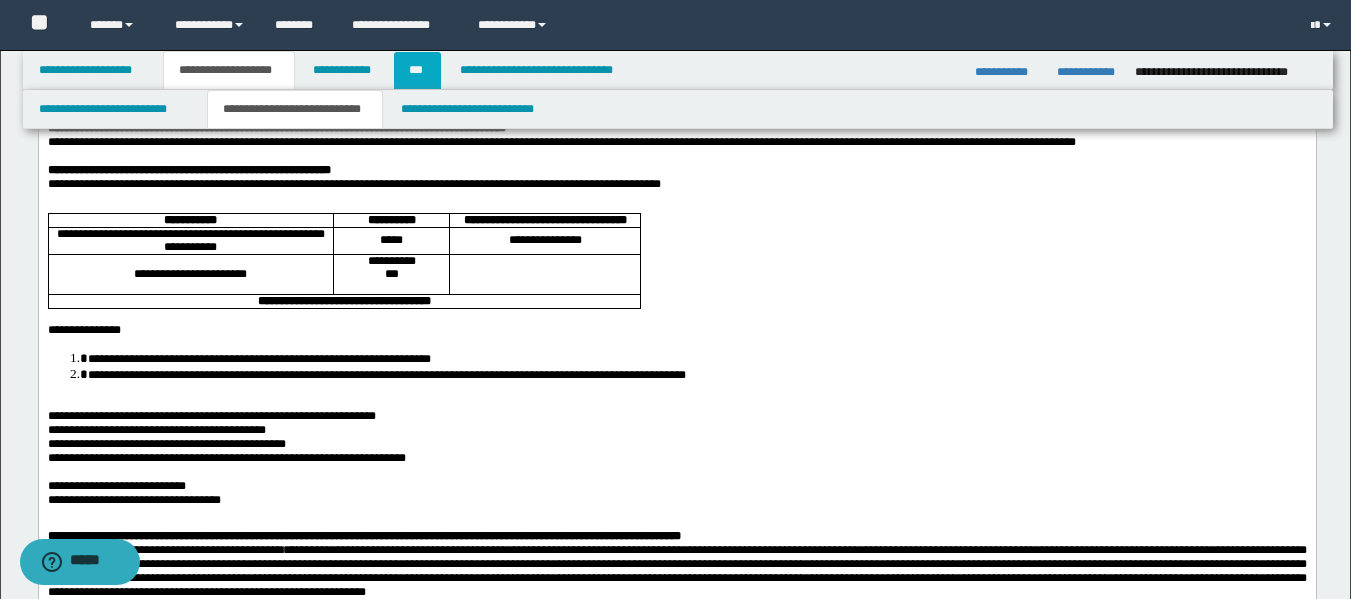 click on "***" at bounding box center (417, 70) 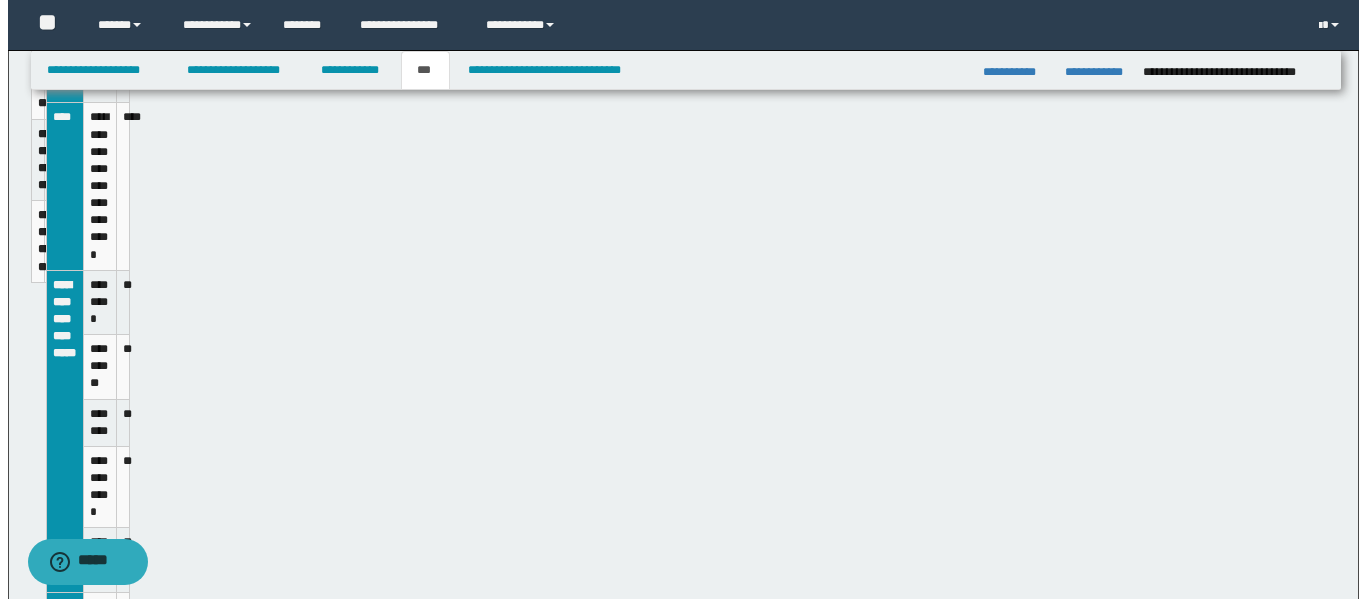 scroll, scrollTop: 255, scrollLeft: 0, axis: vertical 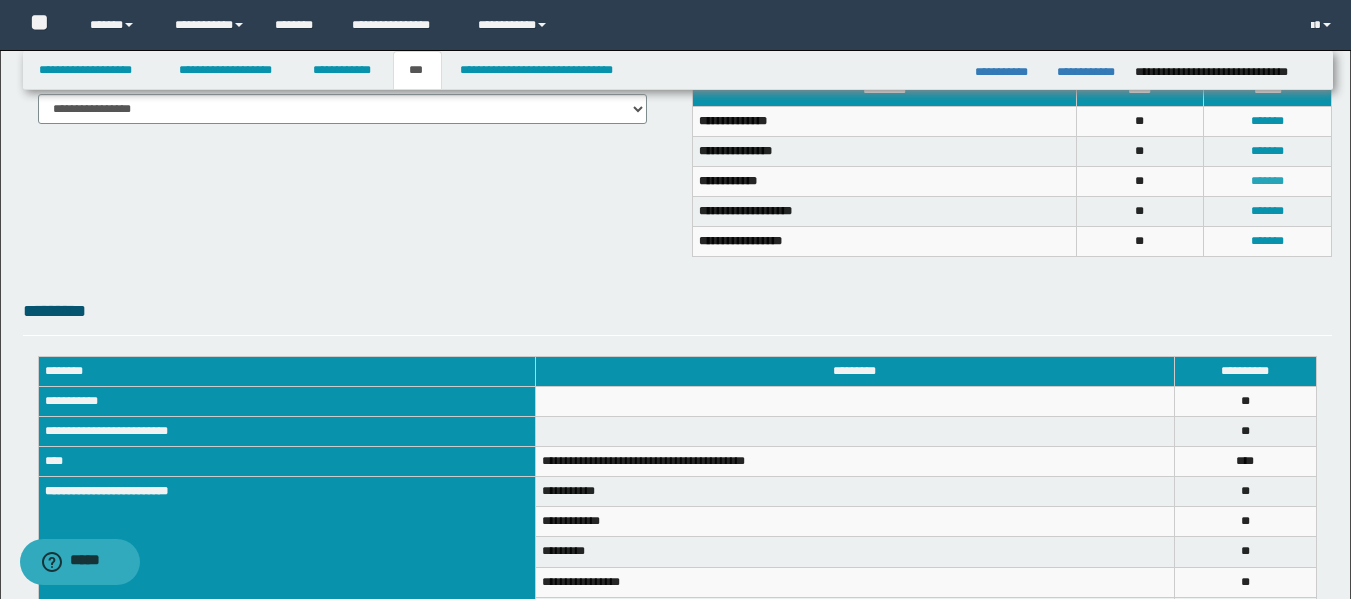 click on "*******" at bounding box center [1267, 181] 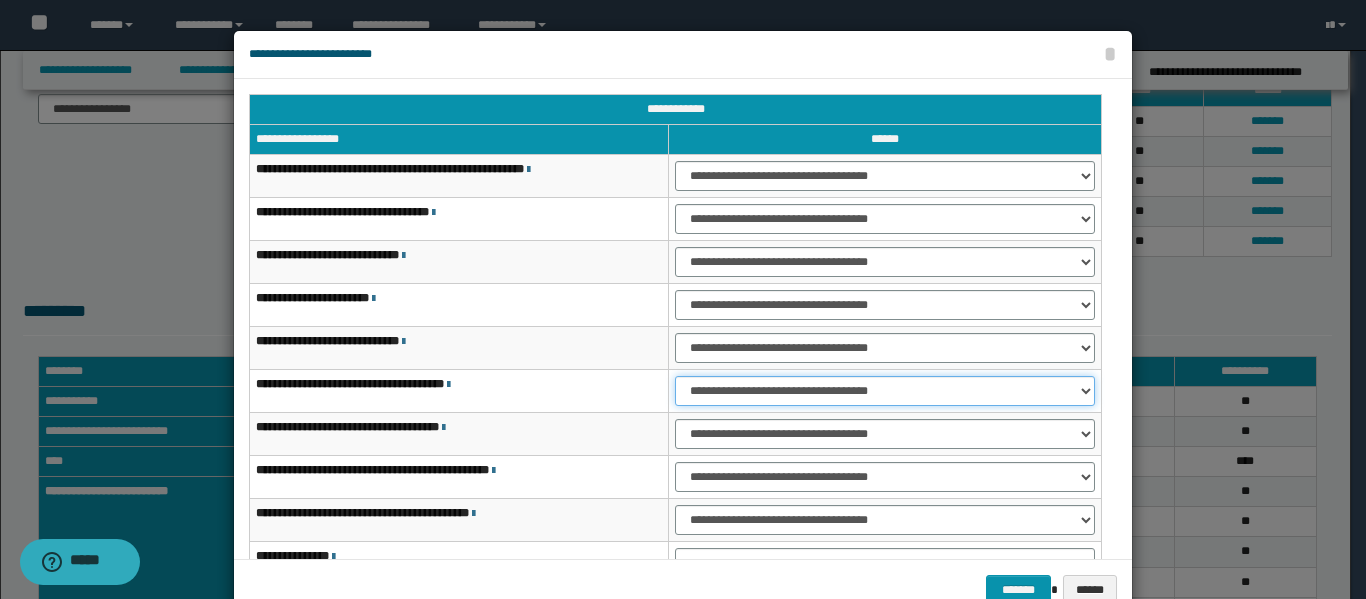 click on "**********" at bounding box center (885, 391) 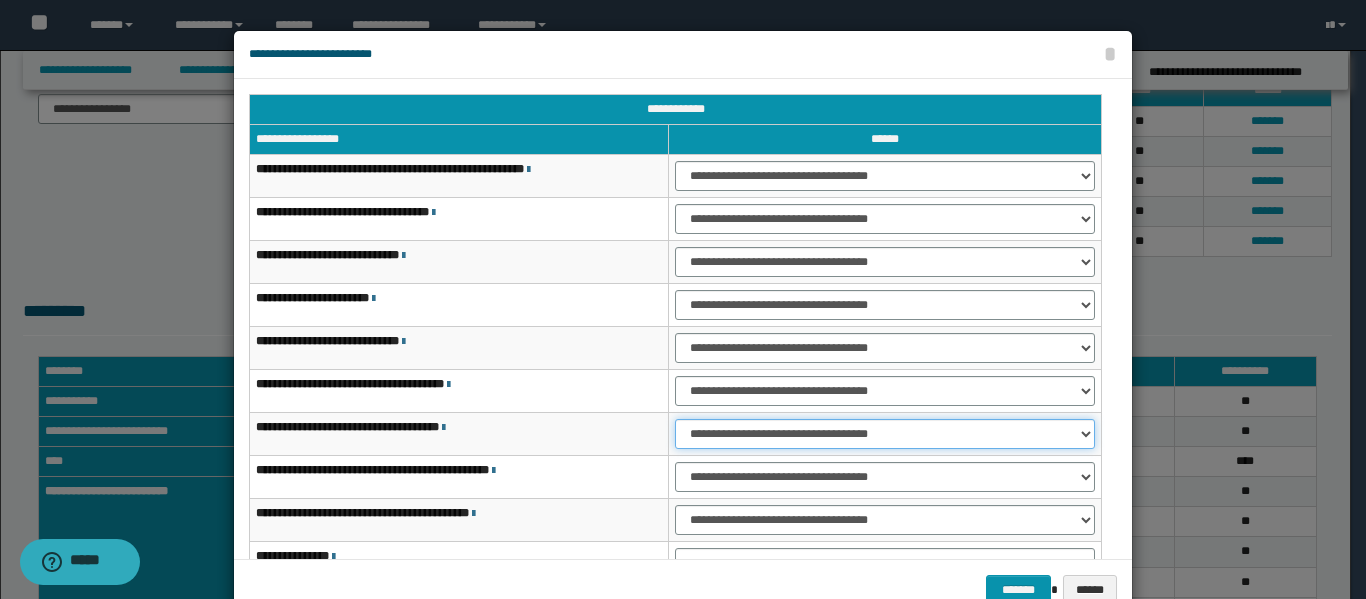 click on "**********" at bounding box center (885, 434) 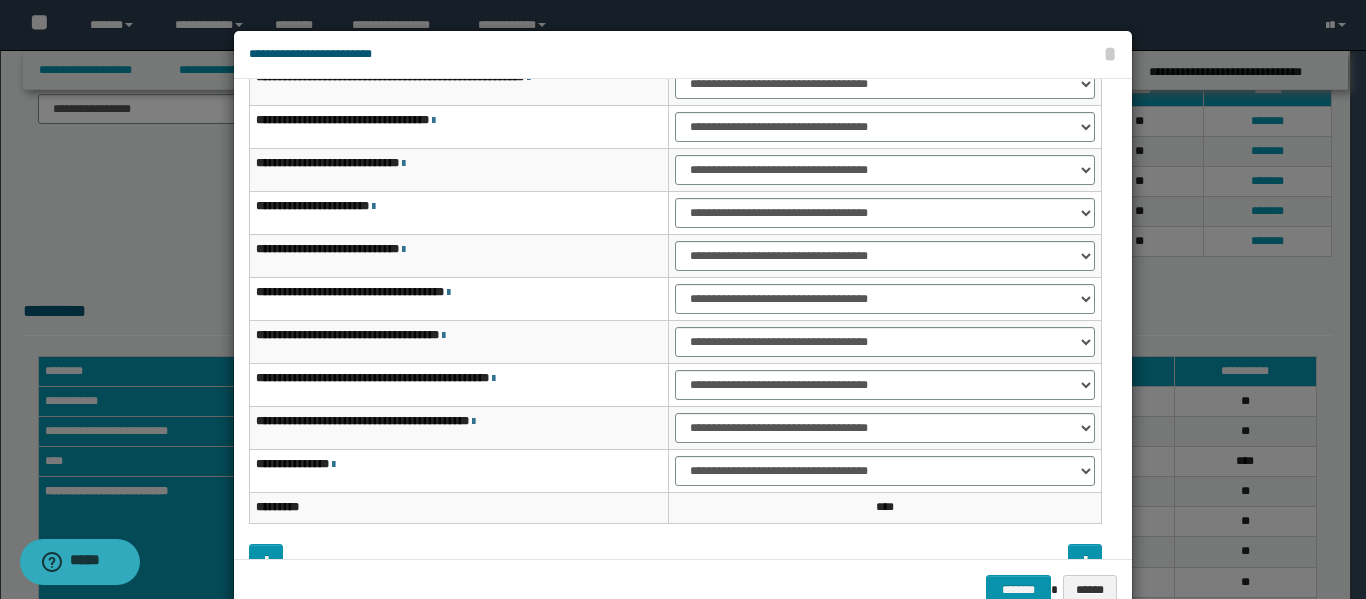 scroll, scrollTop: 121, scrollLeft: 0, axis: vertical 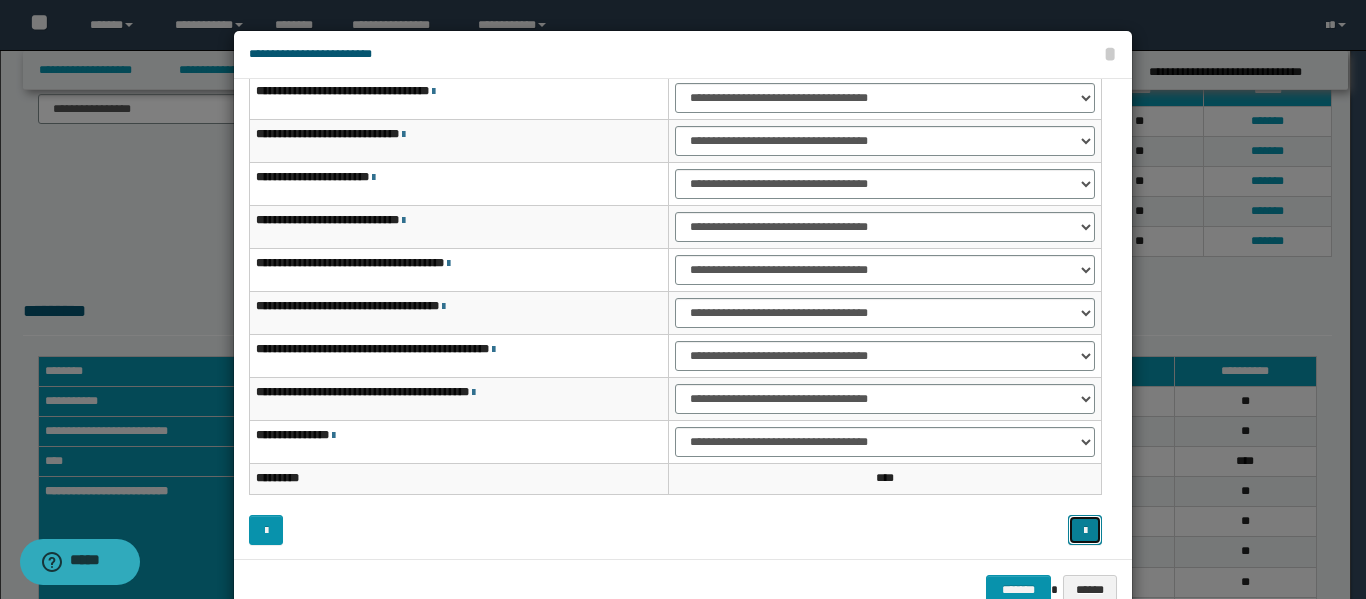 click at bounding box center [1085, 530] 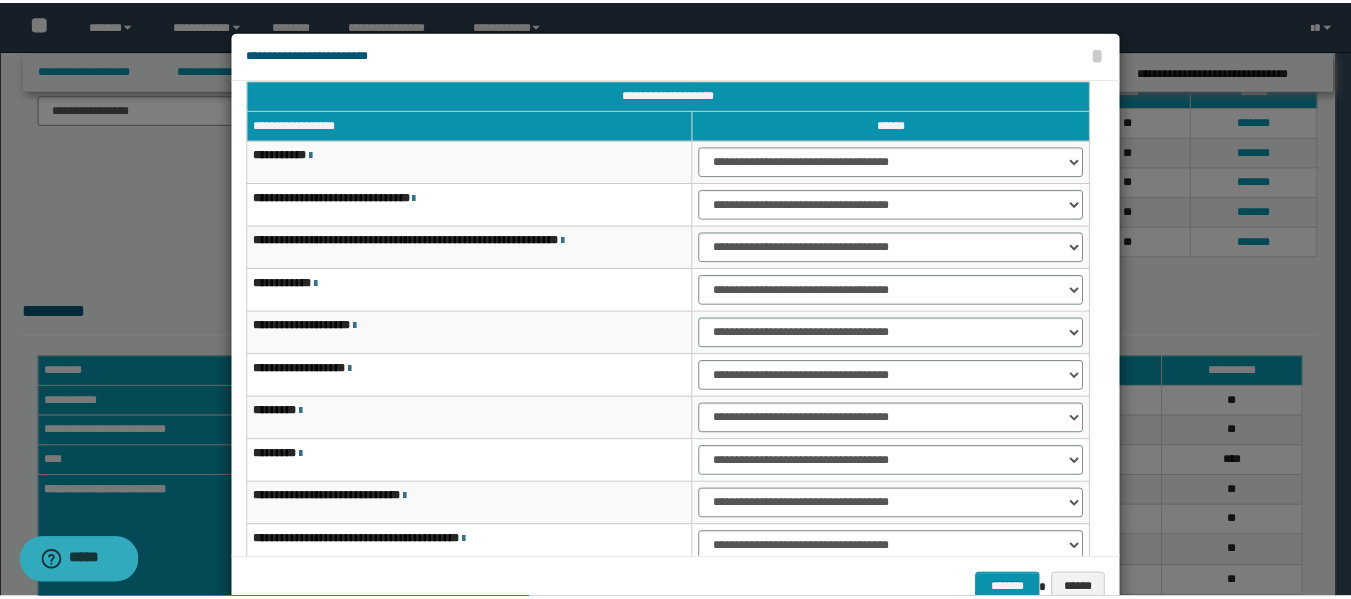 scroll, scrollTop: 0, scrollLeft: 0, axis: both 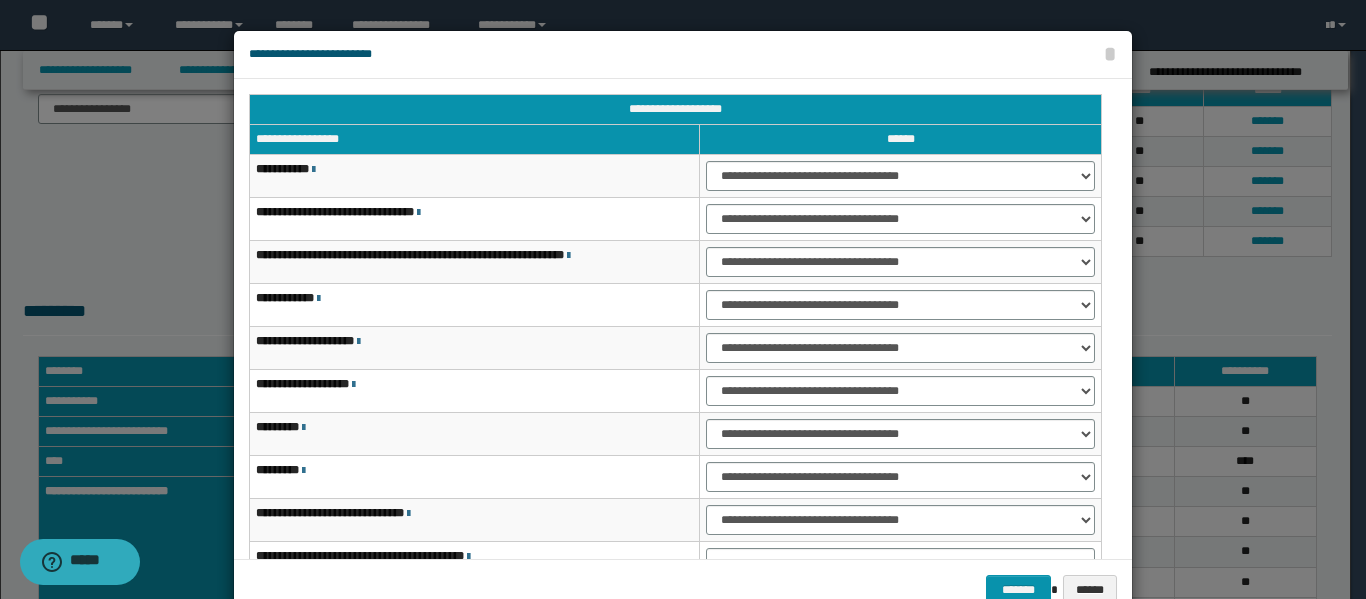 drag, startPoint x: 1124, startPoint y: 438, endPoint x: 1120, endPoint y: 322, distance: 116.06895 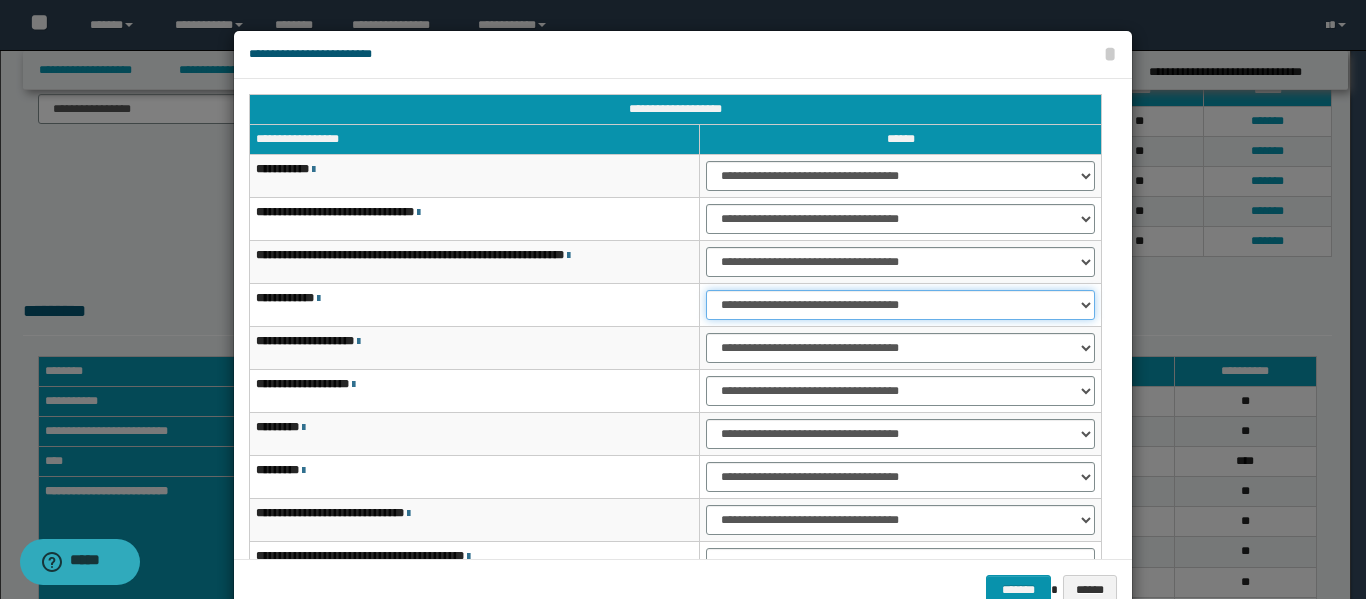 click on "**********" at bounding box center (900, 305) 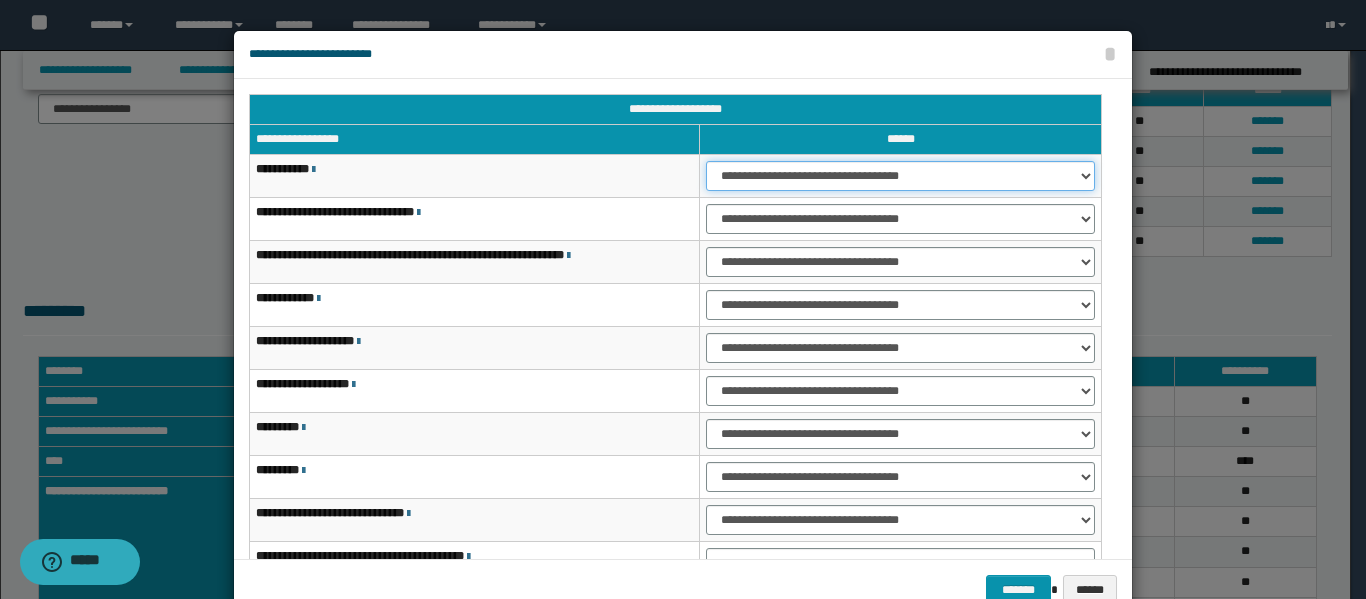 click on "**********" at bounding box center [900, 176] 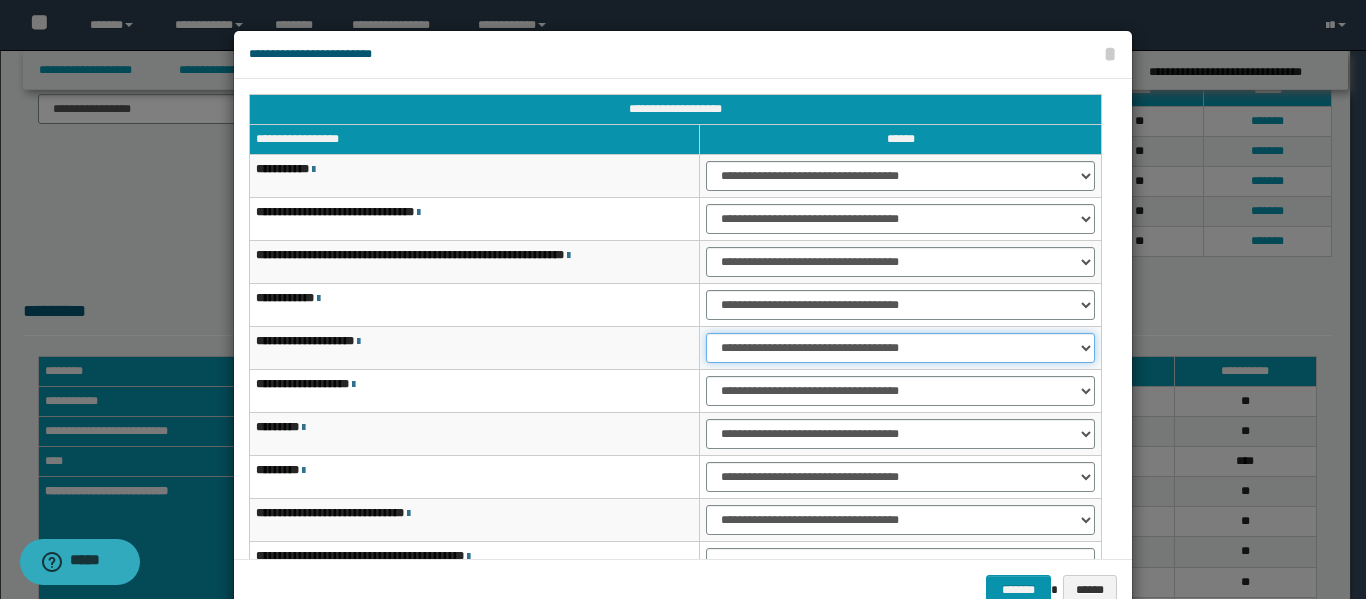 click on "**********" at bounding box center (900, 348) 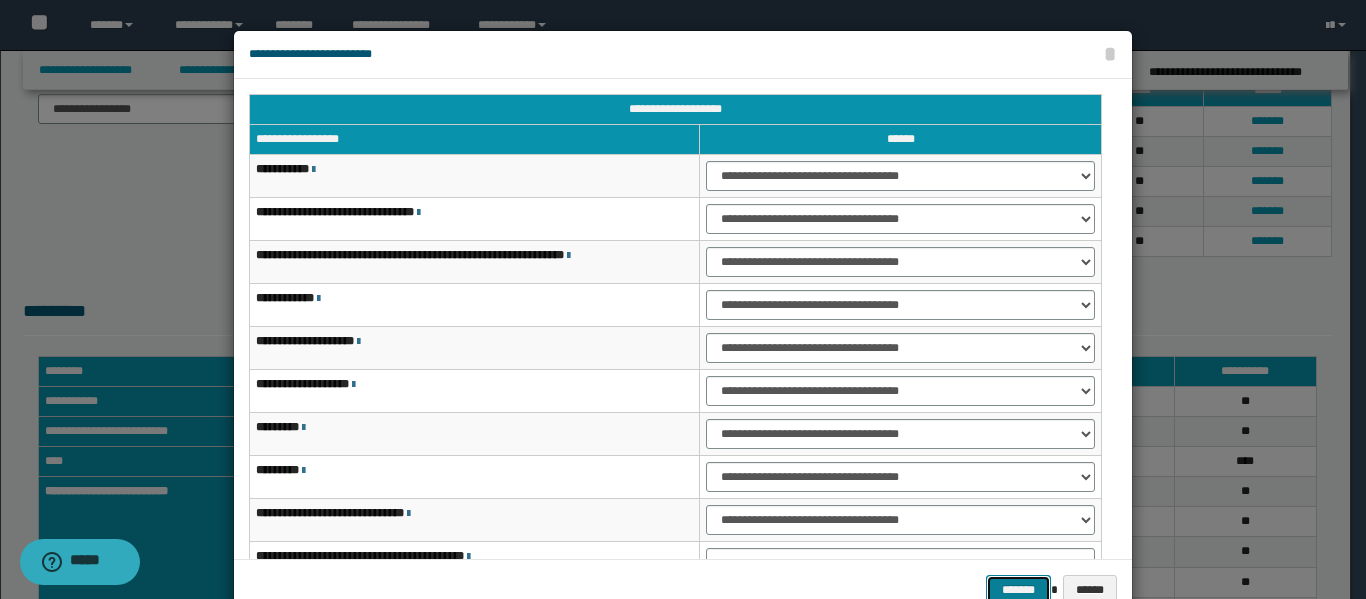 click on "*******" at bounding box center [1018, 590] 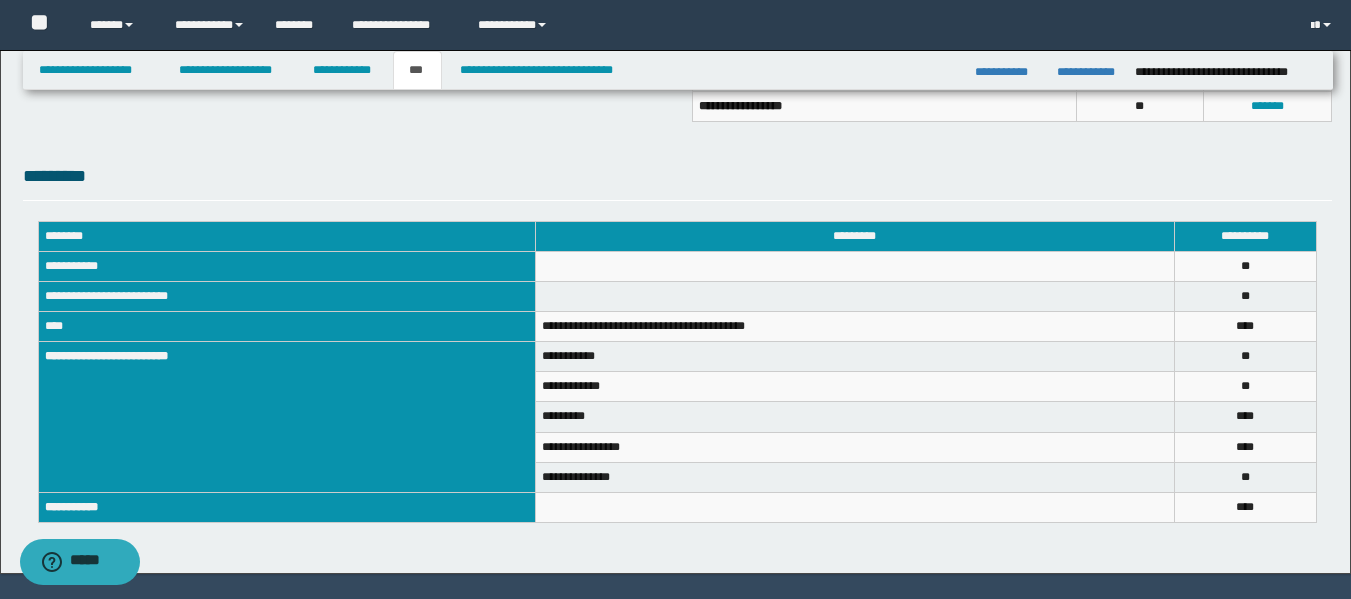 scroll, scrollTop: 394, scrollLeft: 0, axis: vertical 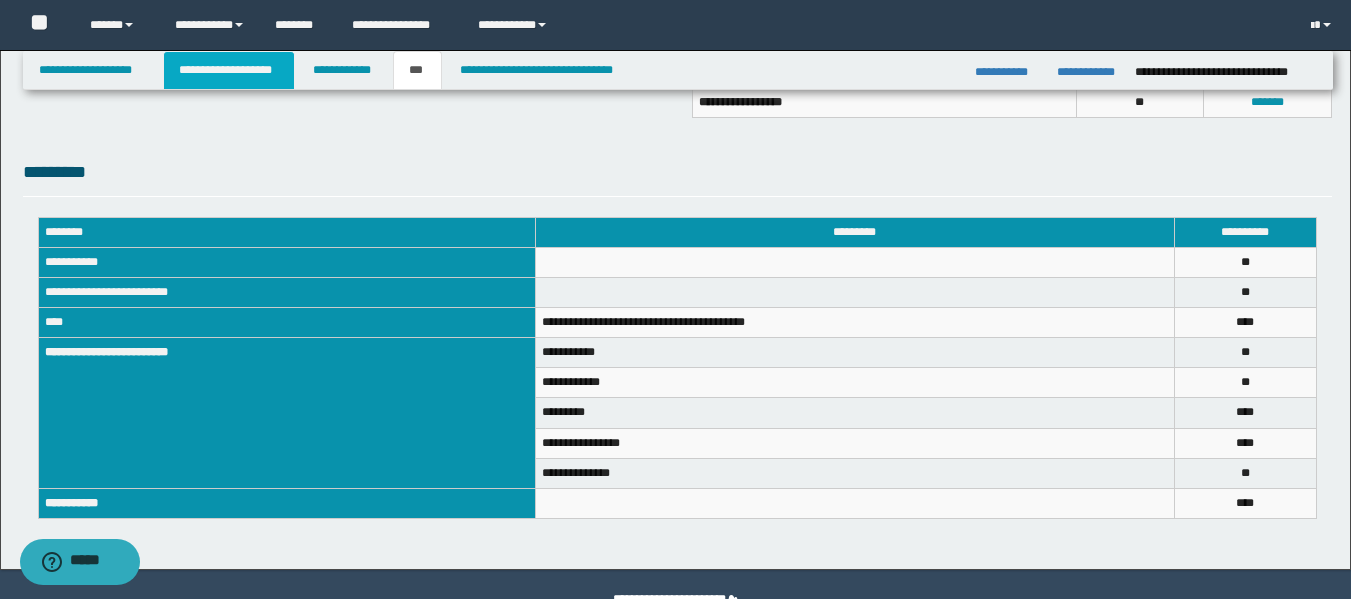 click on "**********" at bounding box center [229, 70] 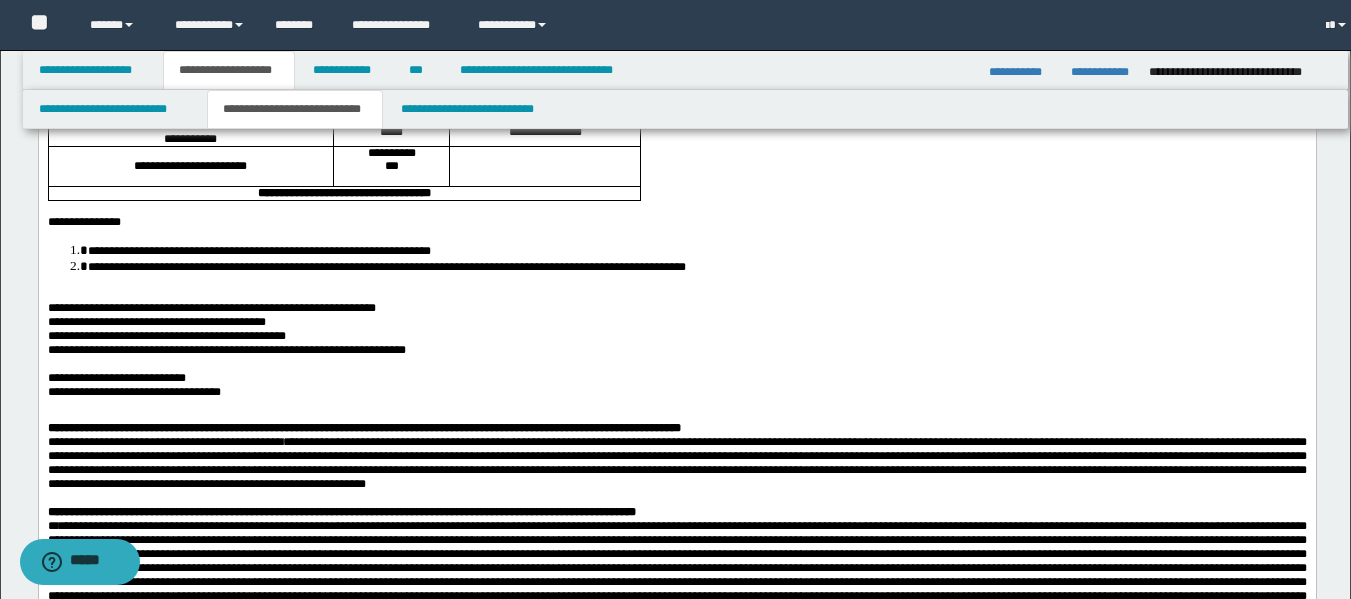 scroll, scrollTop: 425, scrollLeft: 0, axis: vertical 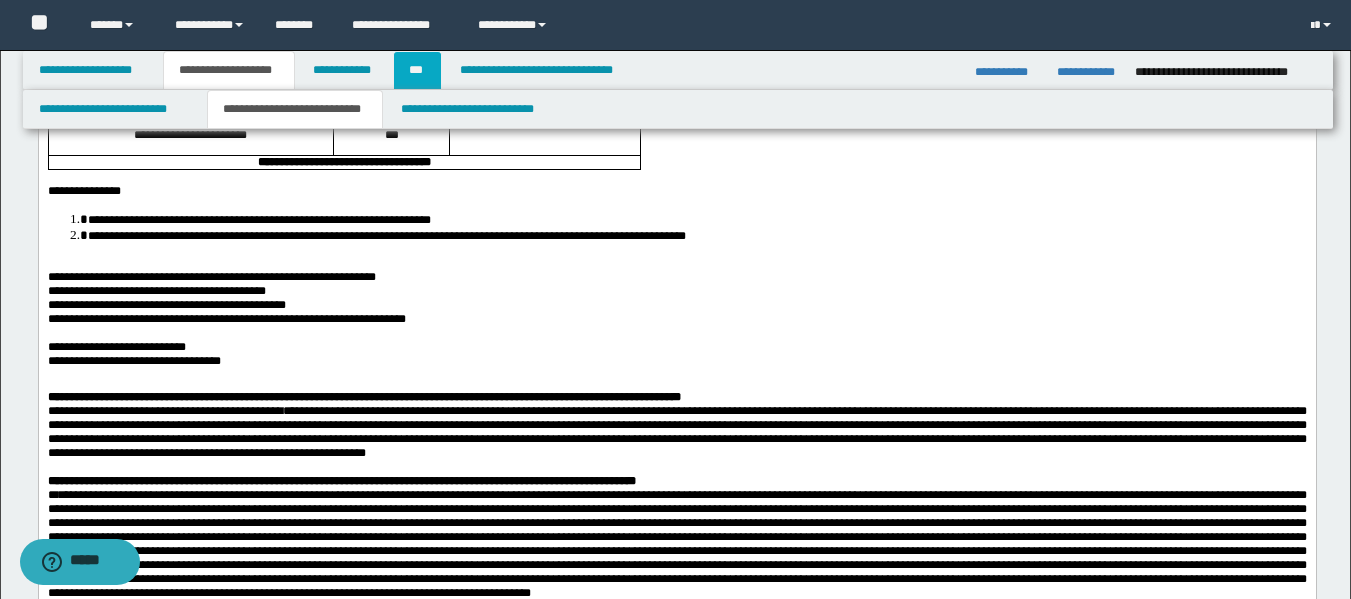 click on "***" at bounding box center [417, 70] 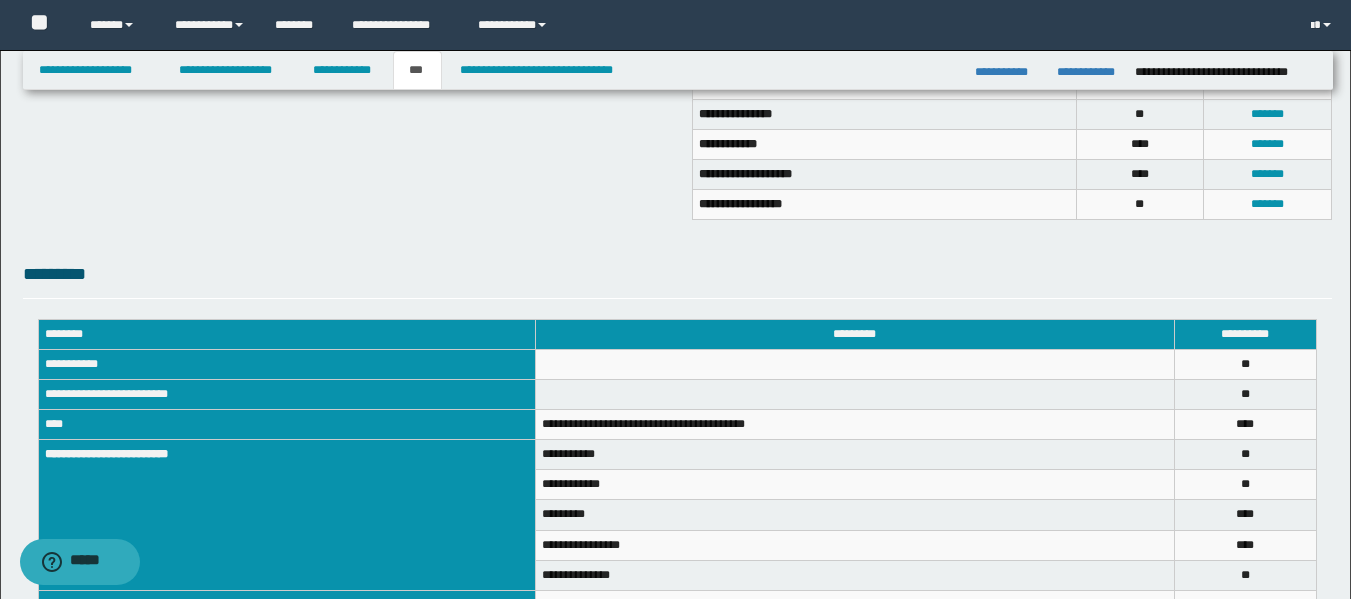 scroll, scrollTop: 248, scrollLeft: 0, axis: vertical 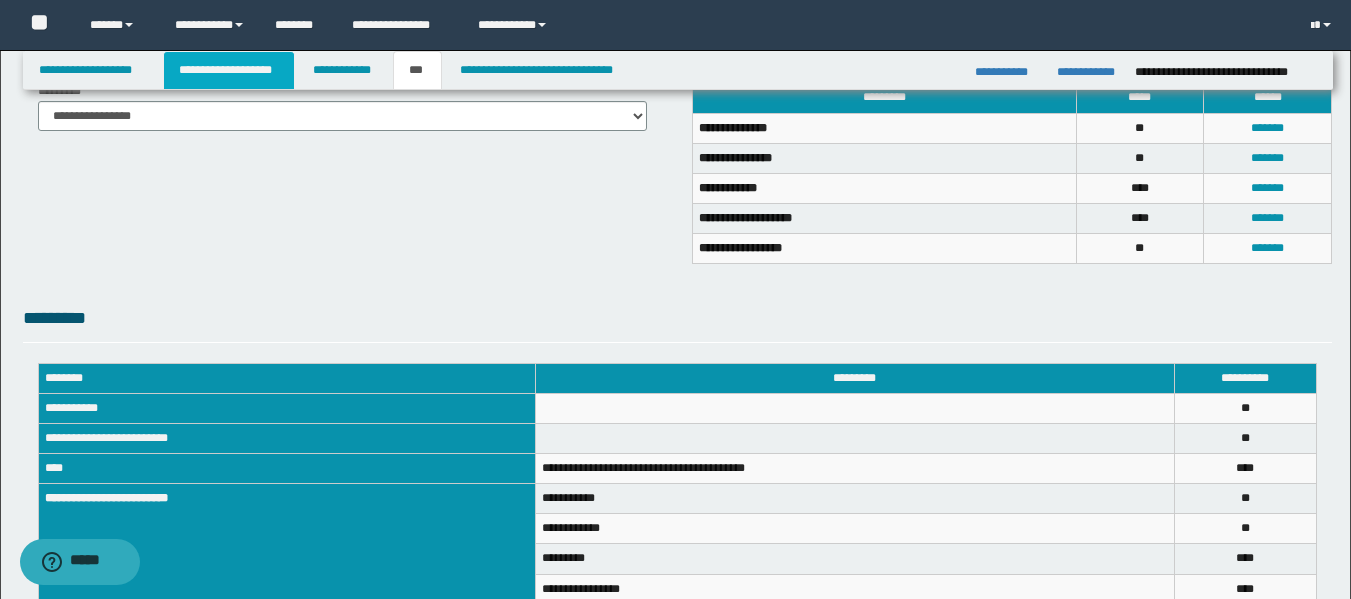 click on "**********" at bounding box center [229, 70] 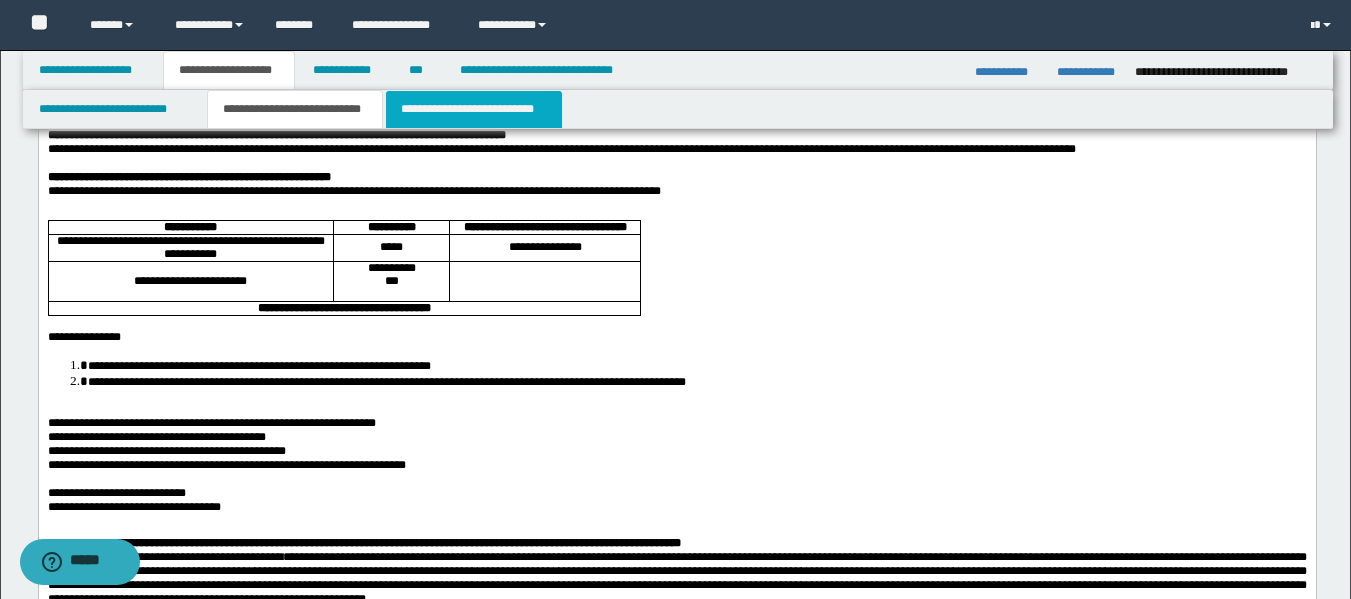 click on "**********" at bounding box center (474, 109) 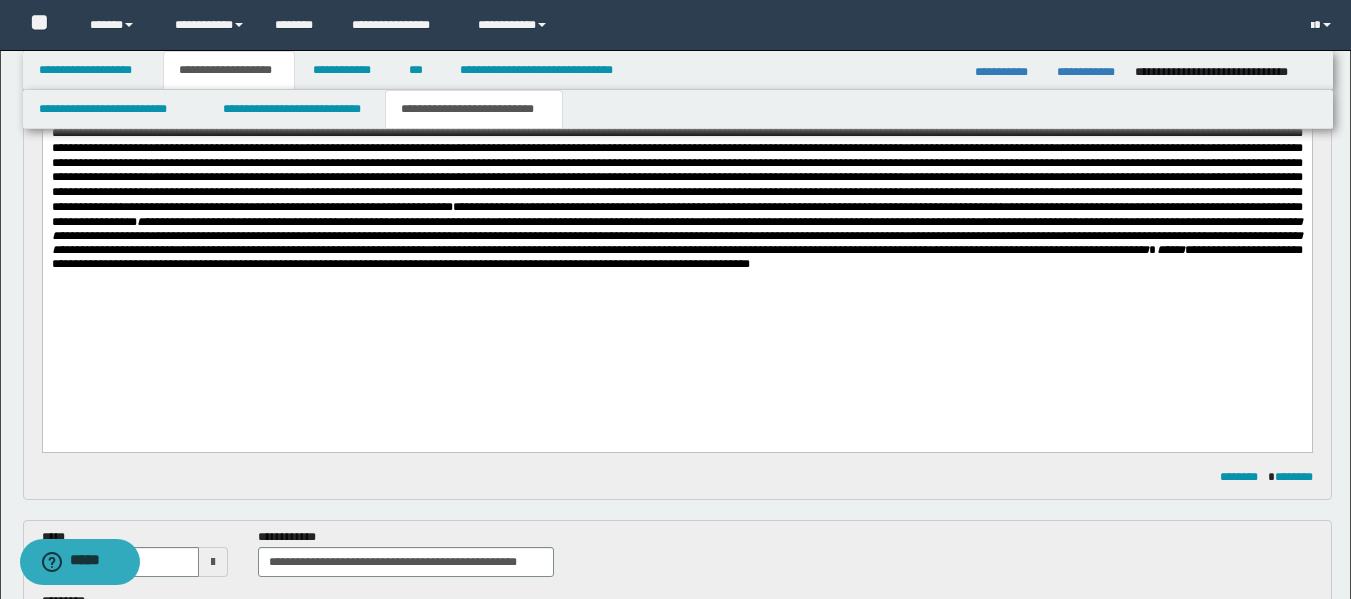 scroll, scrollTop: 336, scrollLeft: 0, axis: vertical 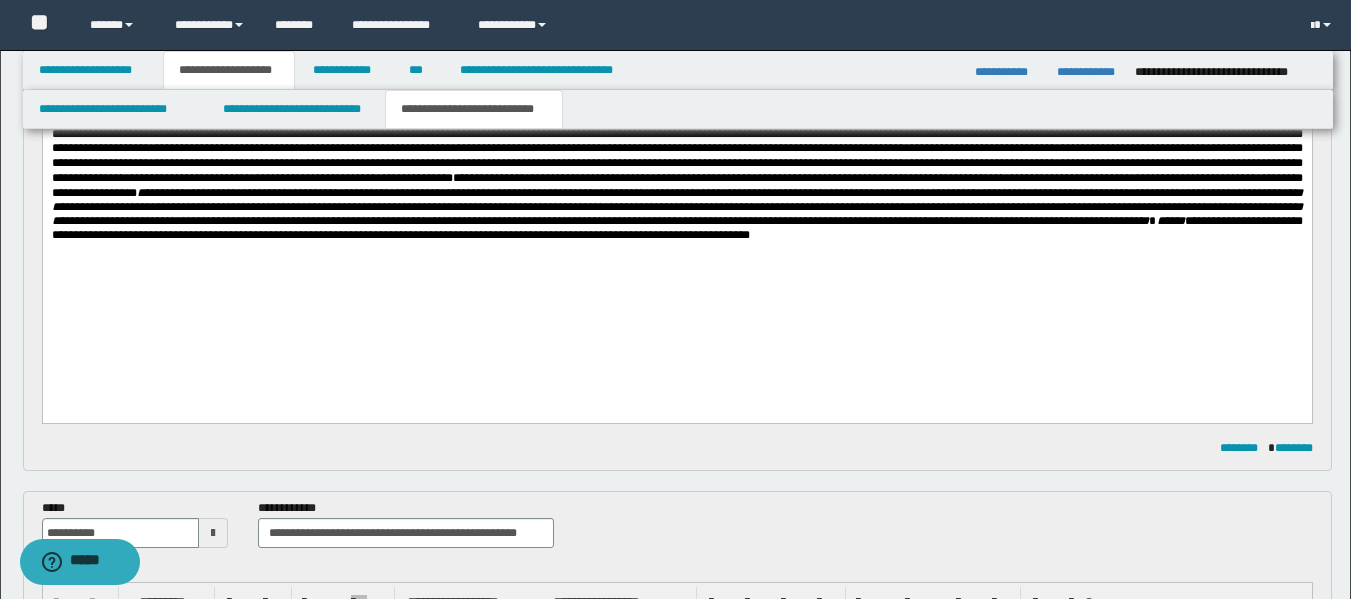 click on "**********" at bounding box center (676, 206) 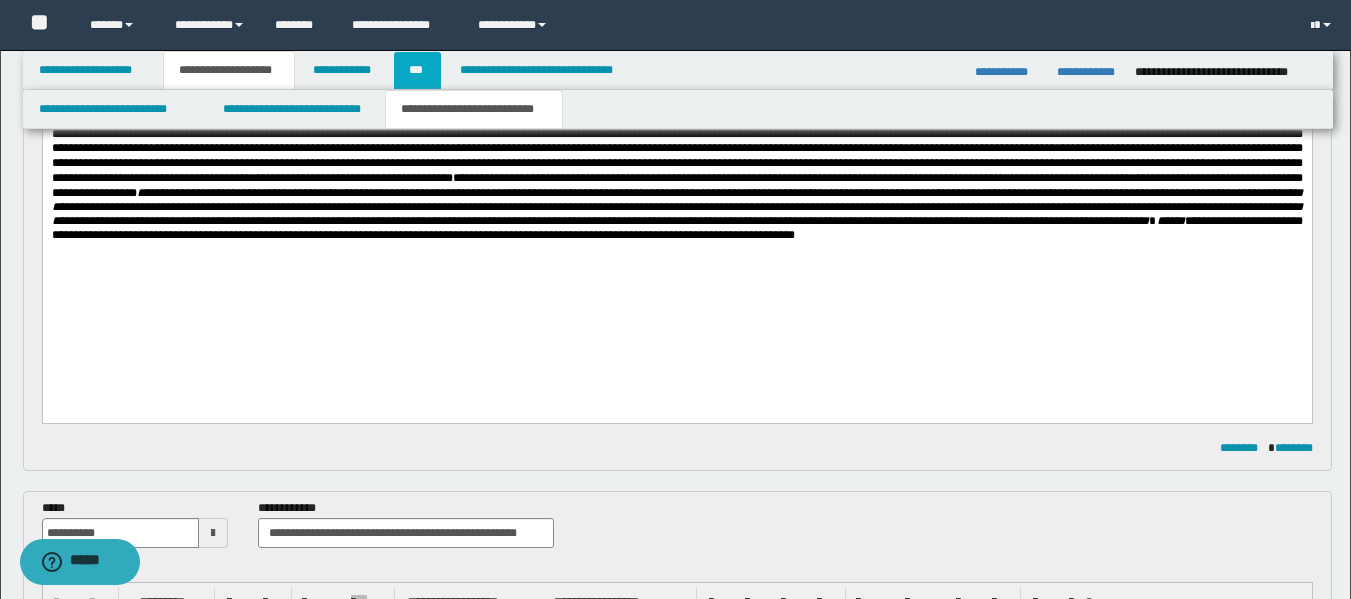 click on "***" at bounding box center [417, 70] 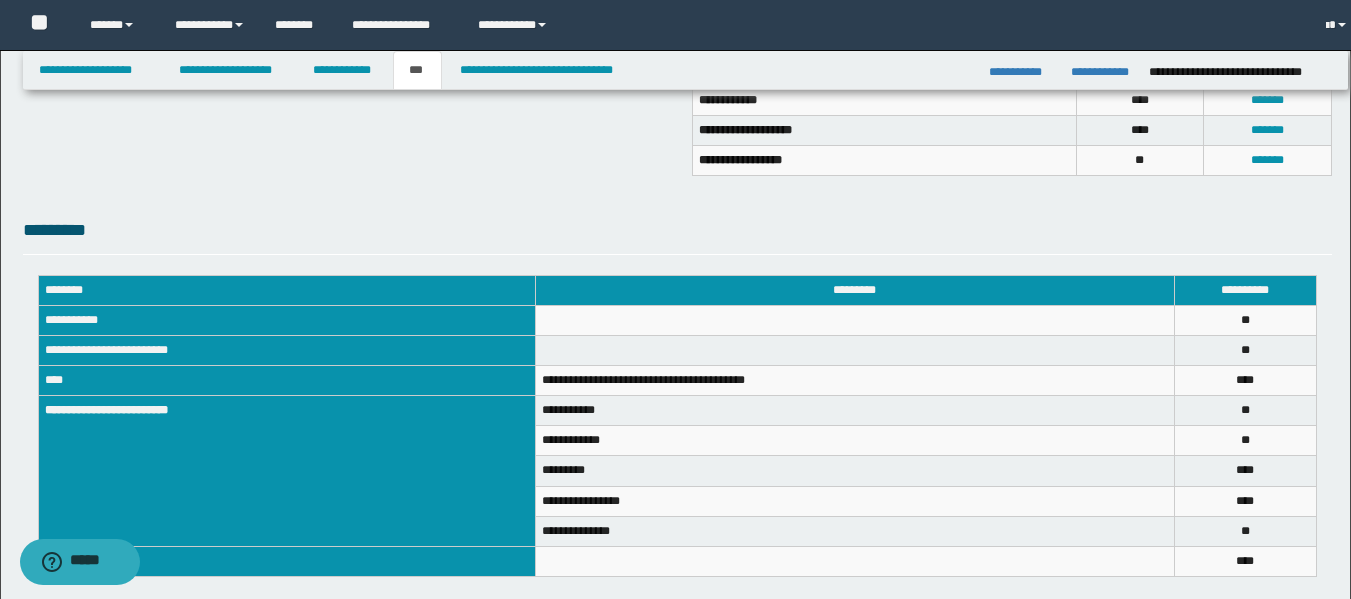 scroll, scrollTop: 305, scrollLeft: 0, axis: vertical 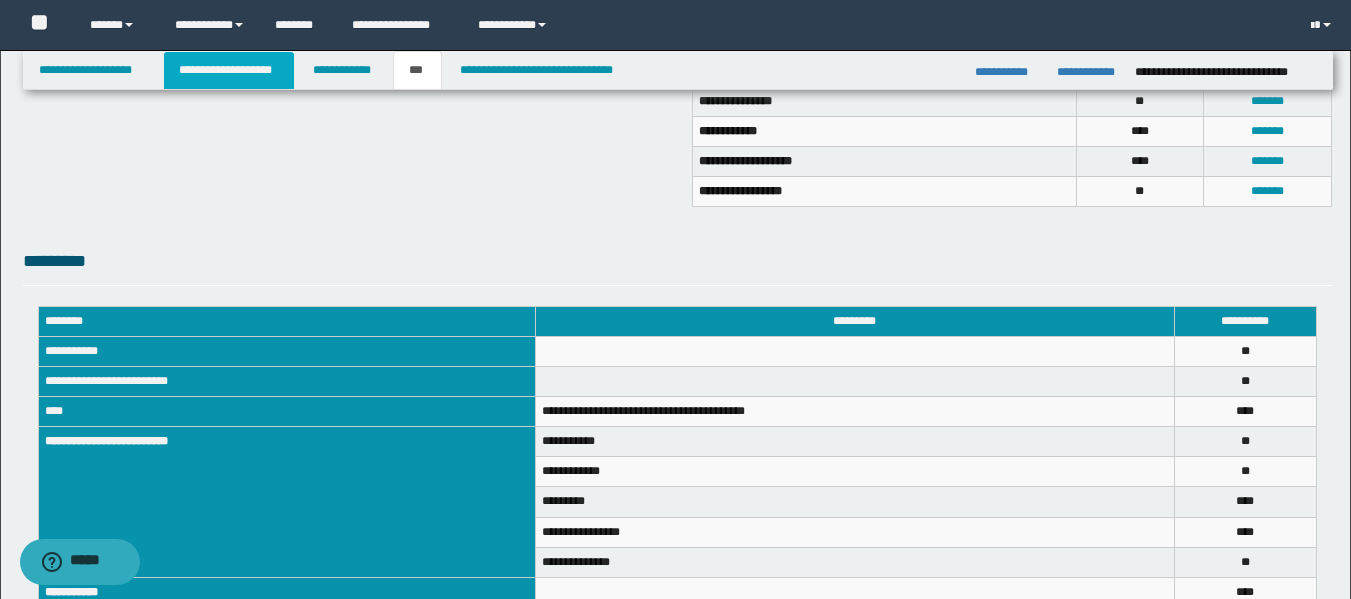 click on "**********" at bounding box center [229, 70] 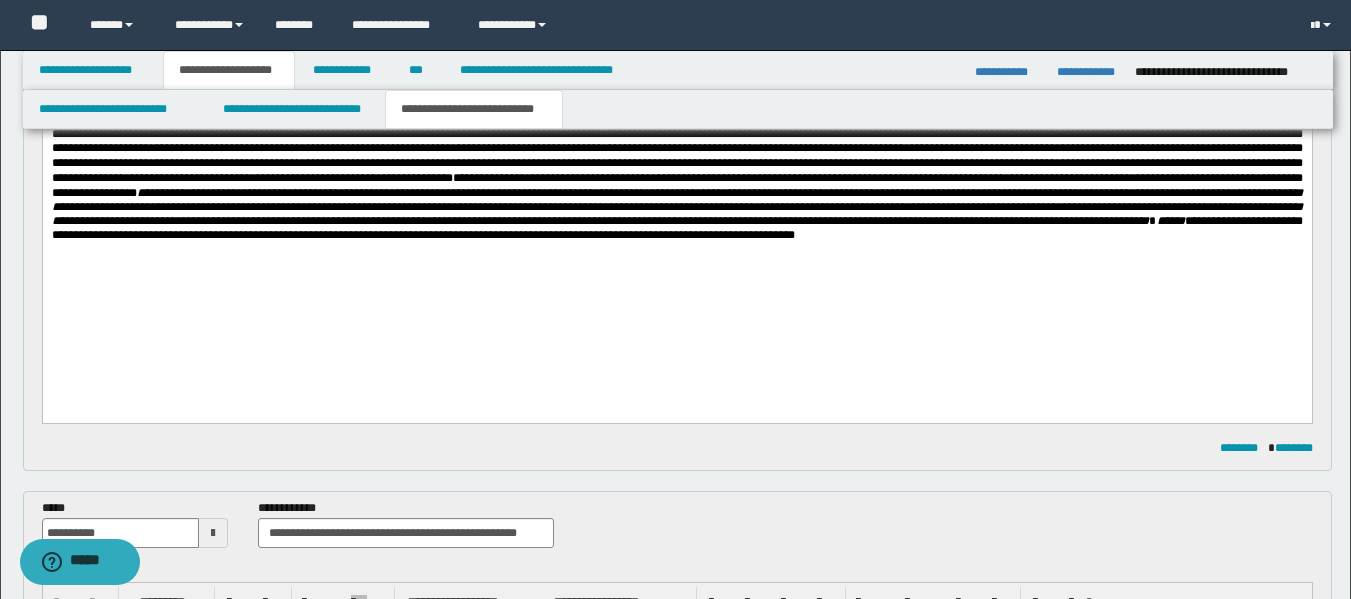 click on "**********" at bounding box center [676, 206] 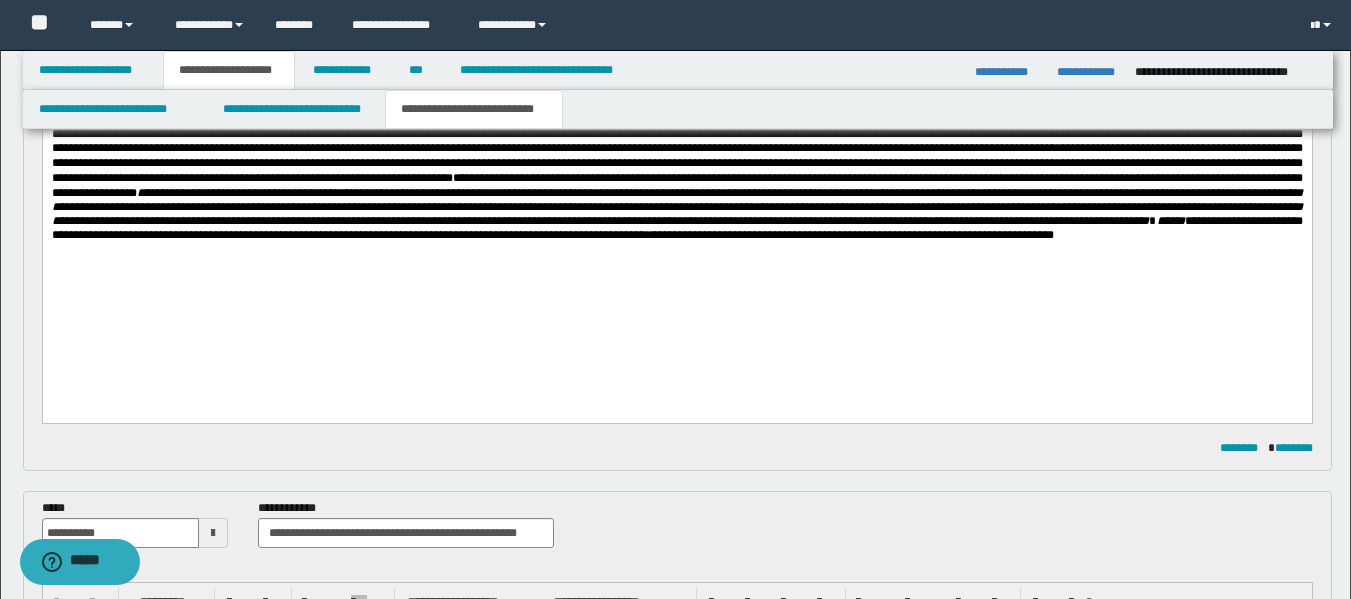 click on "**********" at bounding box center [786, 235] 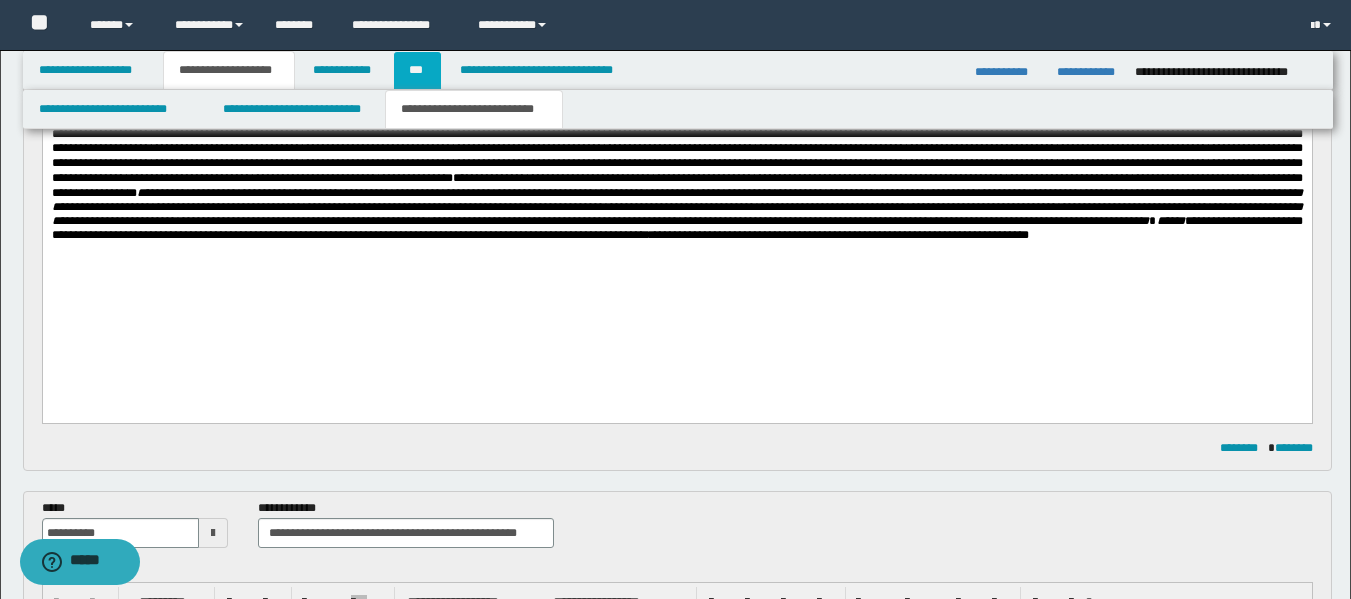 click on "***" at bounding box center [417, 70] 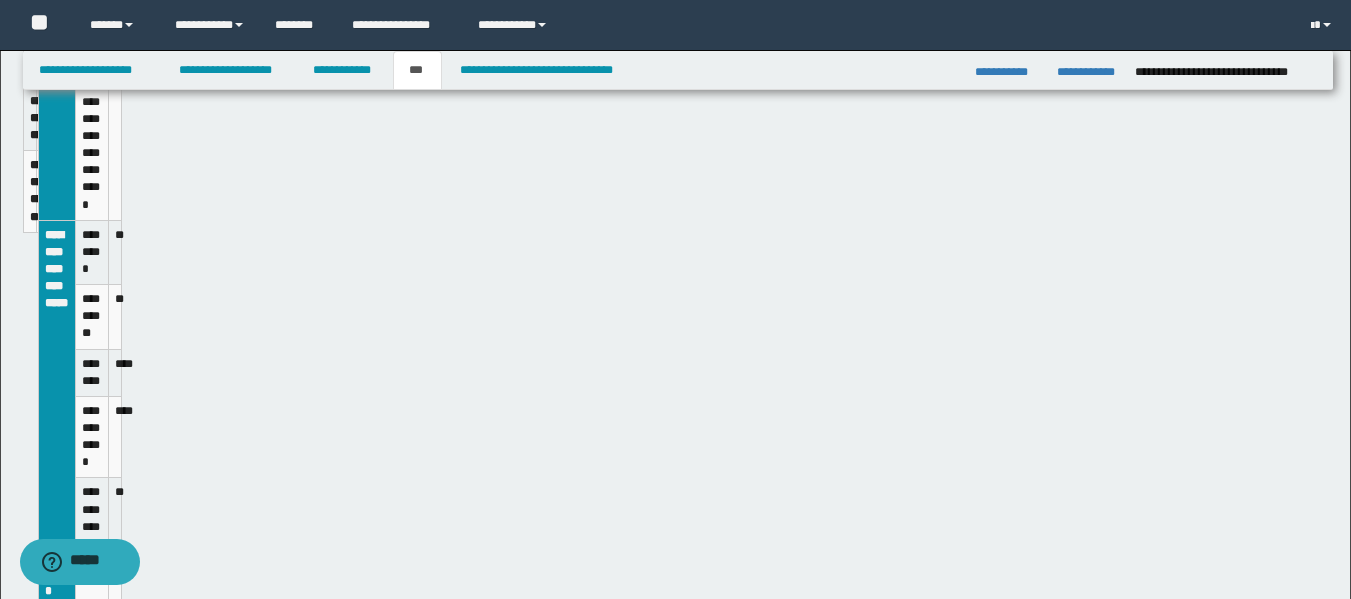 scroll, scrollTop: 305, scrollLeft: 0, axis: vertical 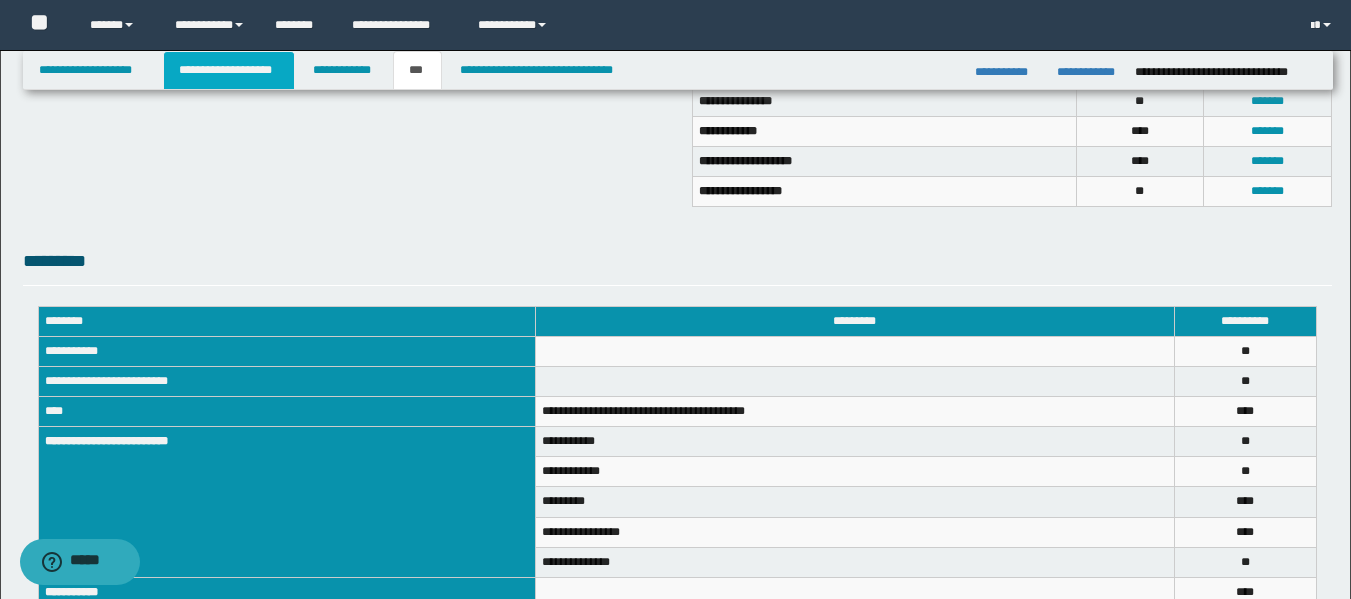 click on "**********" at bounding box center (229, 70) 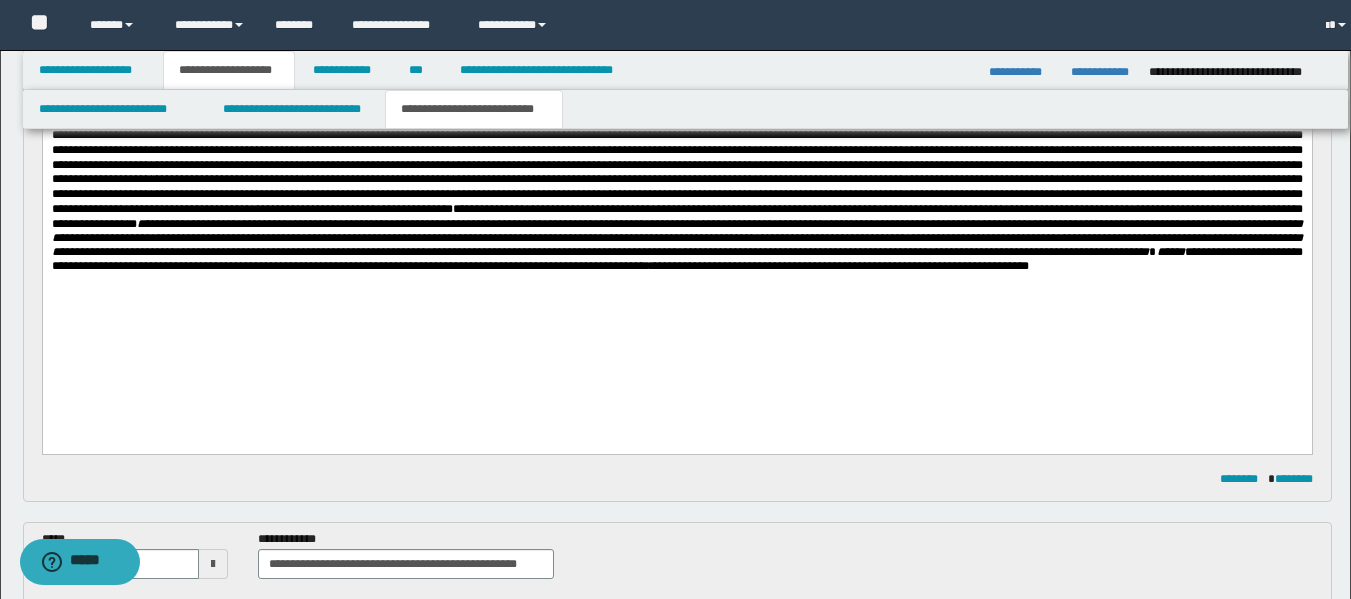 scroll, scrollTop: 336, scrollLeft: 0, axis: vertical 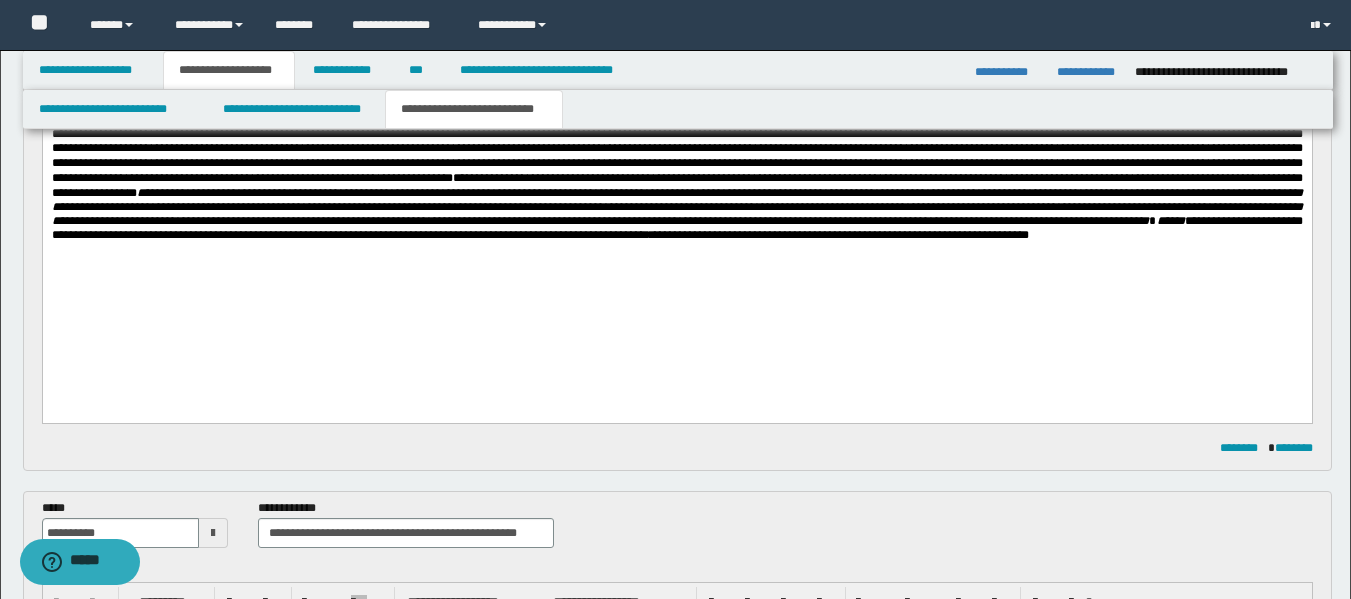 click on "**********" at bounding box center [676, 206] 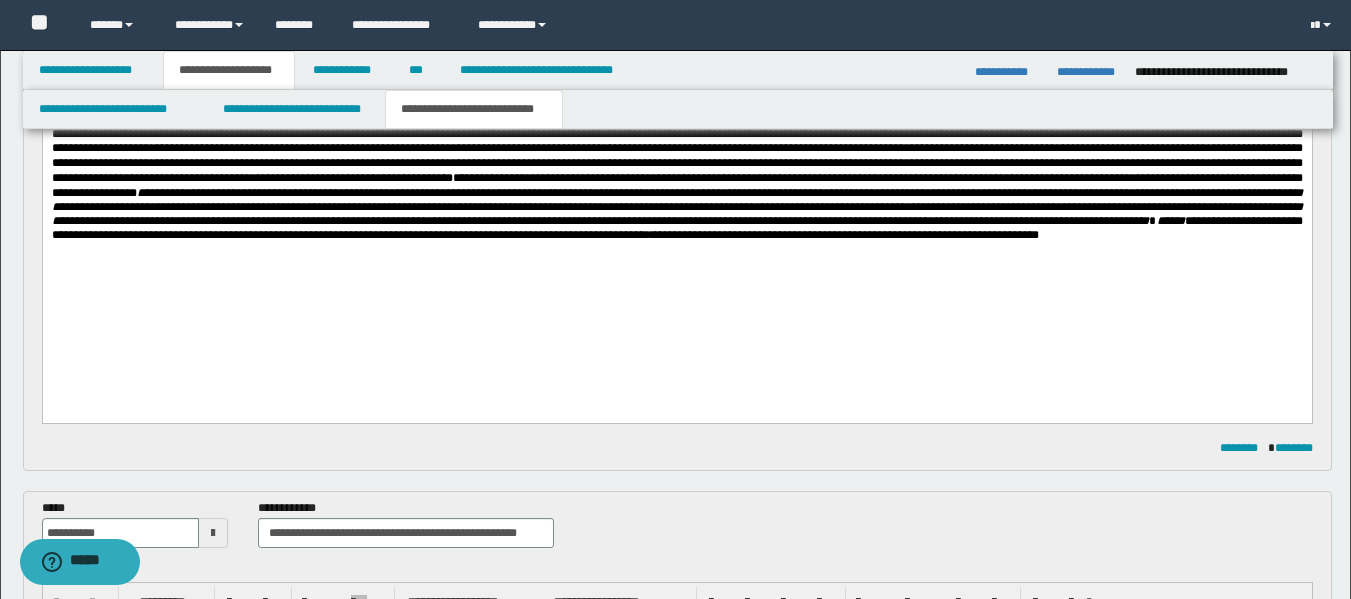 click on "**********" at bounding box center (676, 169) 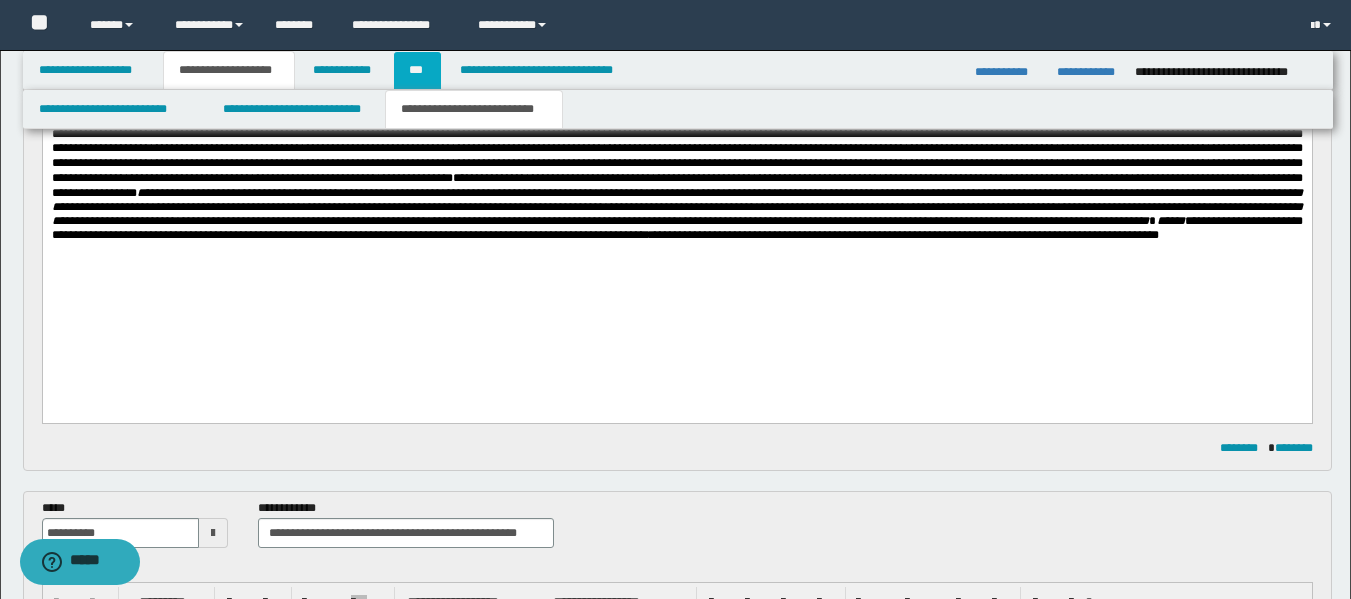 click on "***" at bounding box center (417, 70) 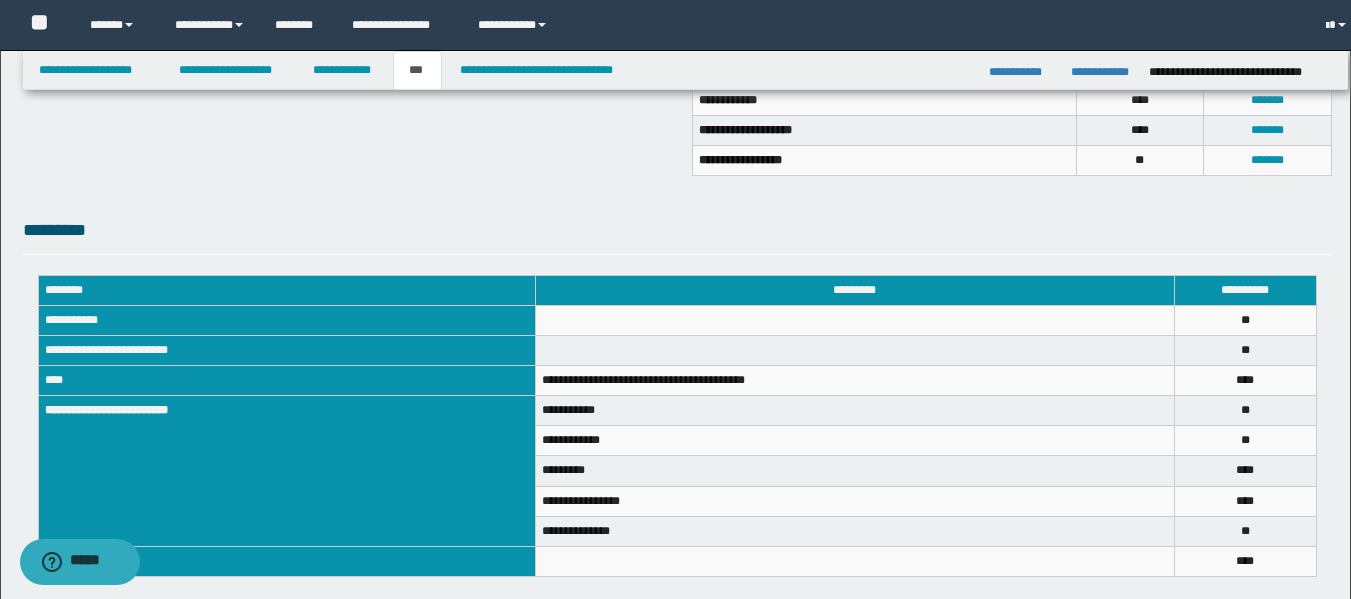 scroll, scrollTop: 305, scrollLeft: 0, axis: vertical 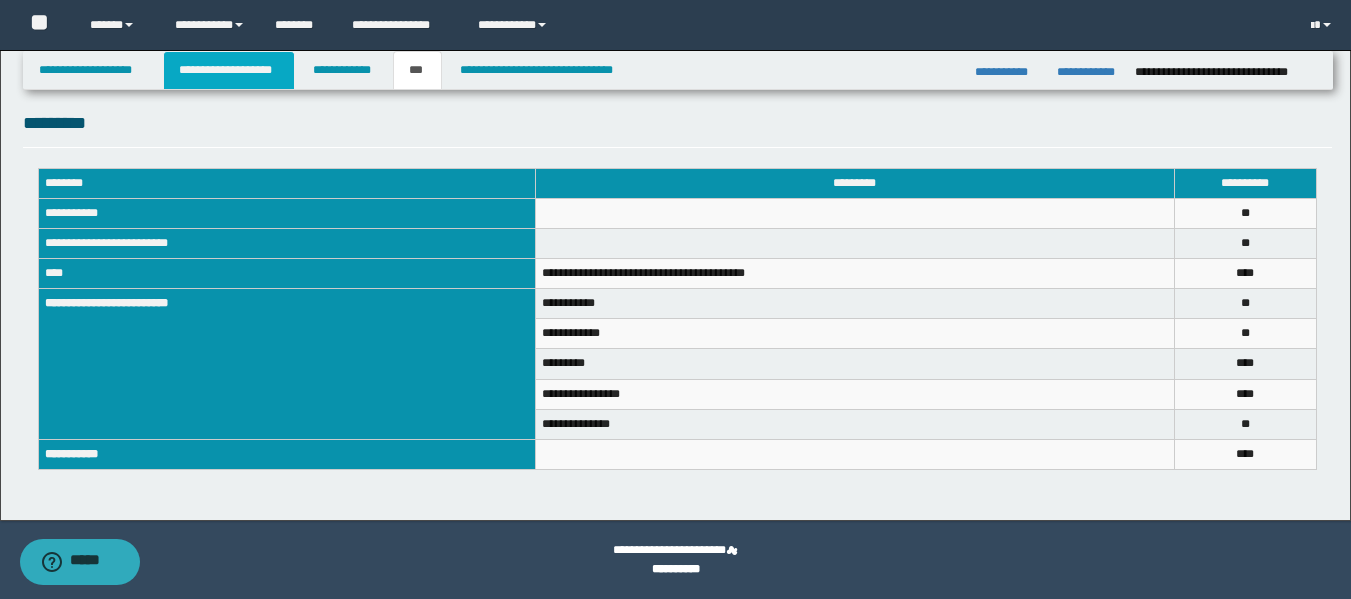 click on "**********" at bounding box center (229, 70) 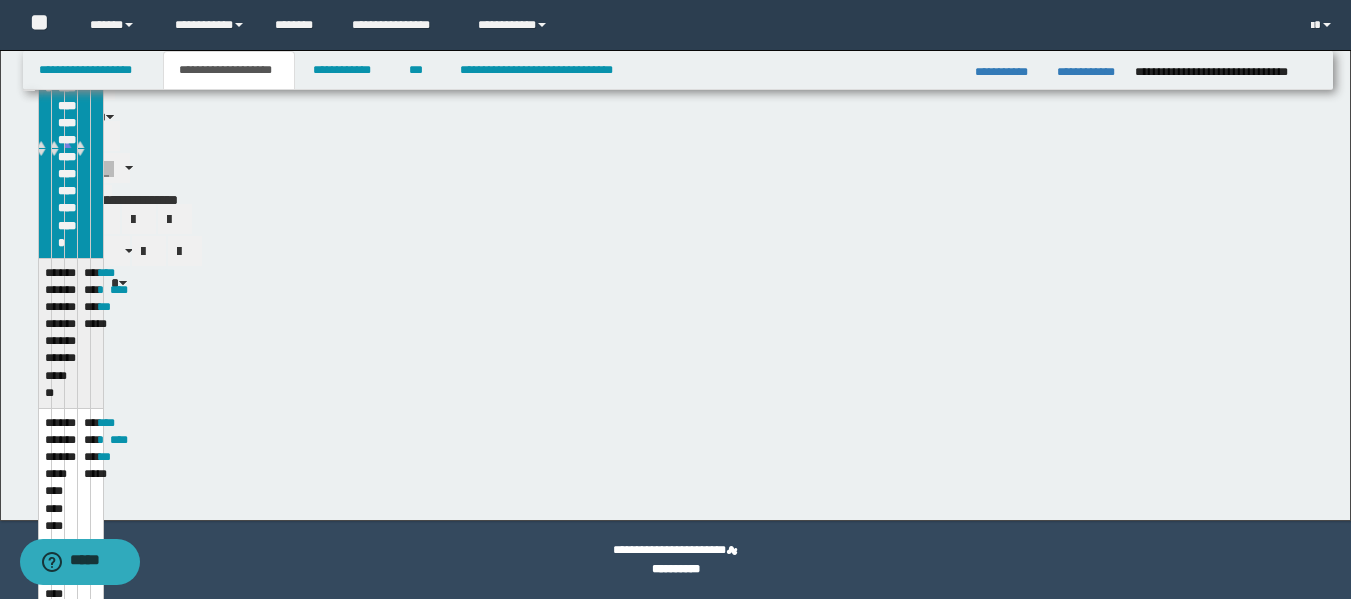 scroll, scrollTop: 474, scrollLeft: 0, axis: vertical 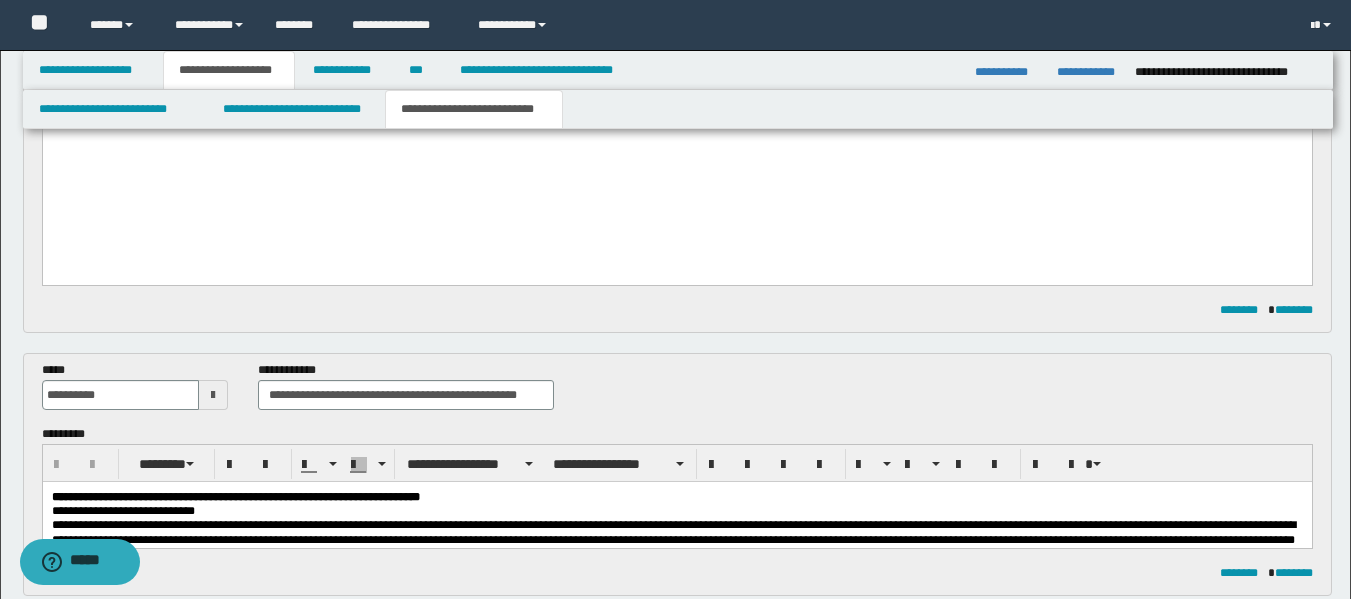 click on "**********" at bounding box center (676, 32) 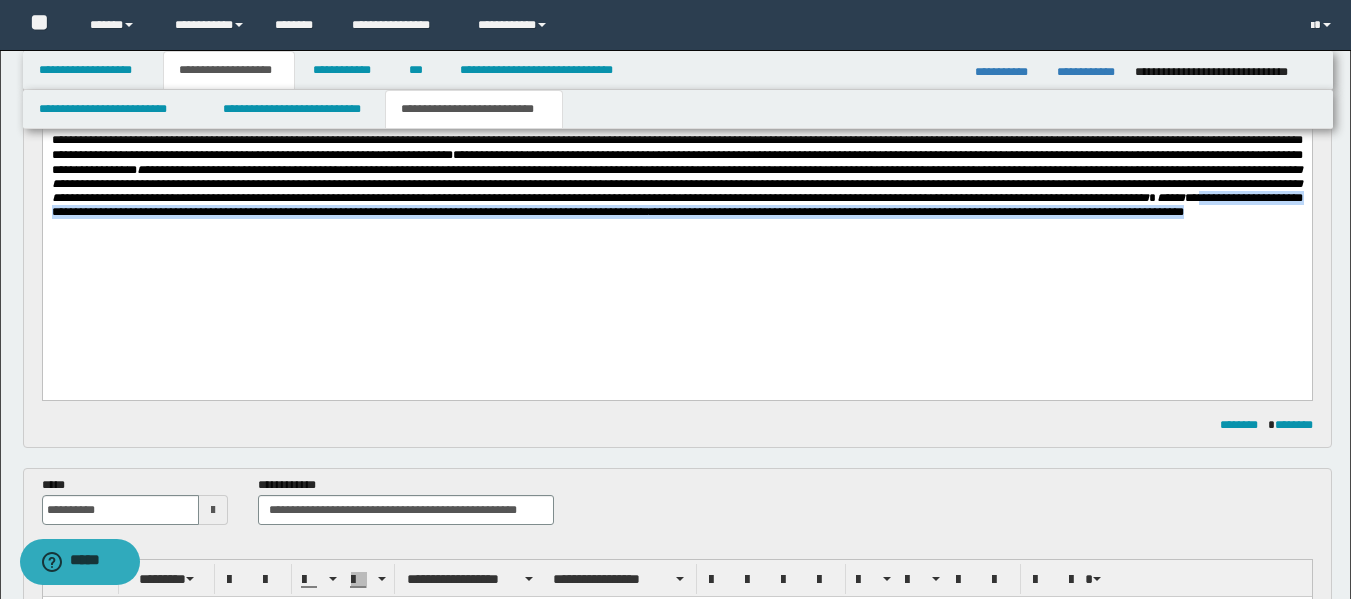 drag, startPoint x: 867, startPoint y: 239, endPoint x: 958, endPoint y: 254, distance: 92.22798 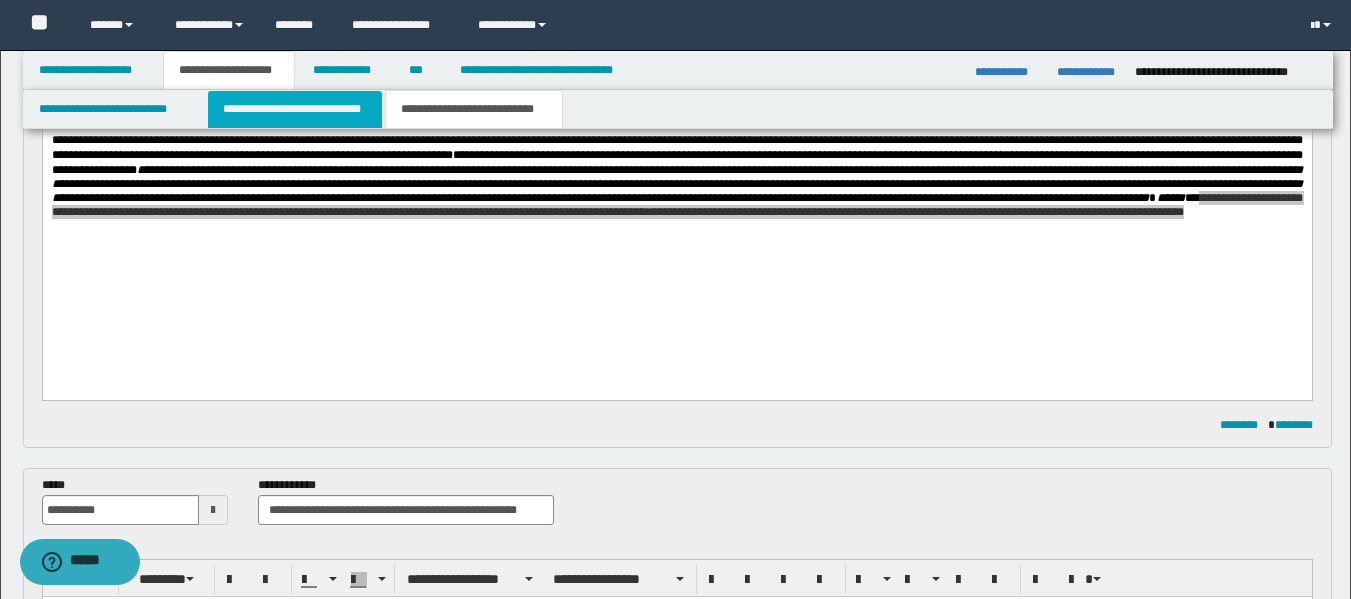 click on "**********" at bounding box center (295, 109) 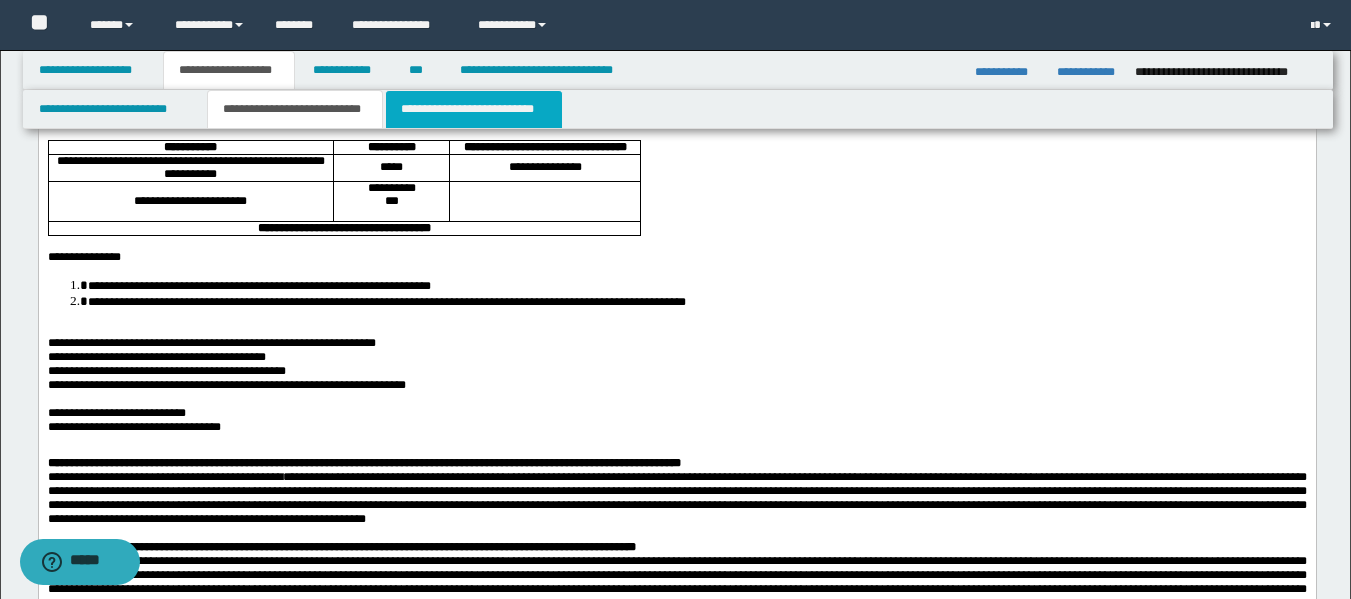click on "**********" at bounding box center [474, 109] 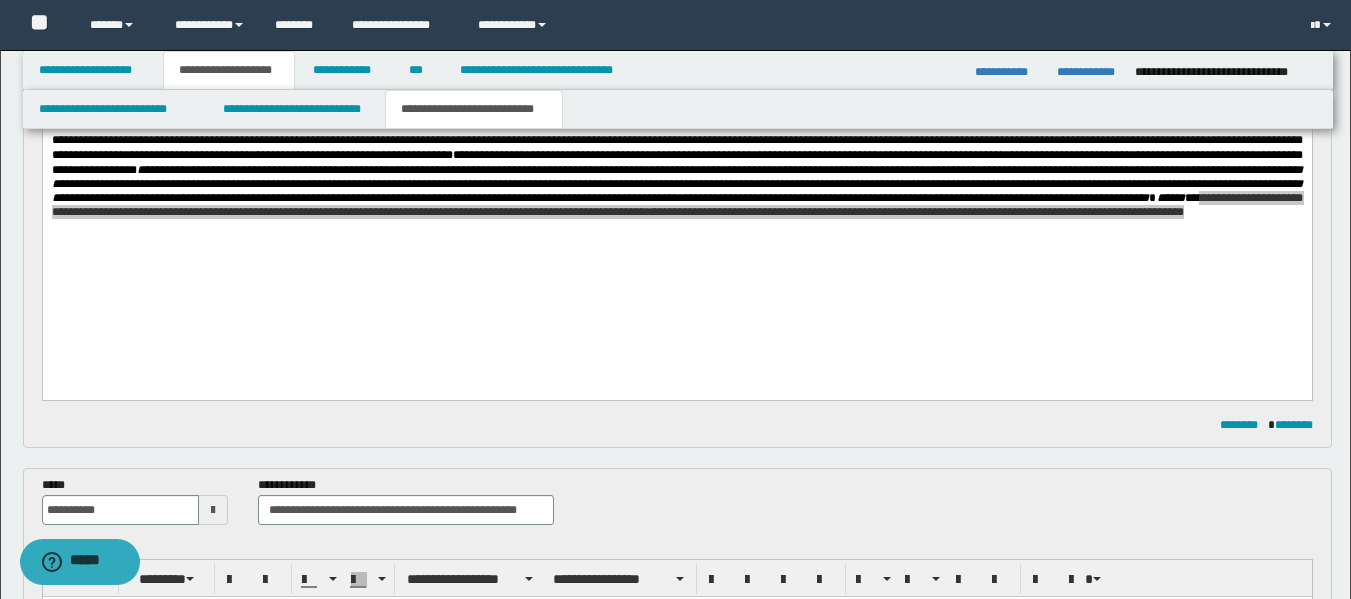 copy on "**********" 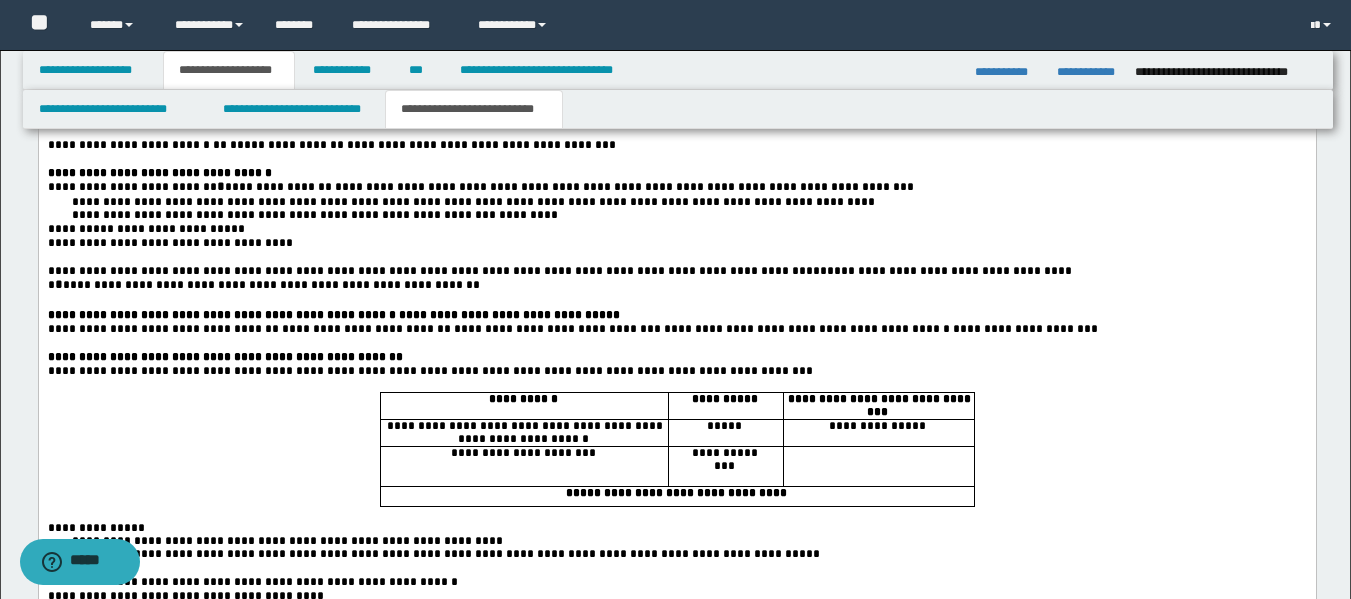 scroll, scrollTop: 1391, scrollLeft: 0, axis: vertical 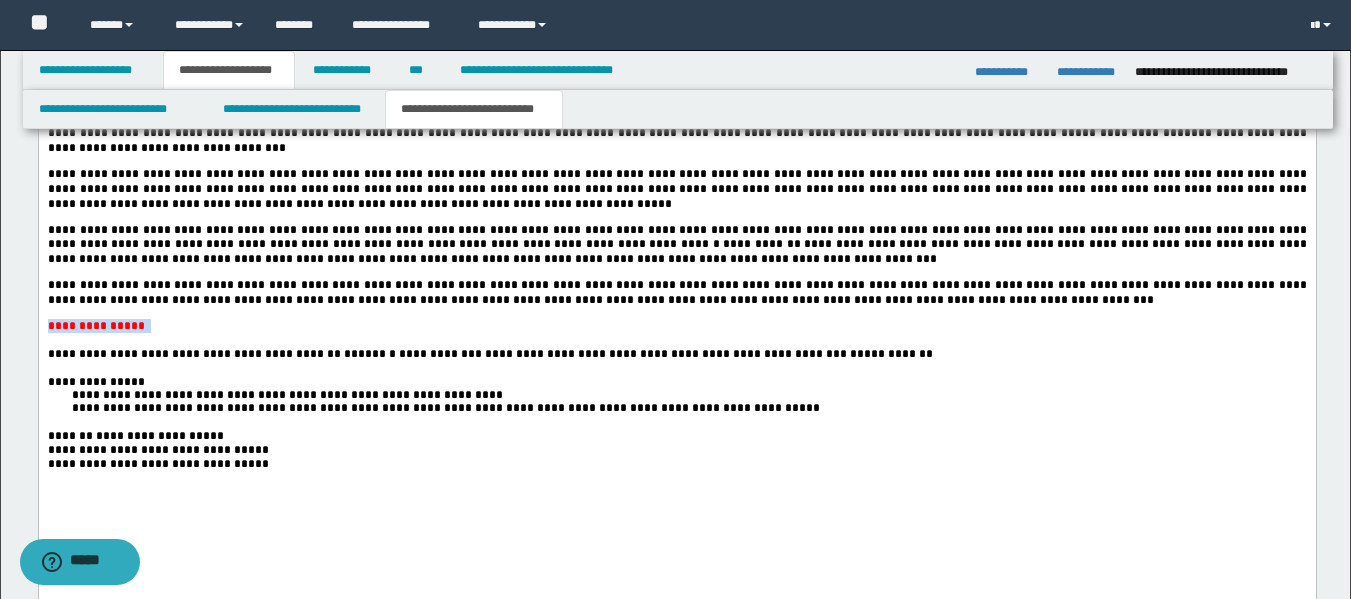 drag, startPoint x: 158, startPoint y: 408, endPoint x: 76, endPoint y: -271, distance: 683.9335 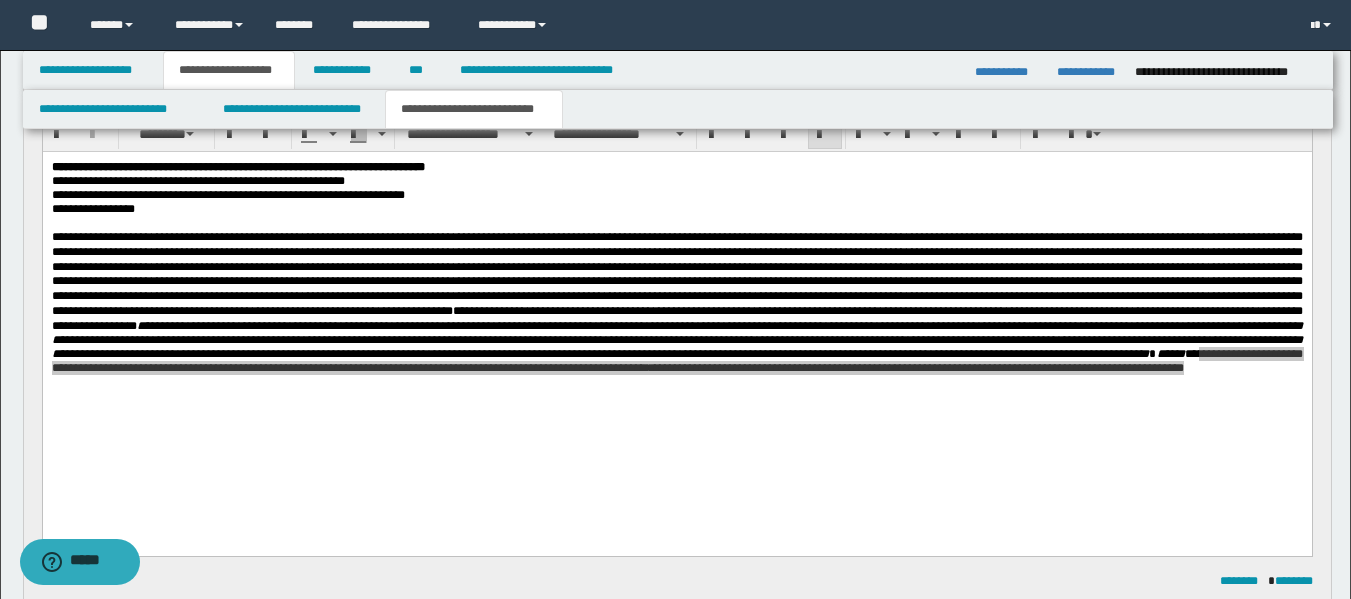 scroll, scrollTop: 197, scrollLeft: 0, axis: vertical 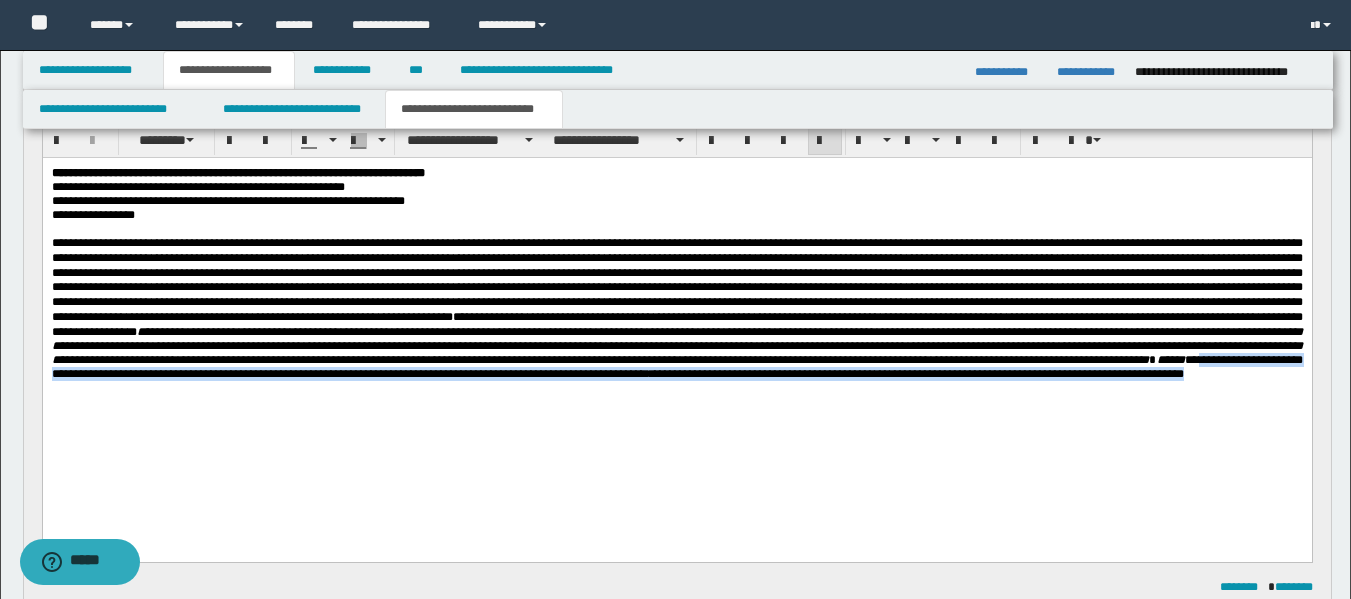click on "**********" at bounding box center [676, 308] 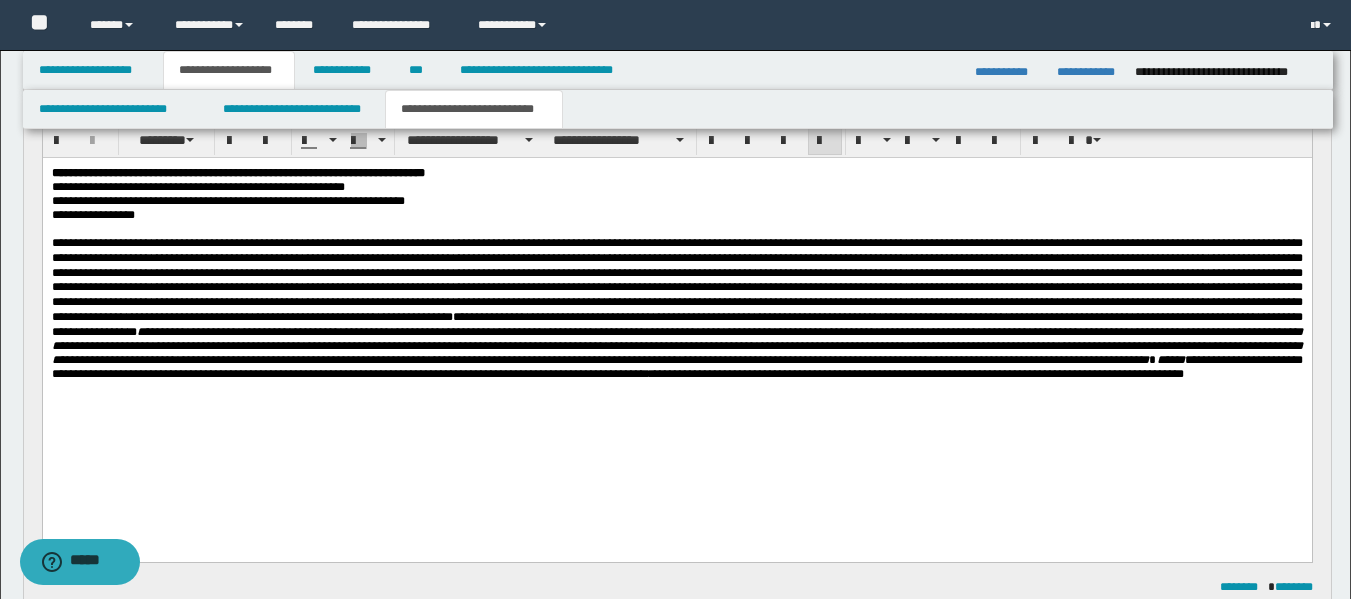 click at bounding box center (676, 388) 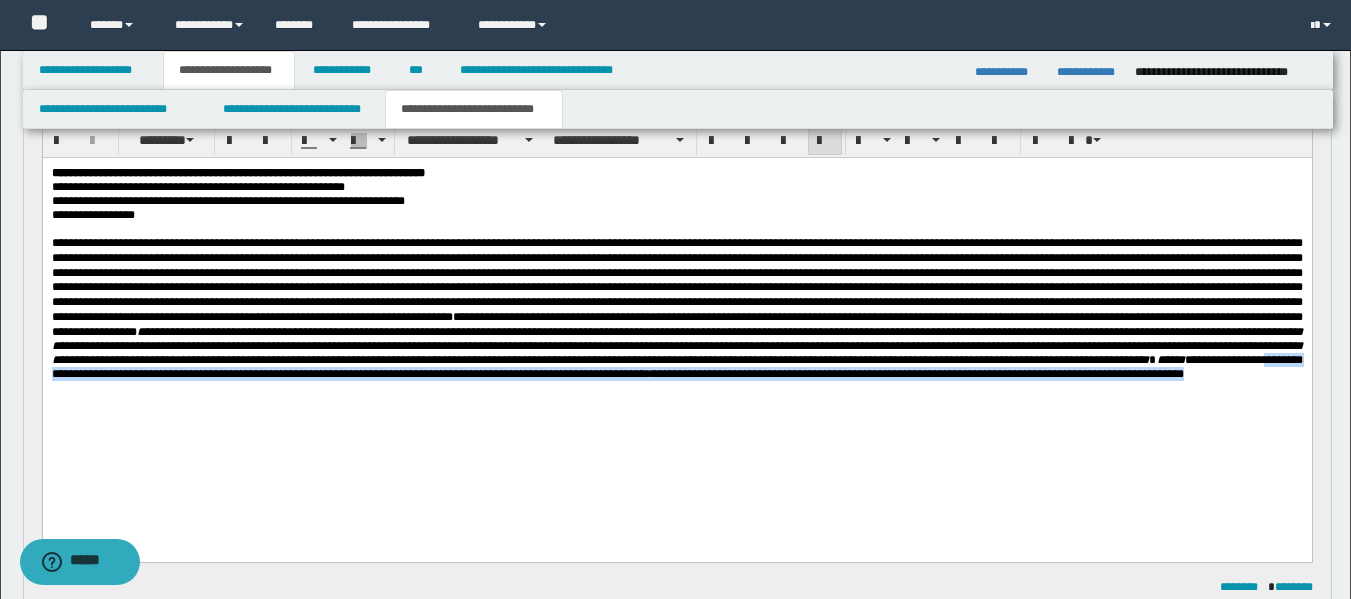 drag, startPoint x: 930, startPoint y: 399, endPoint x: 964, endPoint y: 419, distance: 39.446167 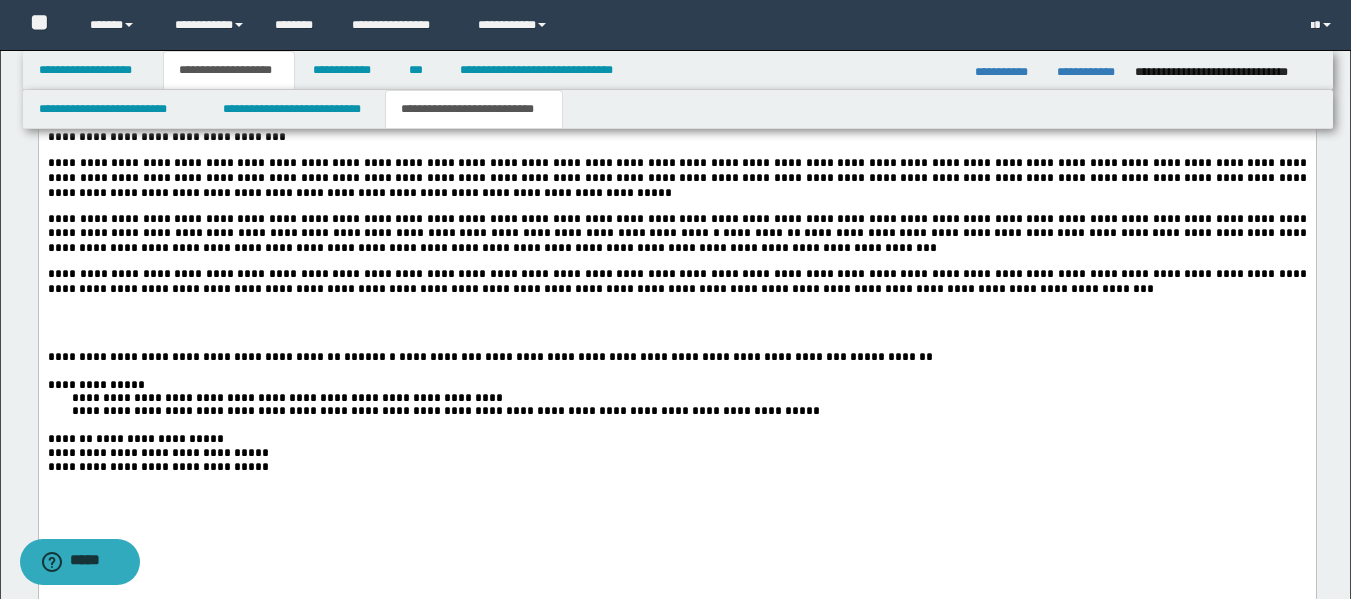 scroll, scrollTop: 2090, scrollLeft: 0, axis: vertical 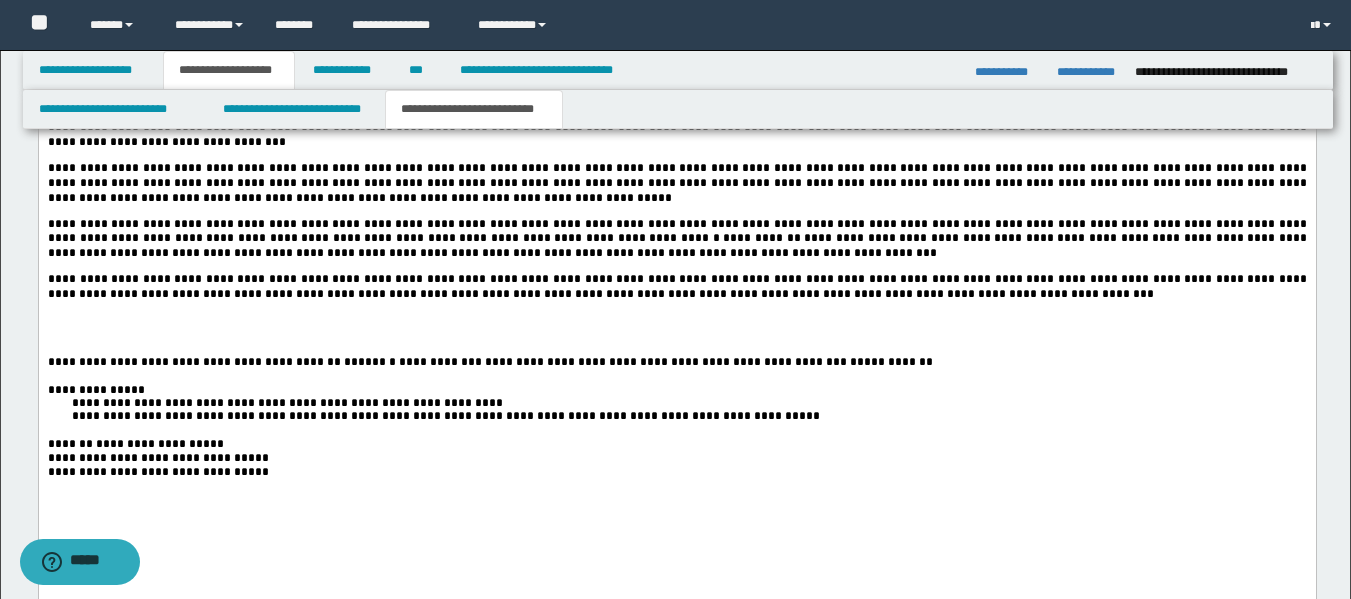 click at bounding box center [676, 320] 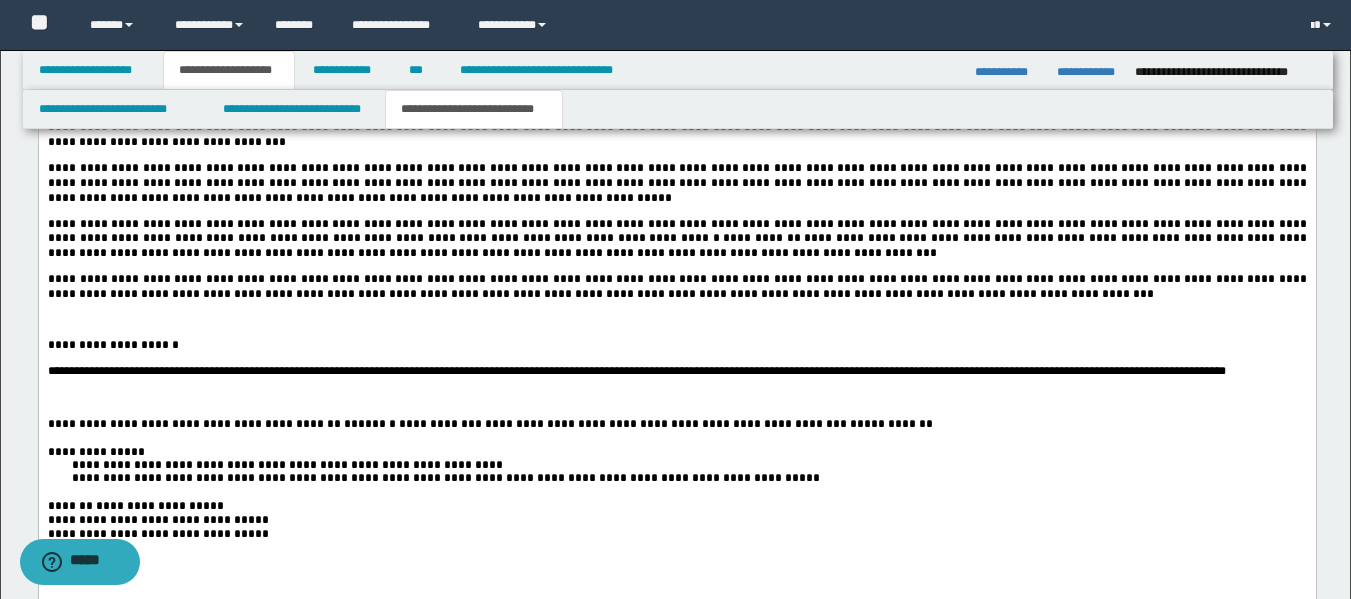 click at bounding box center [676, 320] 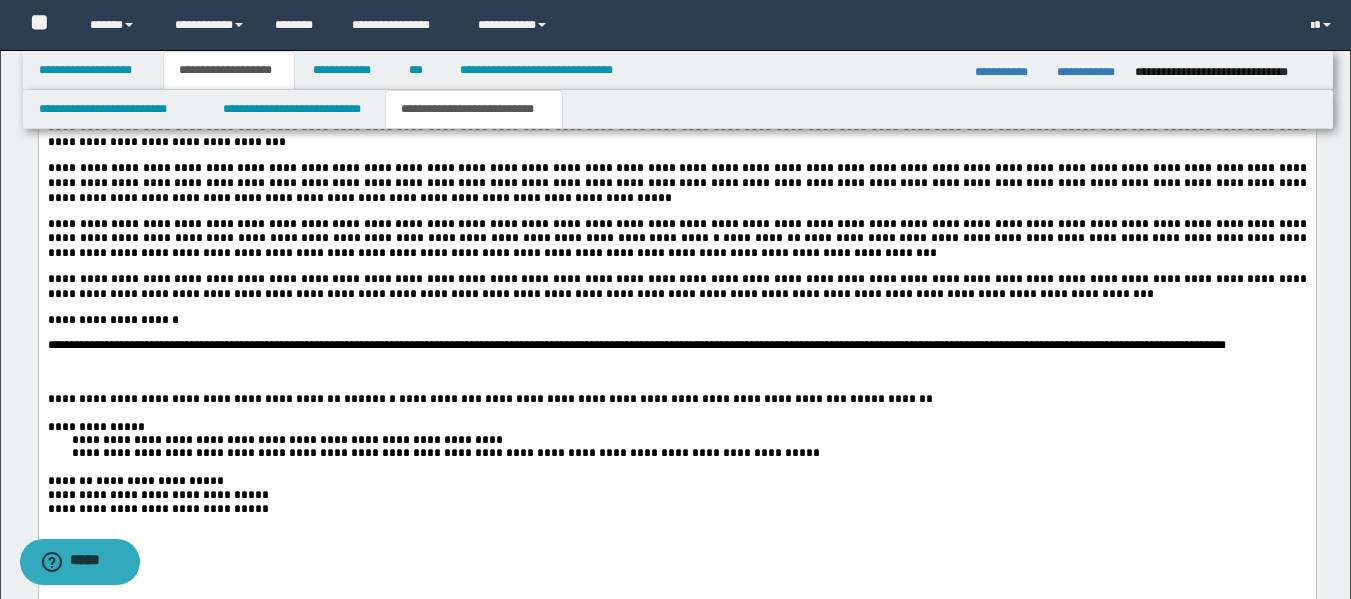 click on "**********" at bounding box center [369, 345] 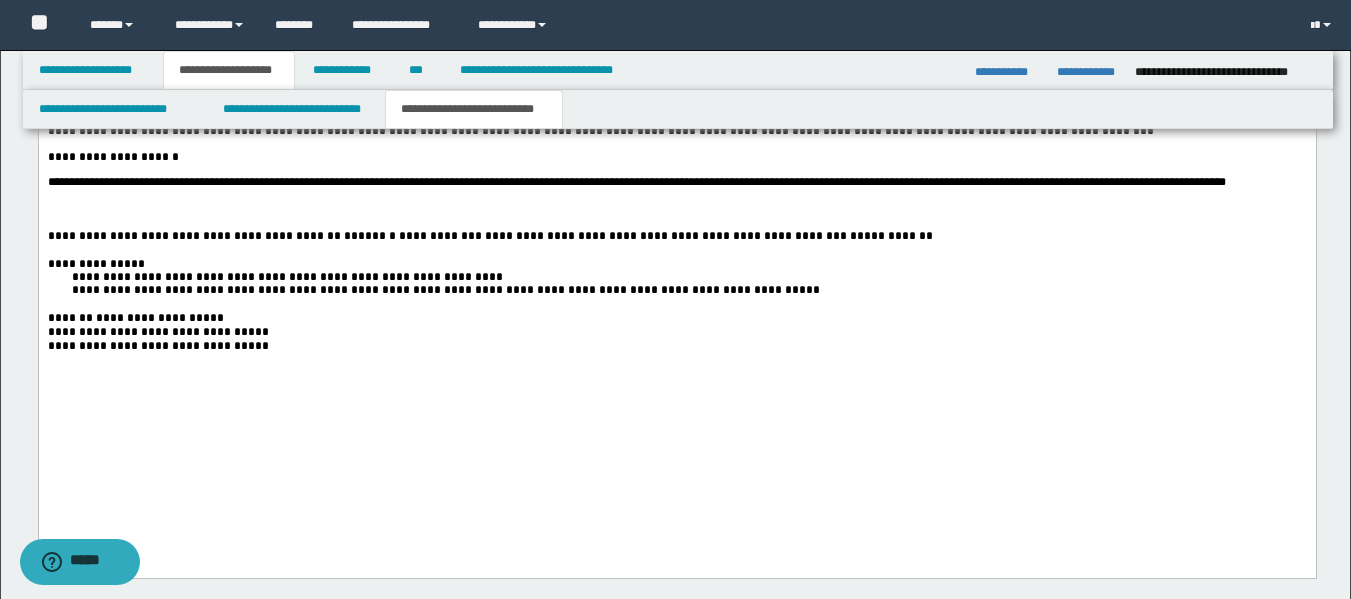 scroll, scrollTop: 2259, scrollLeft: 0, axis: vertical 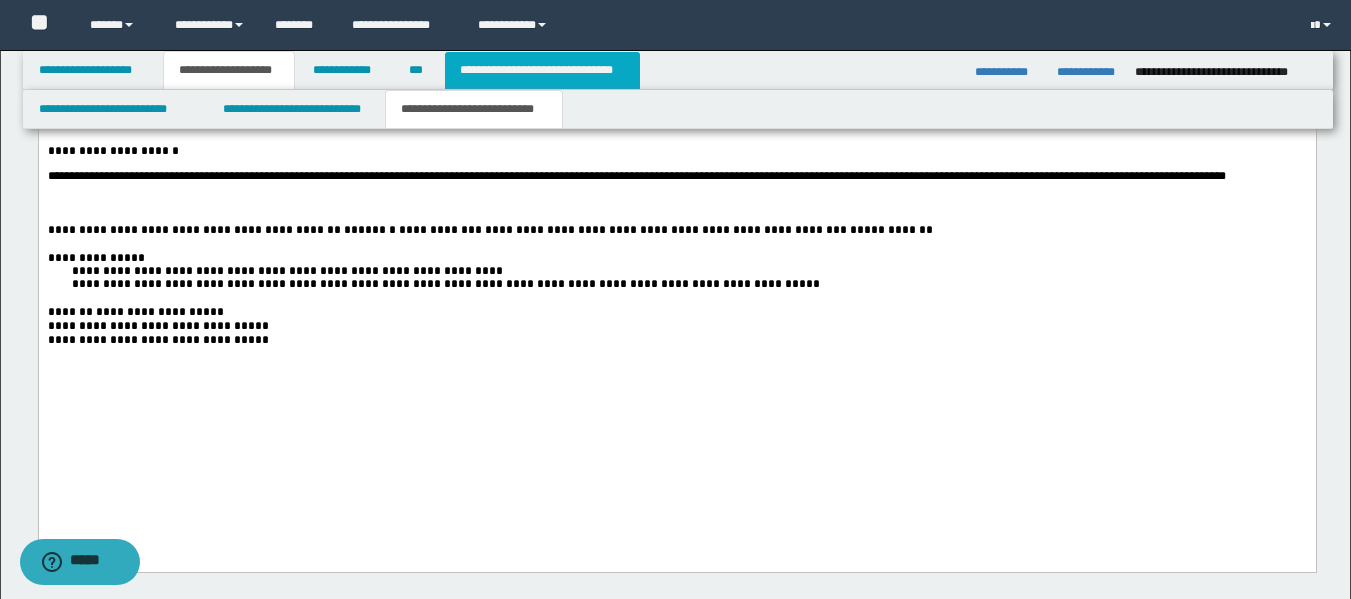 click on "**********" at bounding box center [542, 70] 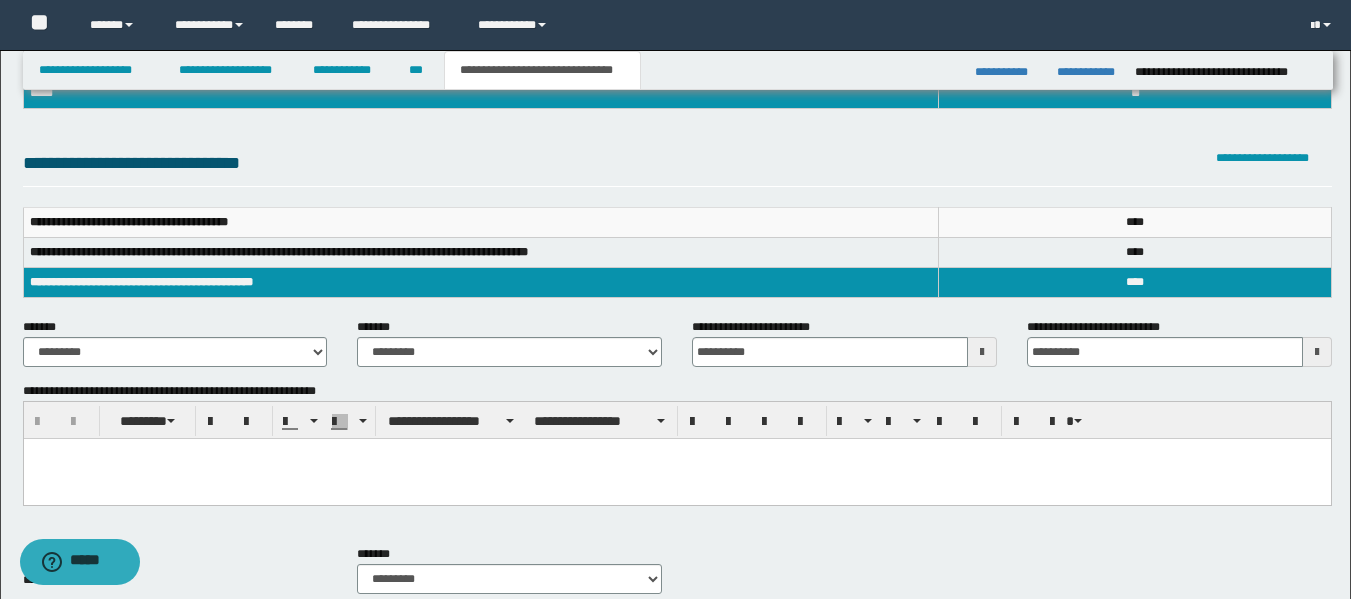 scroll, scrollTop: 142, scrollLeft: 0, axis: vertical 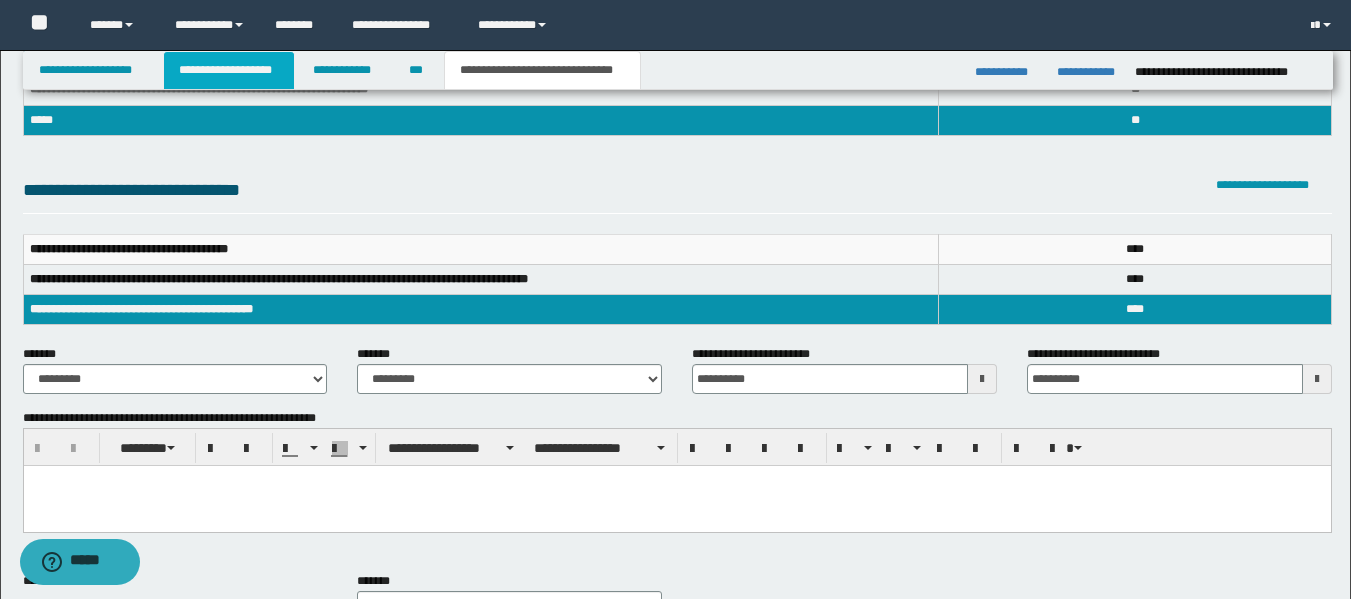 click on "**********" at bounding box center [229, 70] 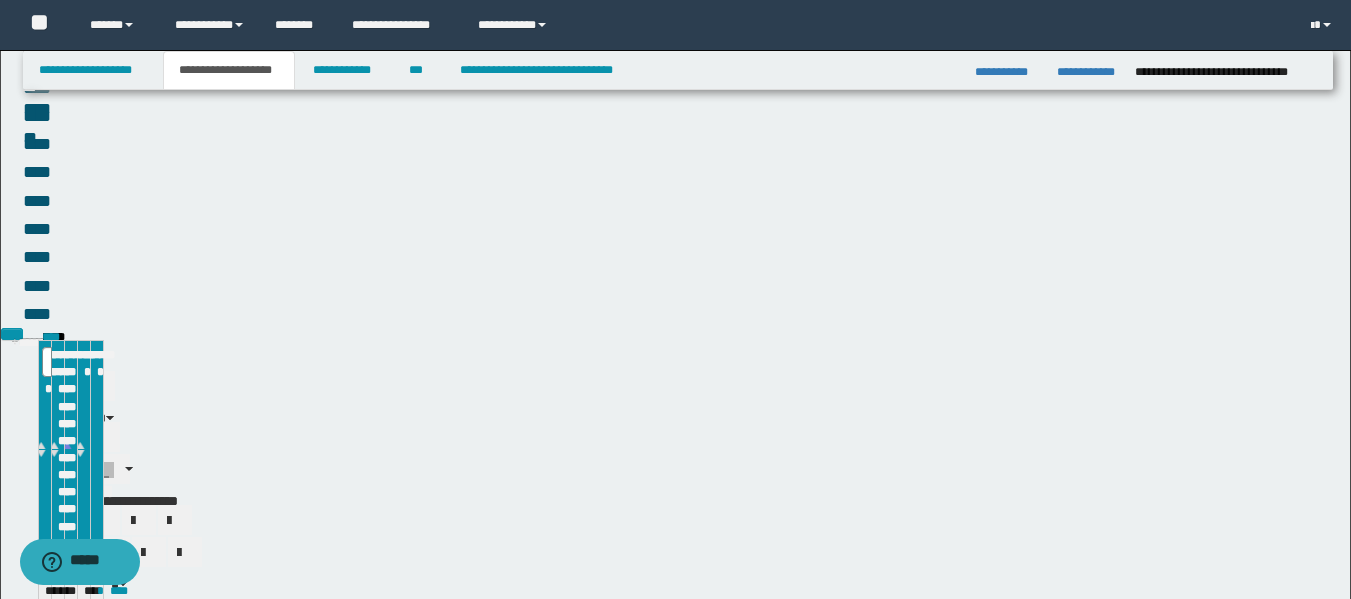 scroll, scrollTop: 173, scrollLeft: 0, axis: vertical 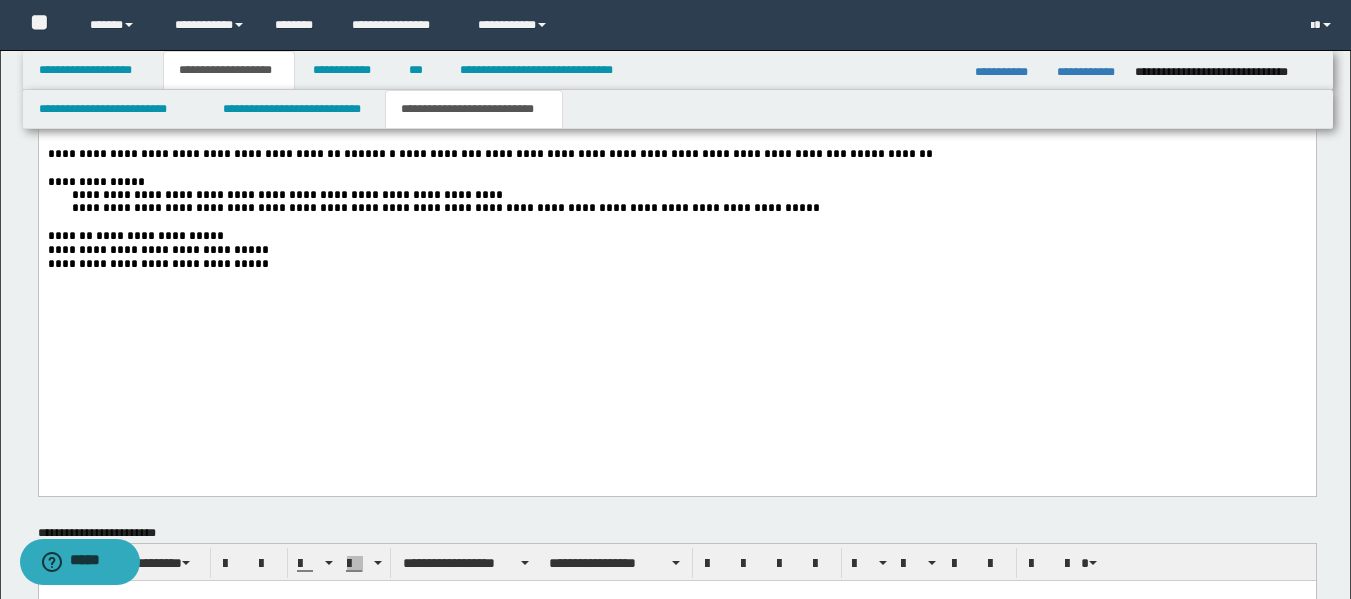 click on "*****" at bounding box center [250, 250] 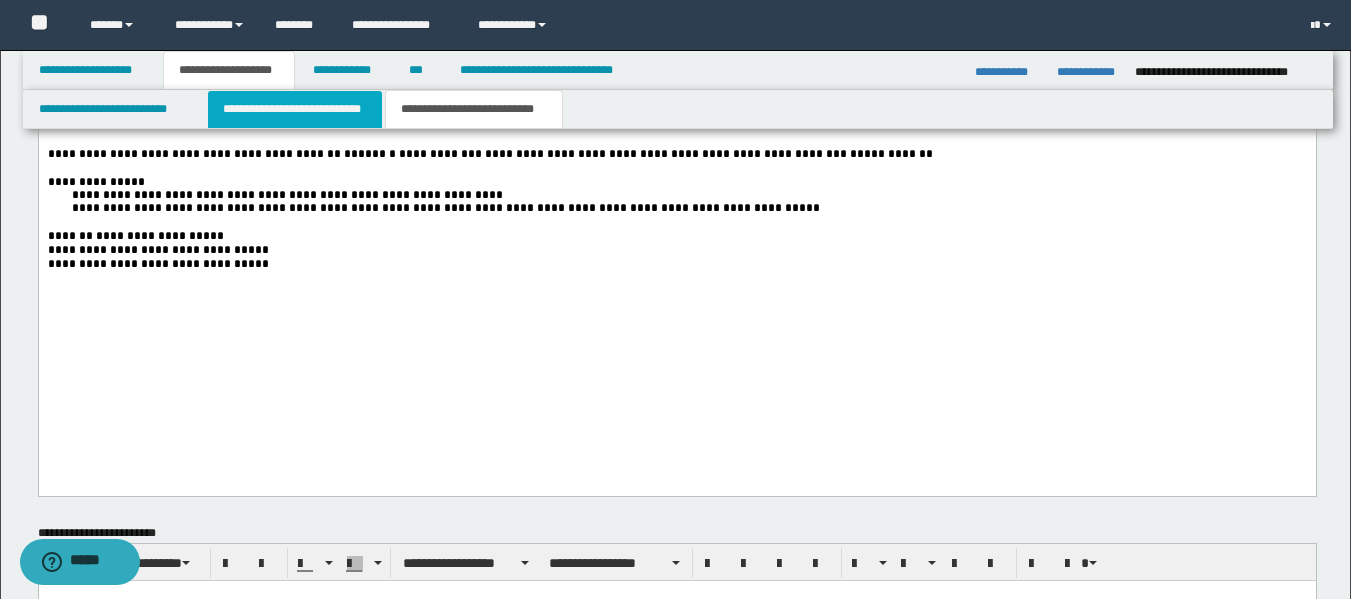 click on "**********" at bounding box center (295, 109) 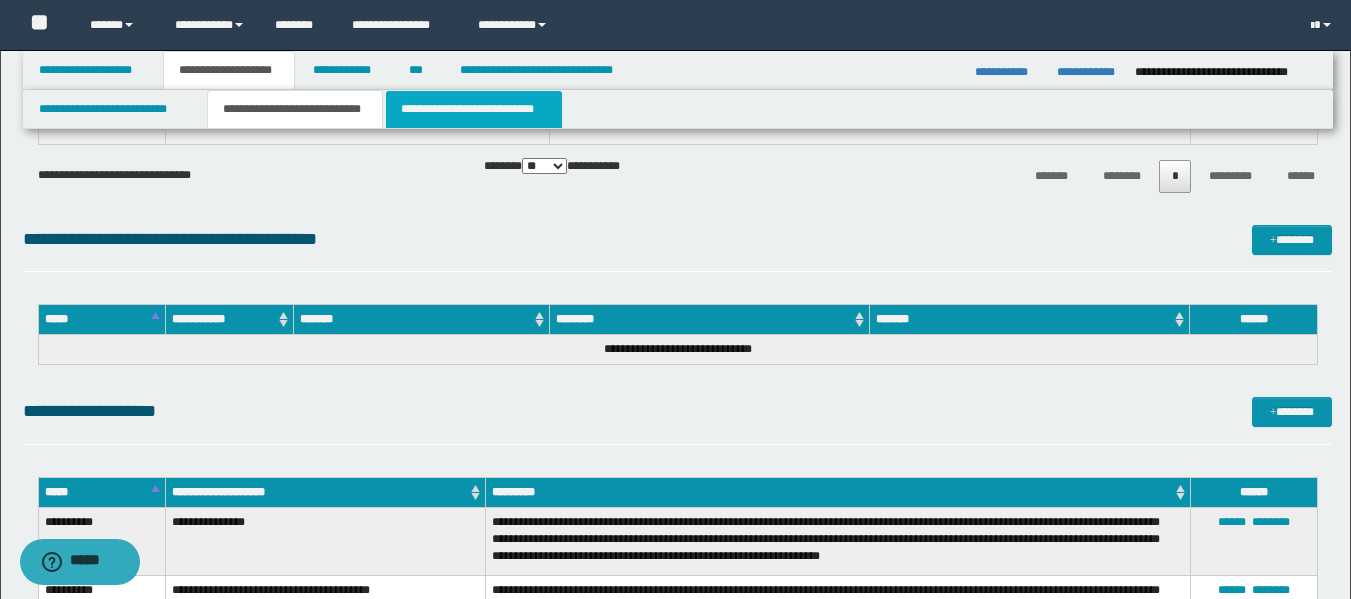 click on "**********" at bounding box center (474, 109) 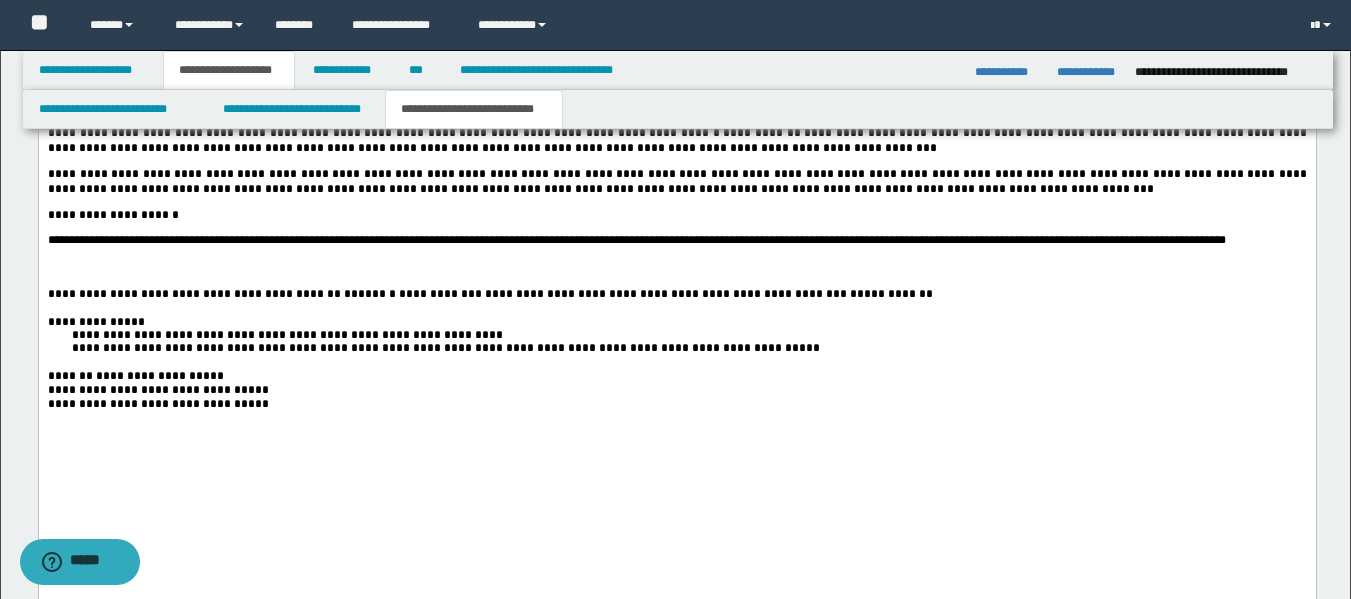 scroll, scrollTop: 2189, scrollLeft: 0, axis: vertical 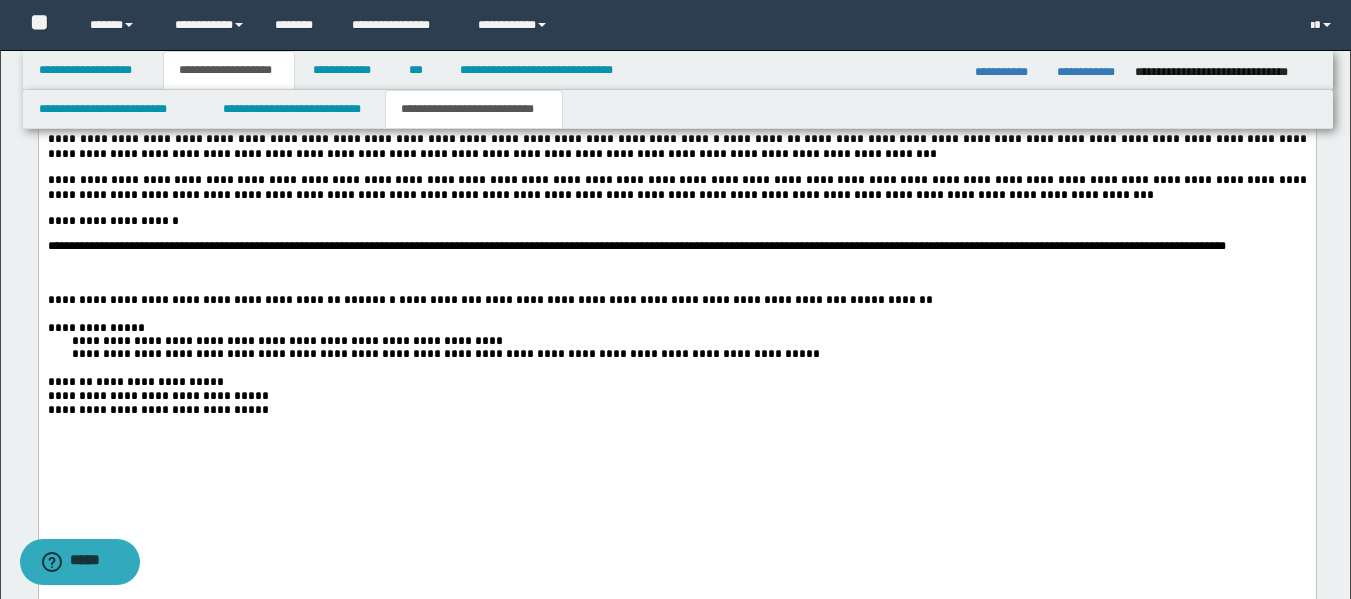 drag, startPoint x: 1358, startPoint y: 447, endPoint x: 1075, endPoint y: 1164, distance: 770.8294 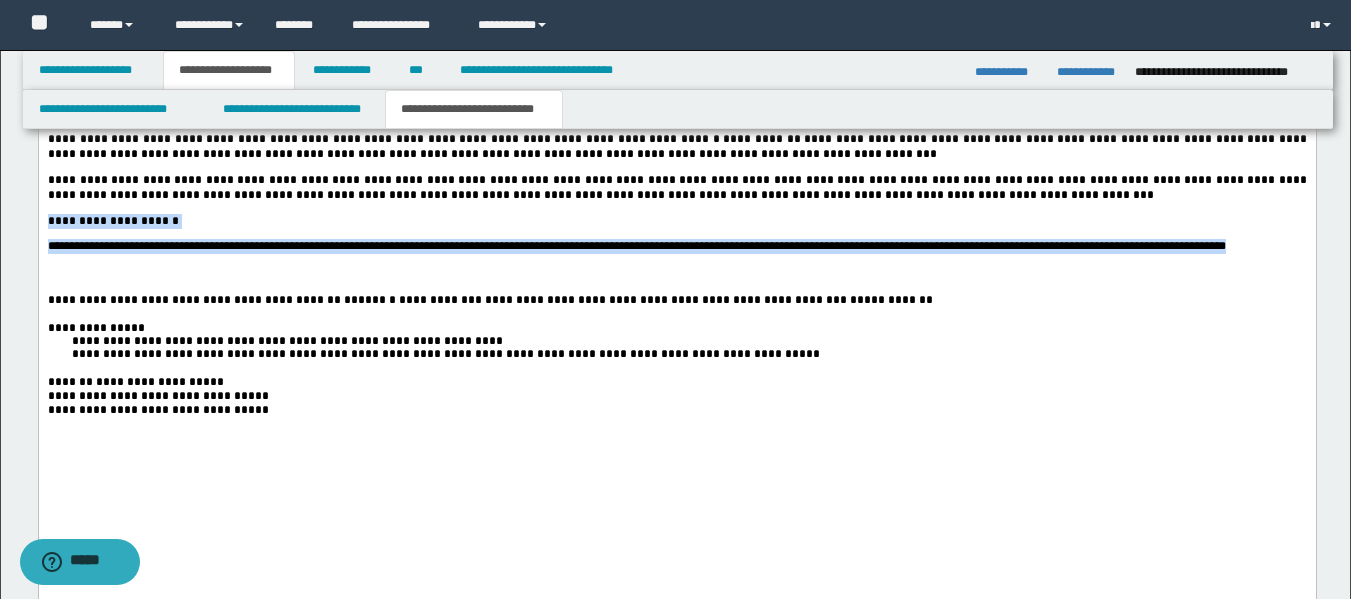 drag, startPoint x: 74, startPoint y: 346, endPoint x: 39, endPoint y: 299, distance: 58.60034 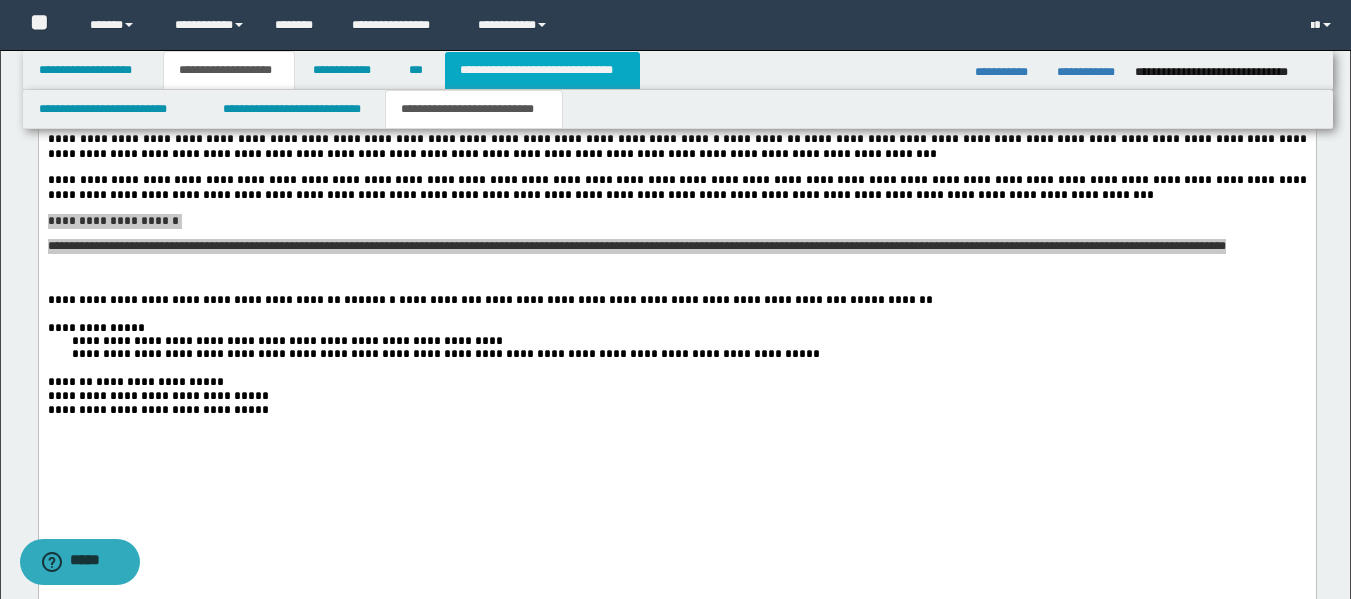 click on "**********" at bounding box center [542, 70] 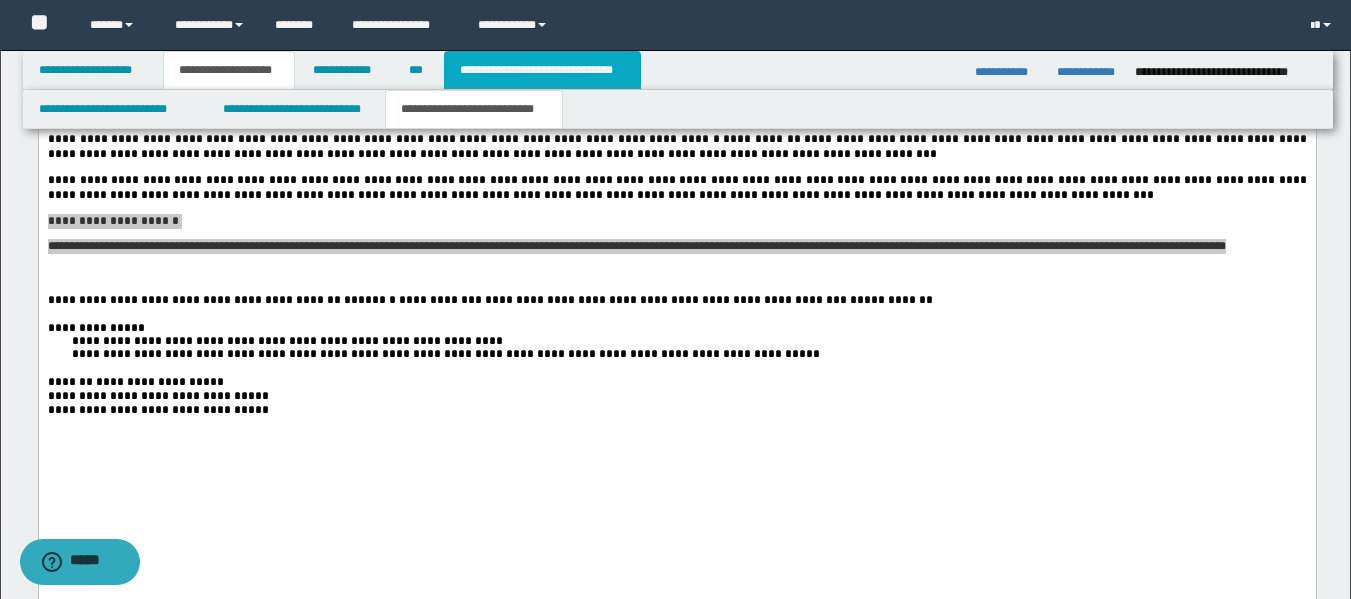 type on "**********" 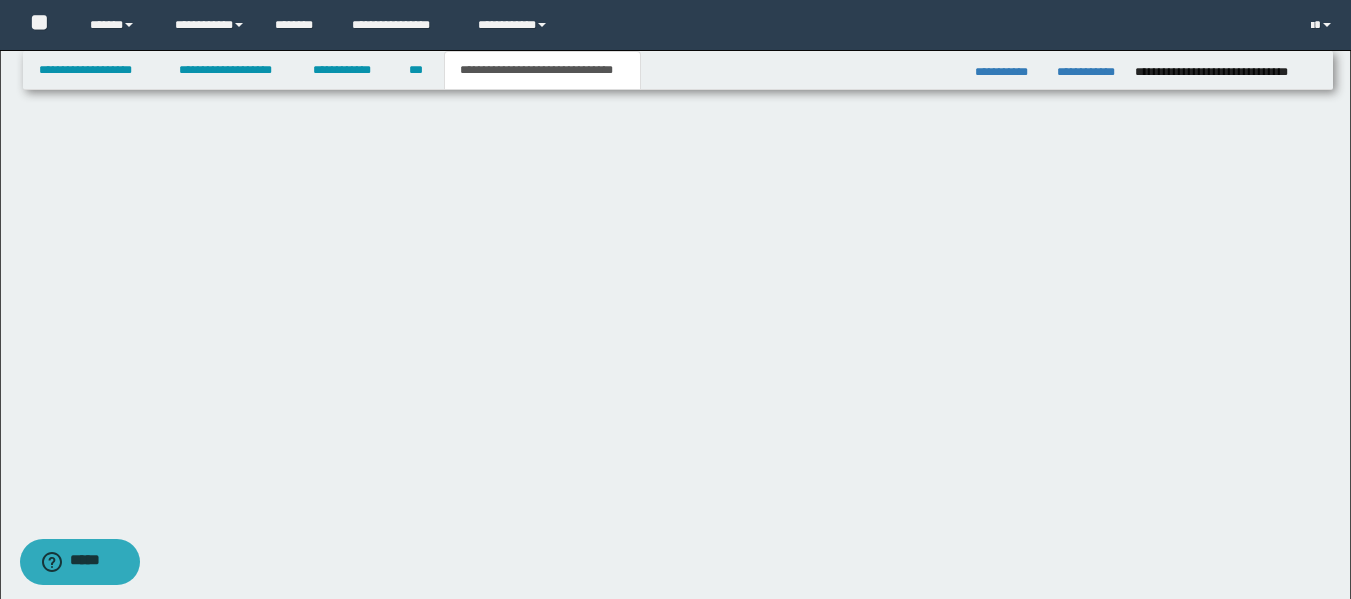scroll, scrollTop: 781, scrollLeft: 0, axis: vertical 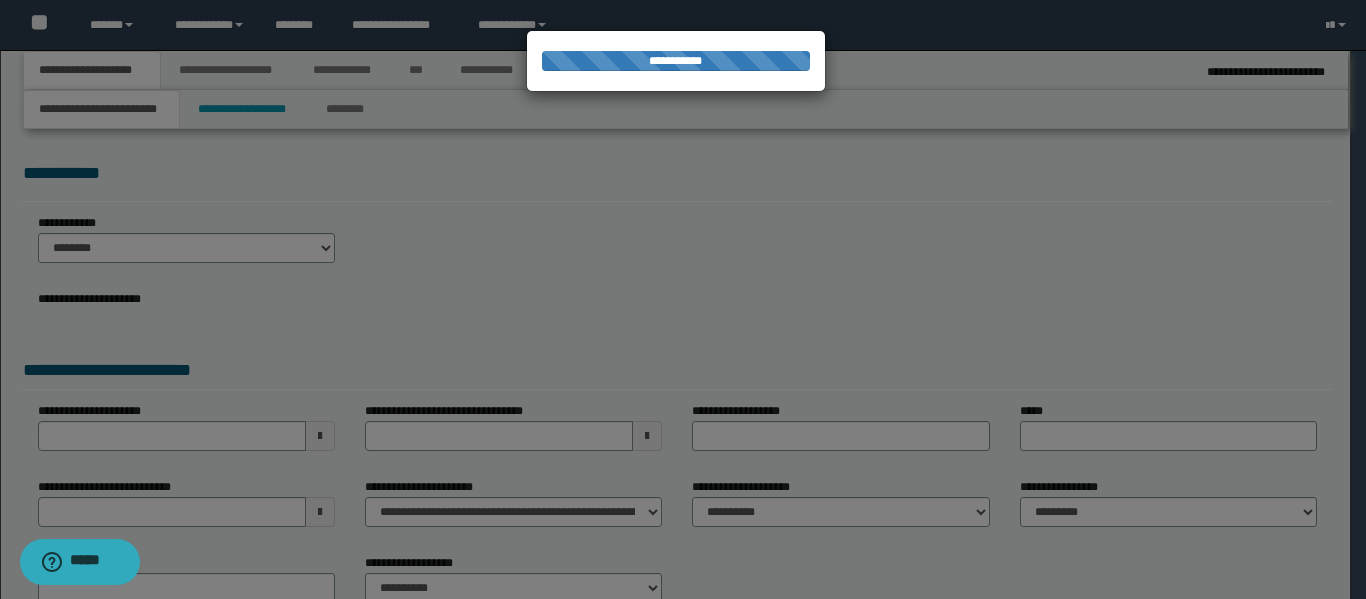 select on "*" 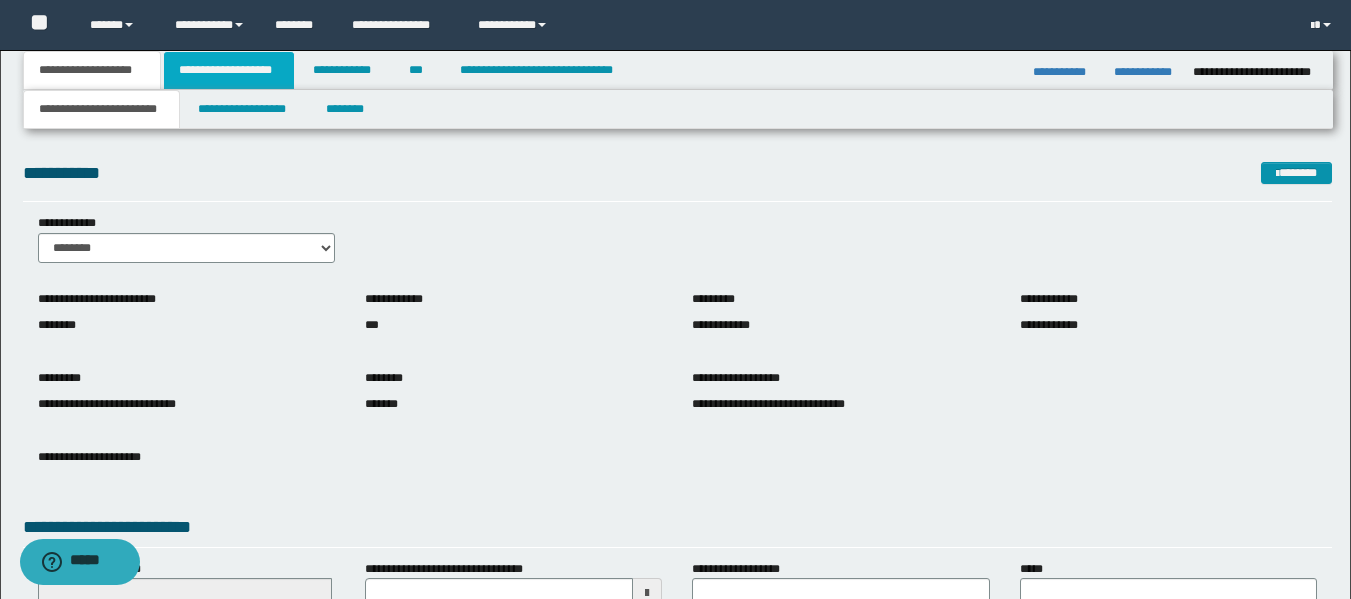 click on "**********" at bounding box center [229, 70] 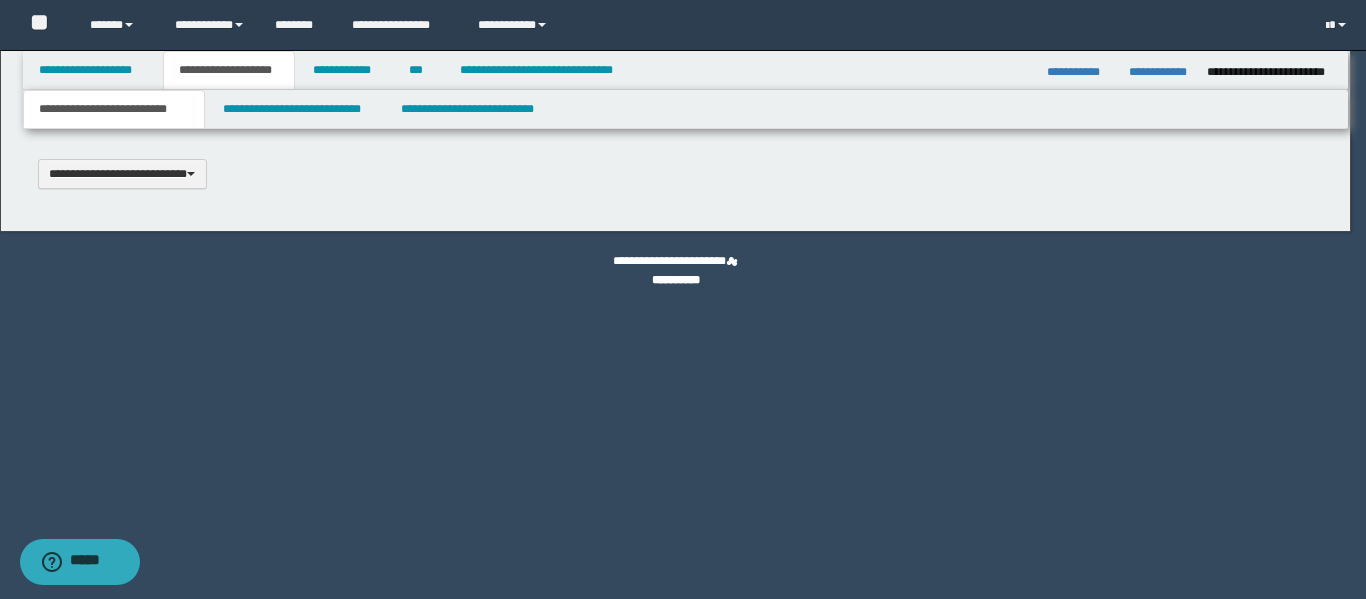 scroll, scrollTop: 0, scrollLeft: 0, axis: both 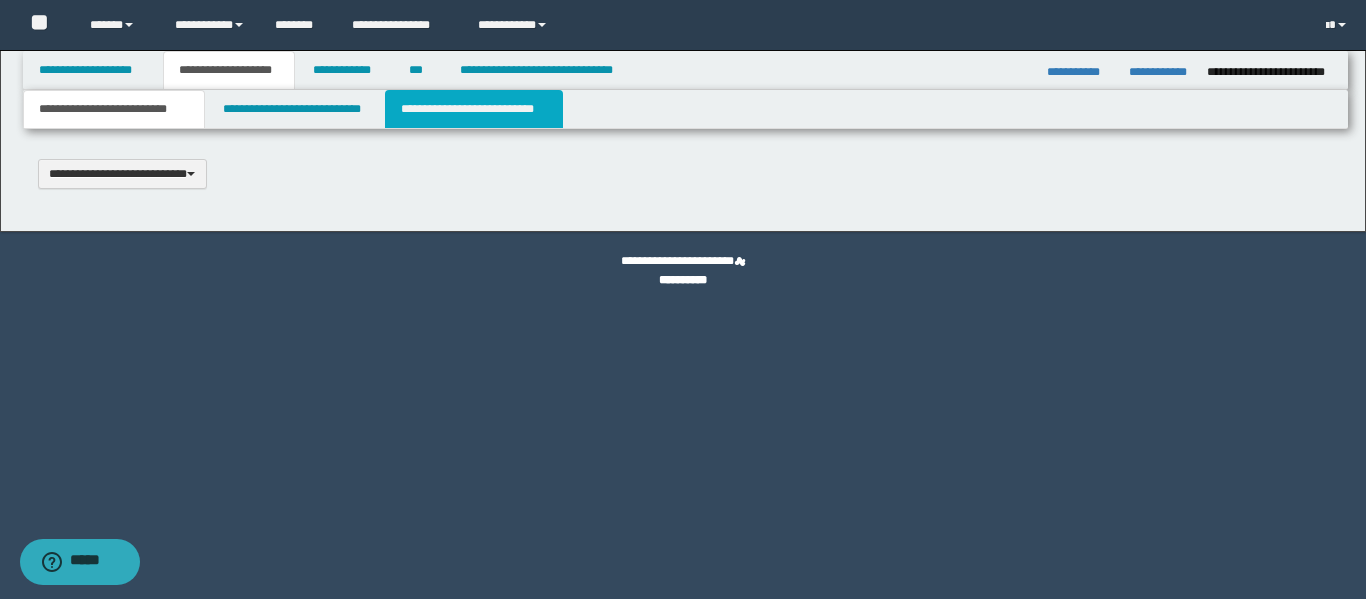 click on "**********" at bounding box center (474, 109) 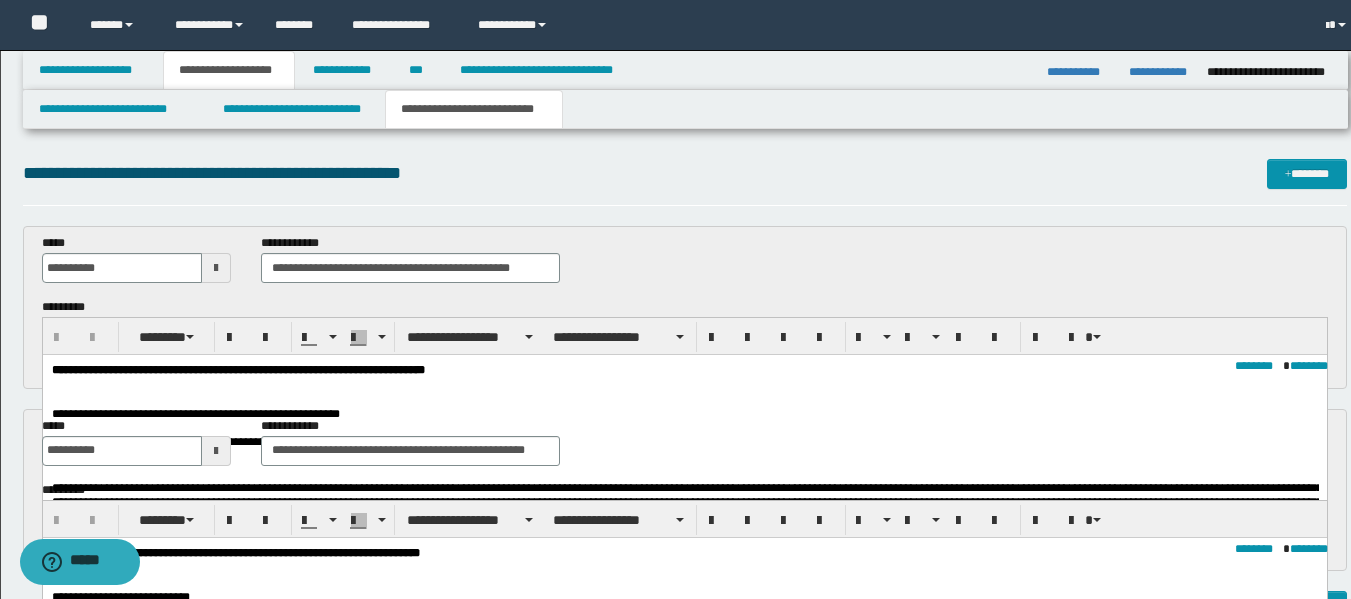 scroll, scrollTop: 0, scrollLeft: 0, axis: both 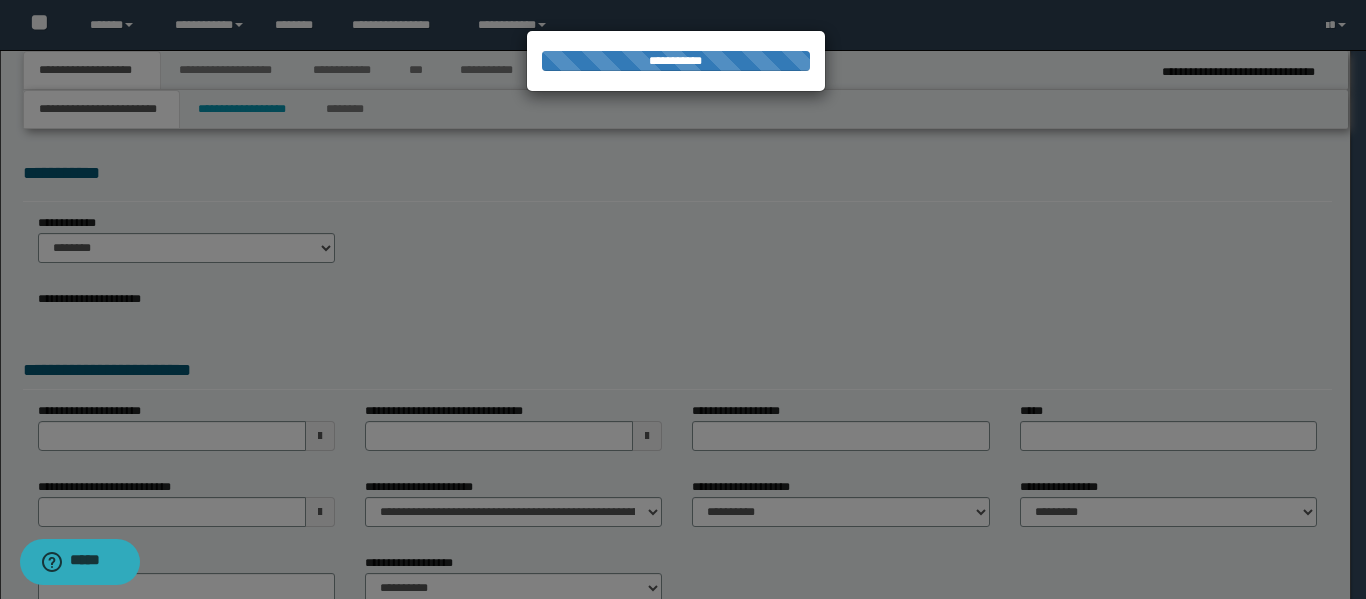 select on "*" 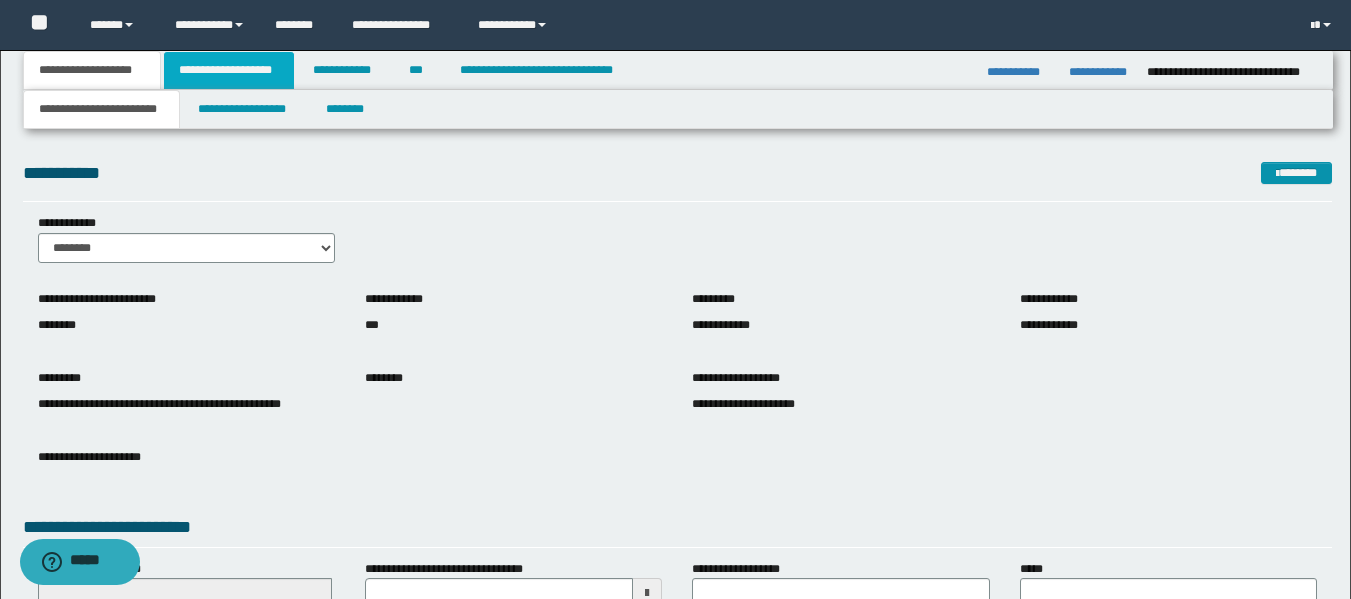 click on "**********" at bounding box center [229, 70] 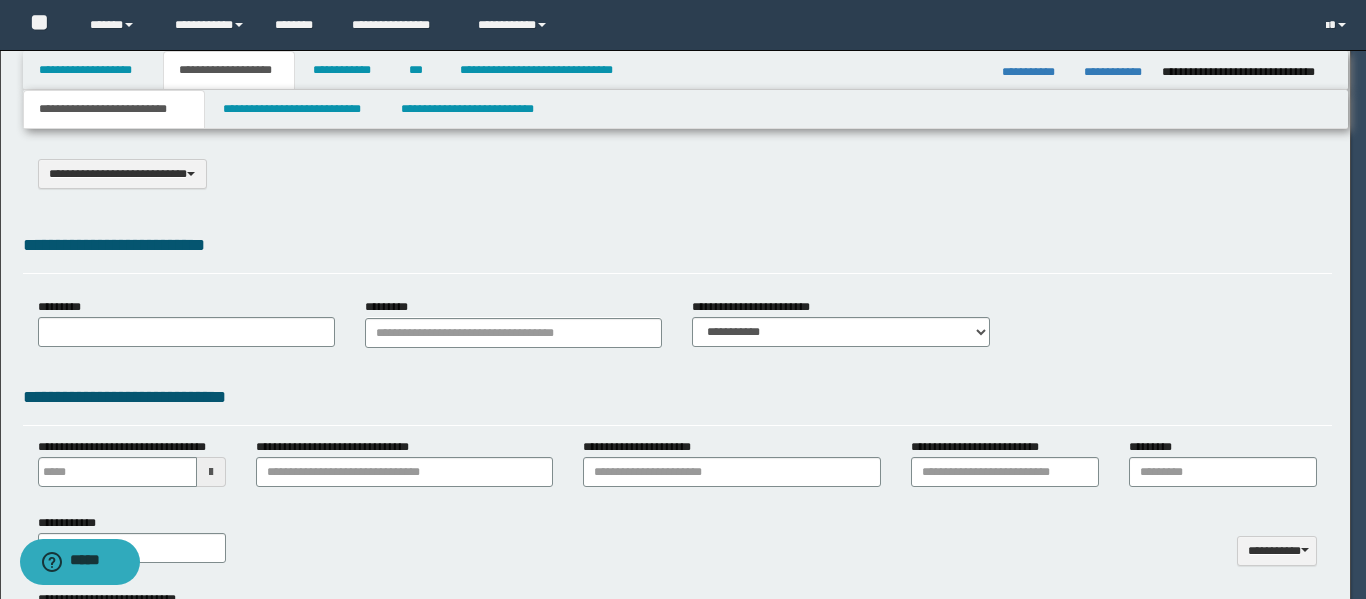 type on "**********" 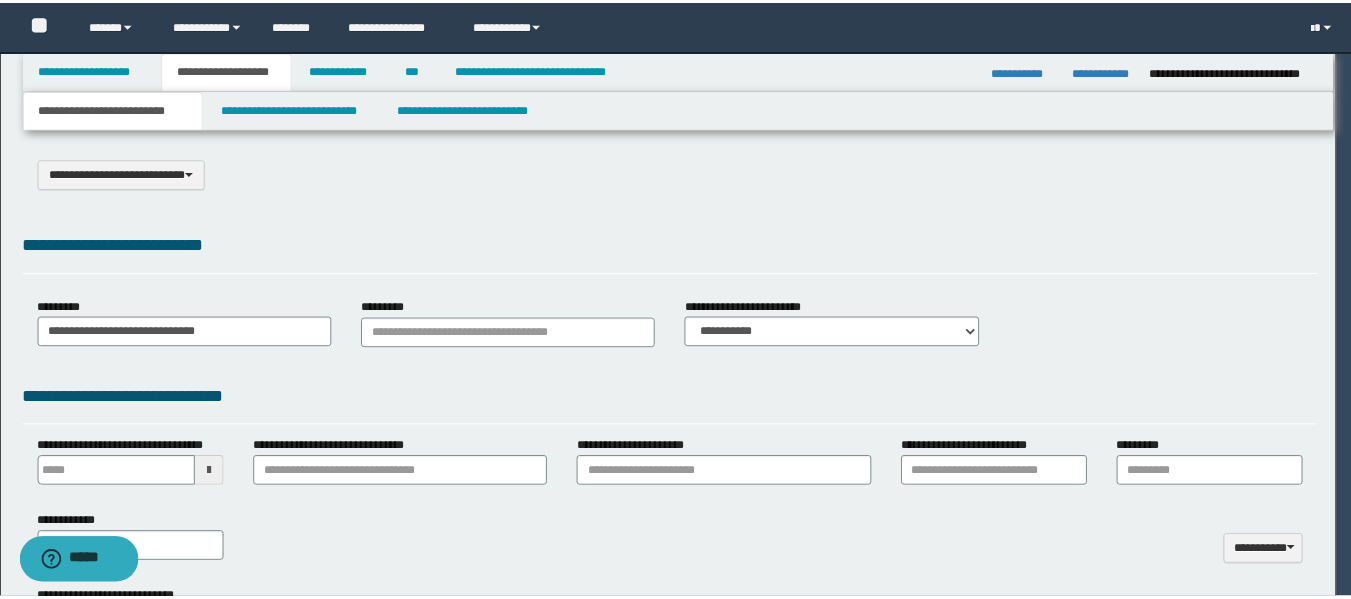 scroll, scrollTop: 0, scrollLeft: 0, axis: both 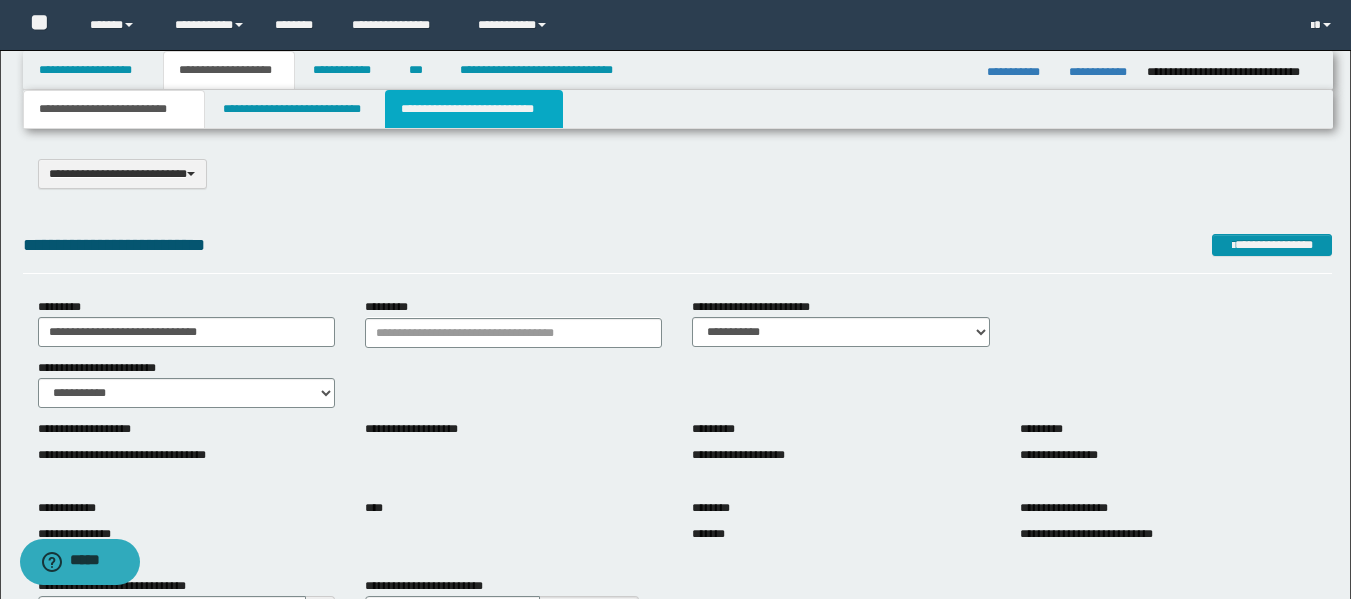 click on "**********" at bounding box center [474, 109] 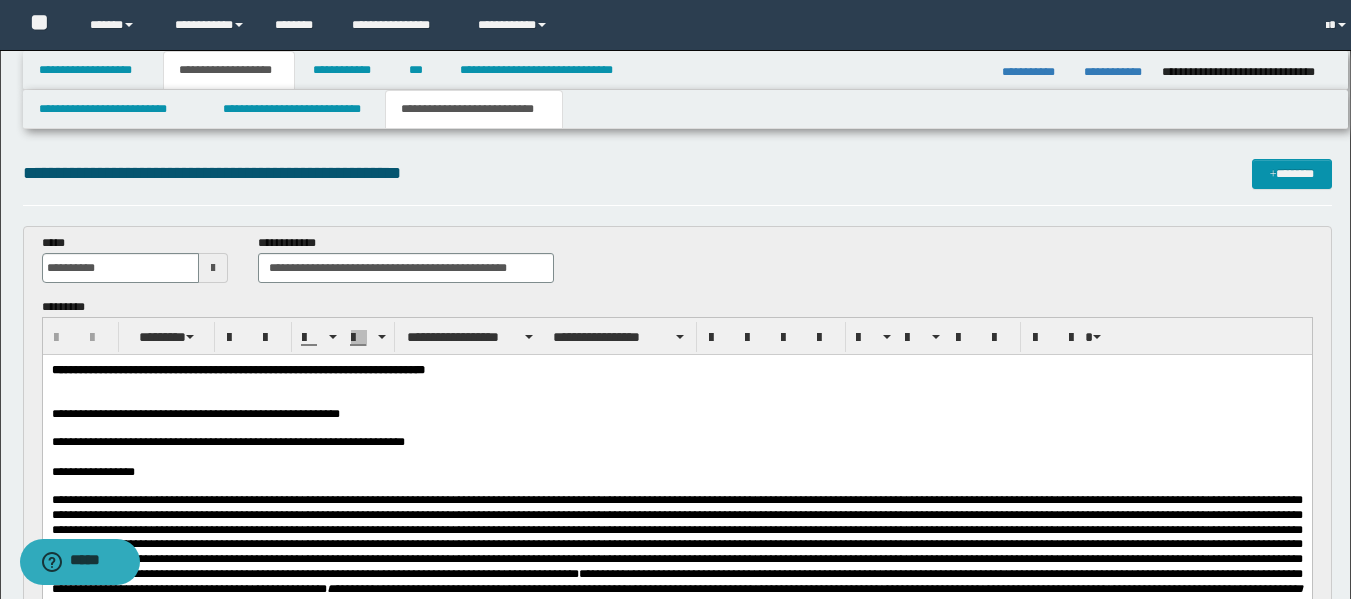 scroll, scrollTop: 0, scrollLeft: 0, axis: both 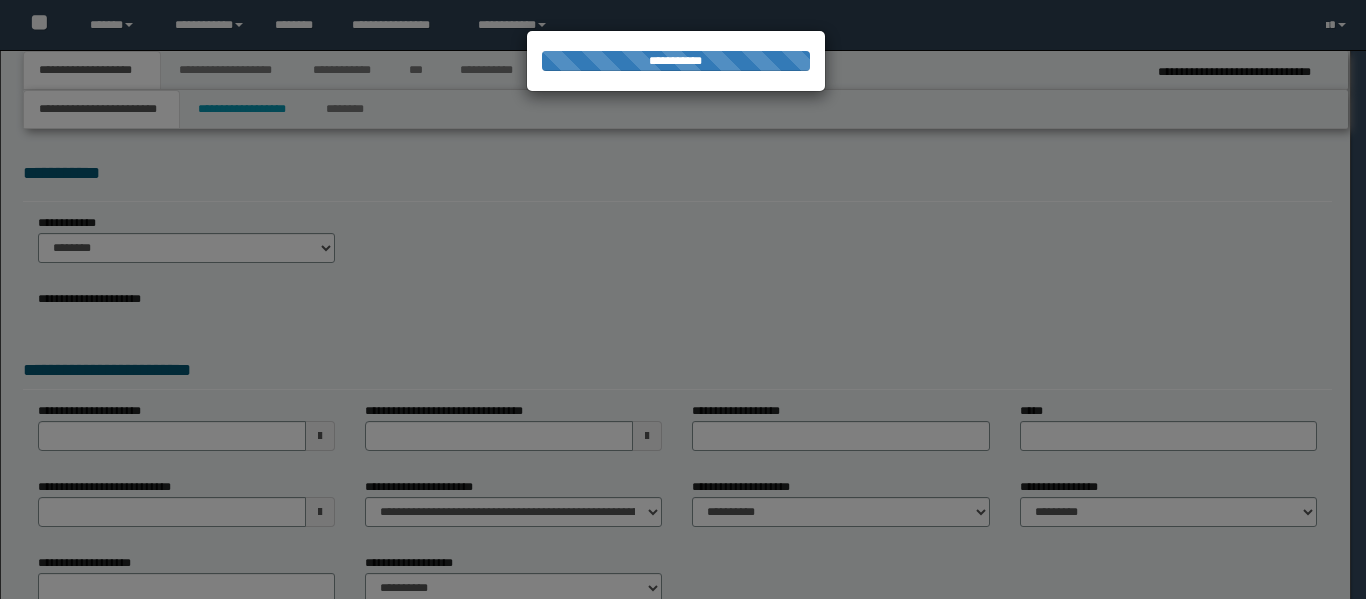 select on "*" 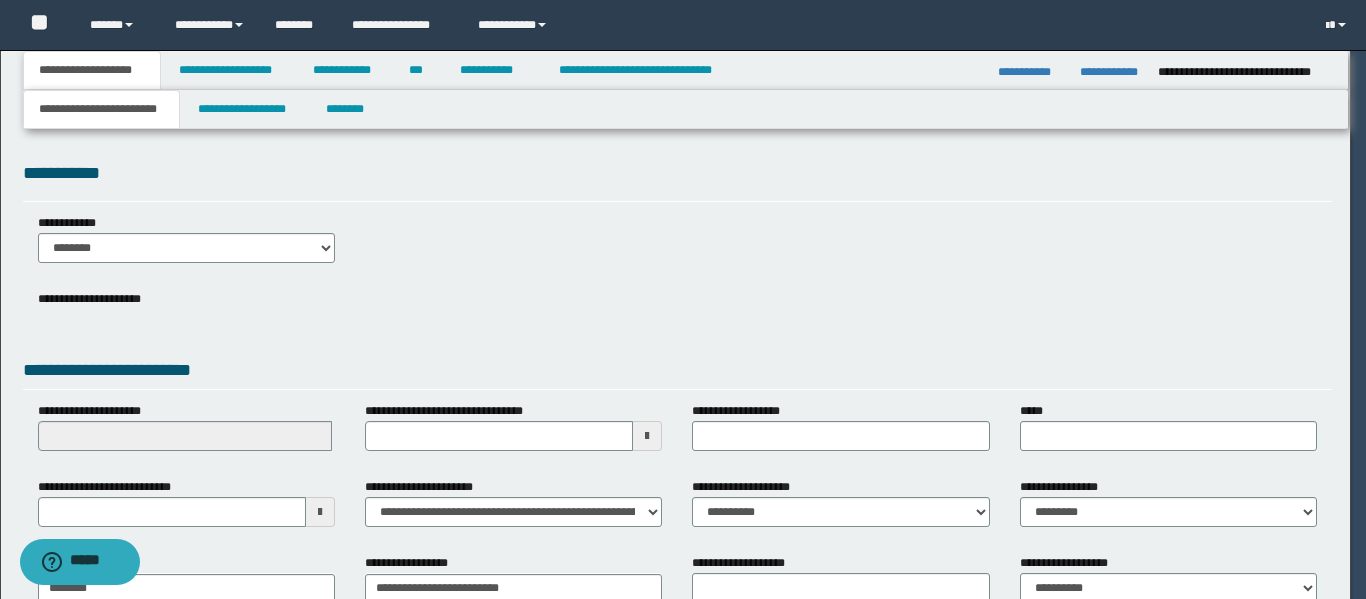 scroll, scrollTop: 0, scrollLeft: 0, axis: both 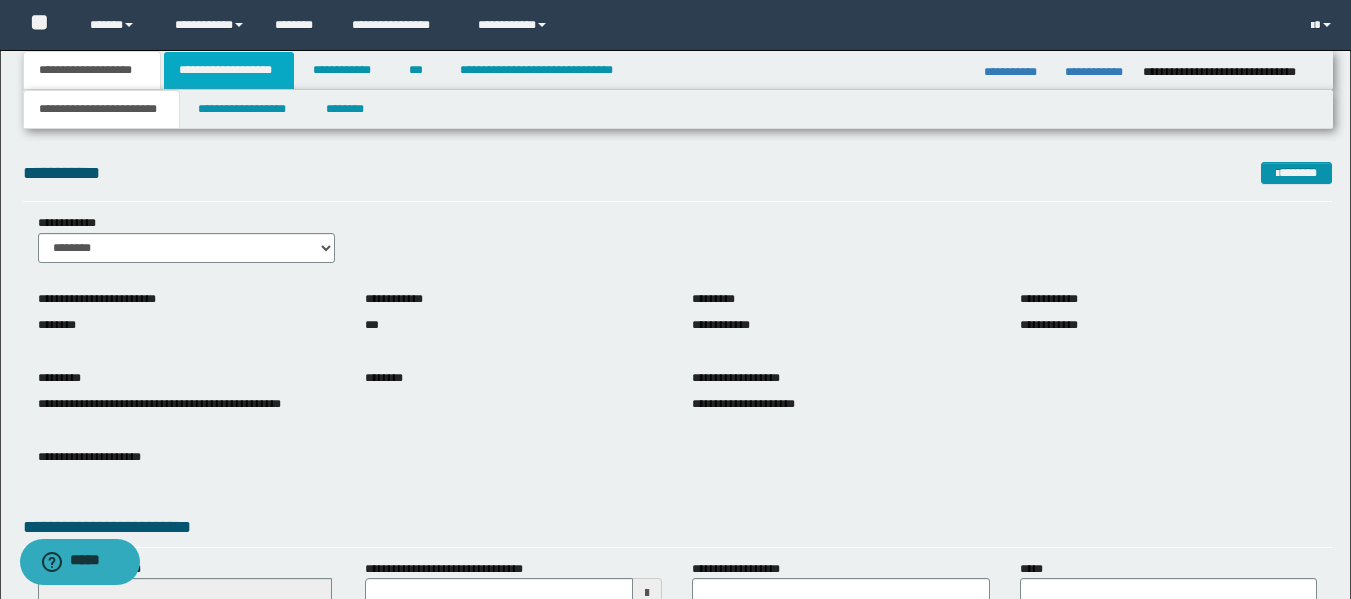 click on "**********" at bounding box center [229, 70] 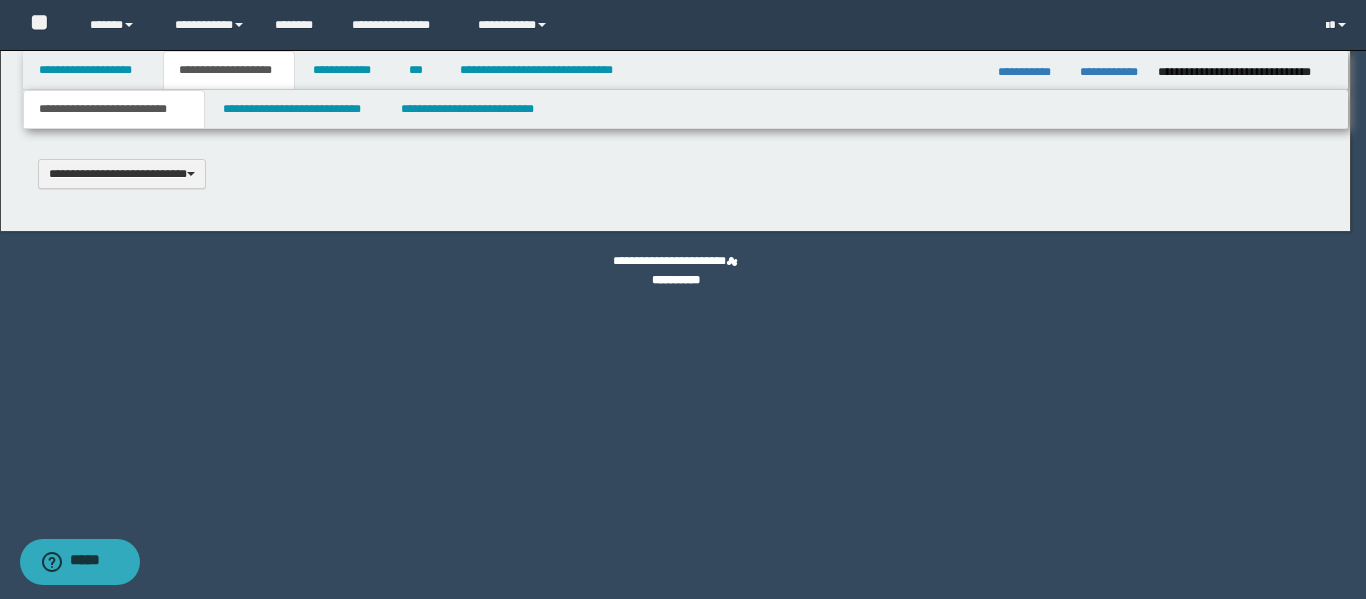 type 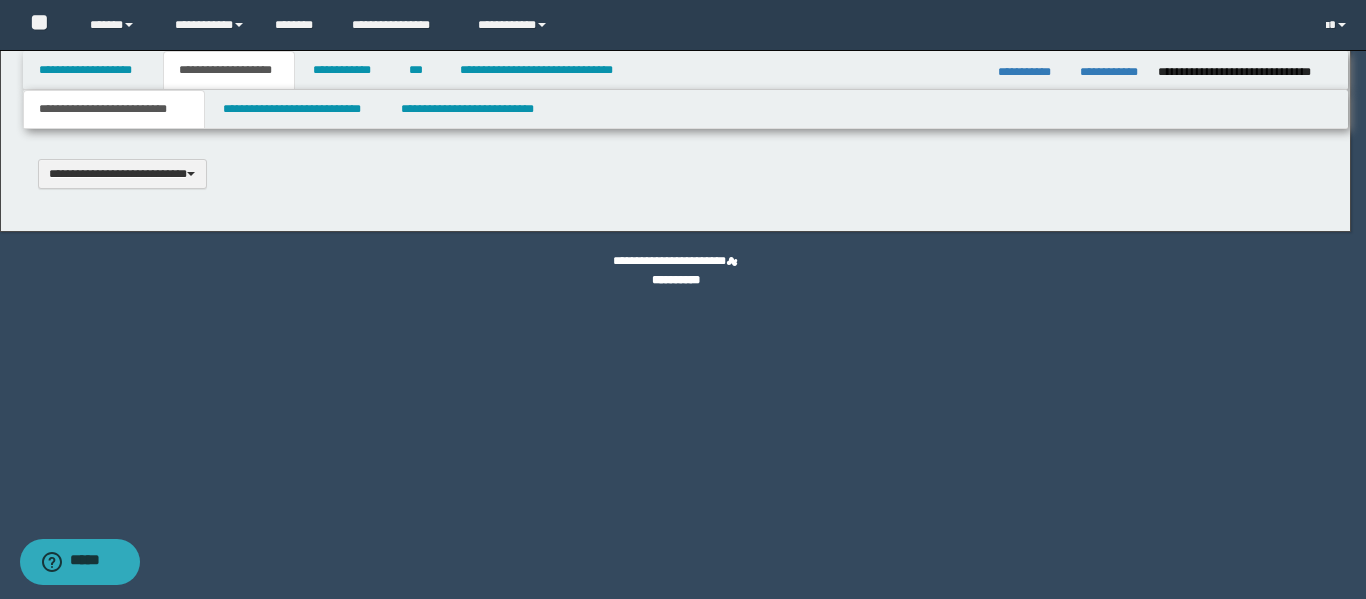 type on "**********" 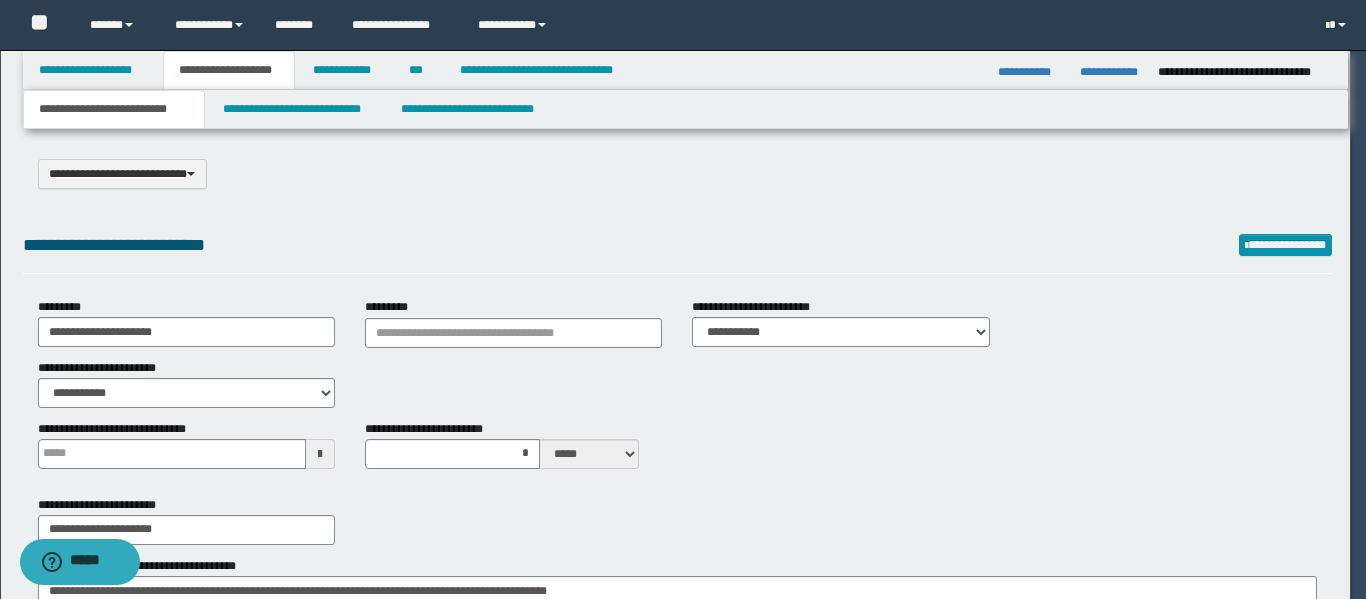 scroll, scrollTop: 0, scrollLeft: 0, axis: both 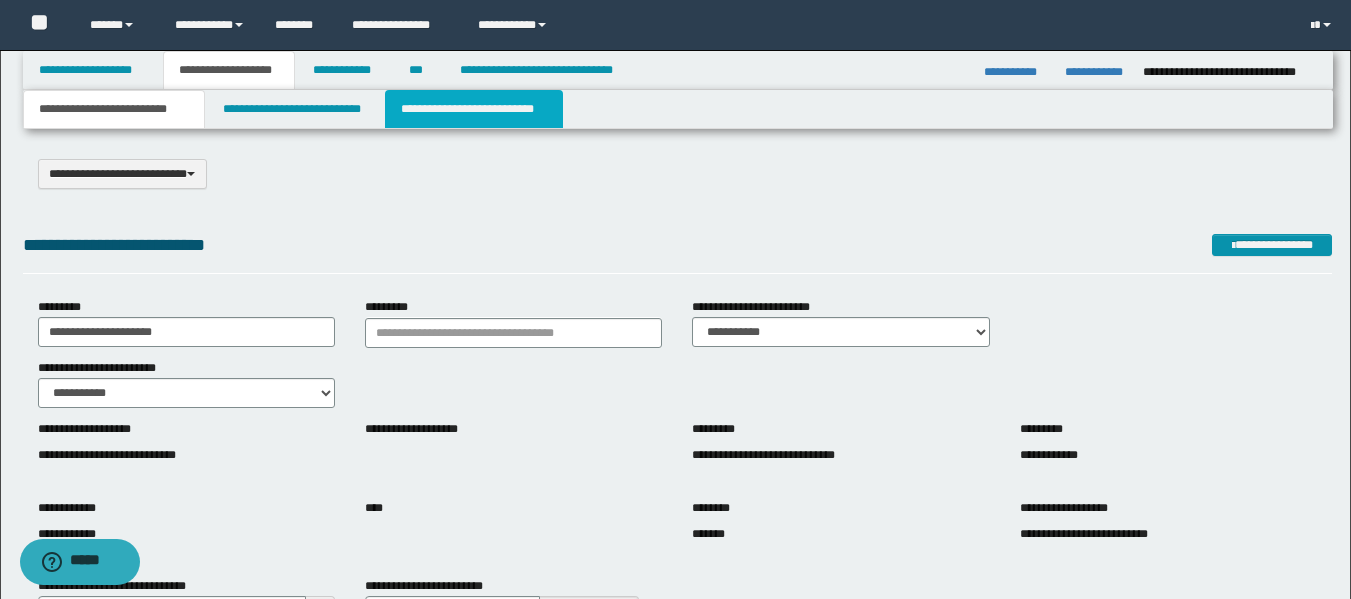 click on "**********" at bounding box center (474, 109) 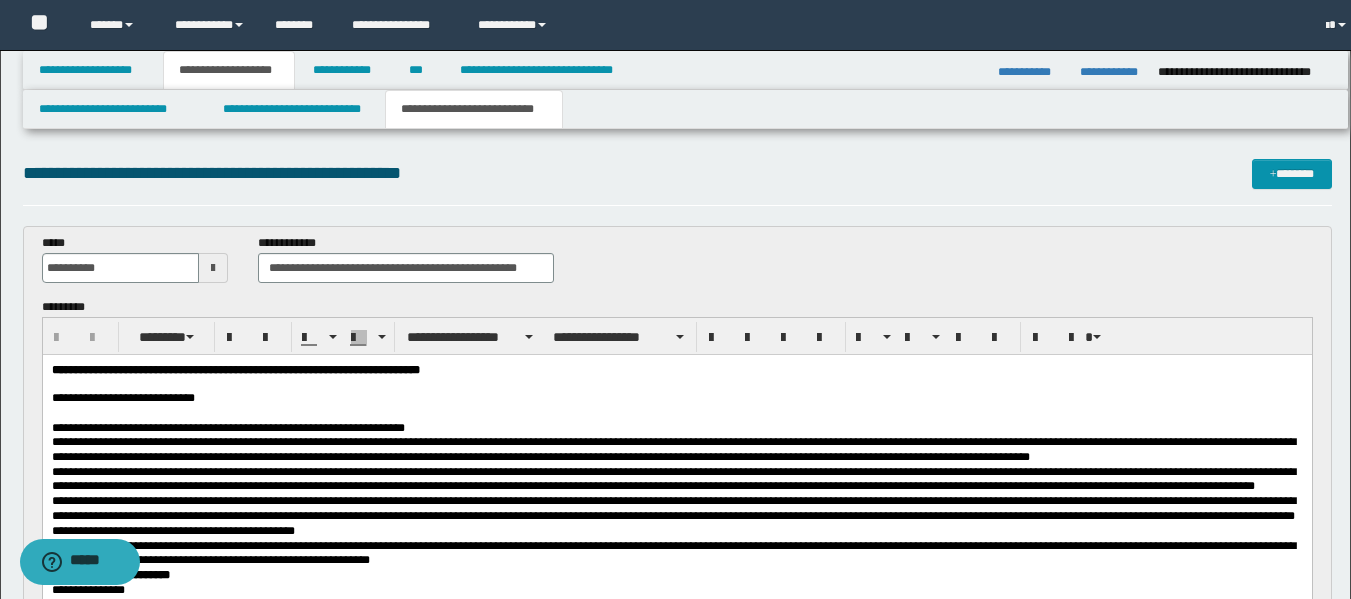 scroll, scrollTop: 0, scrollLeft: 0, axis: both 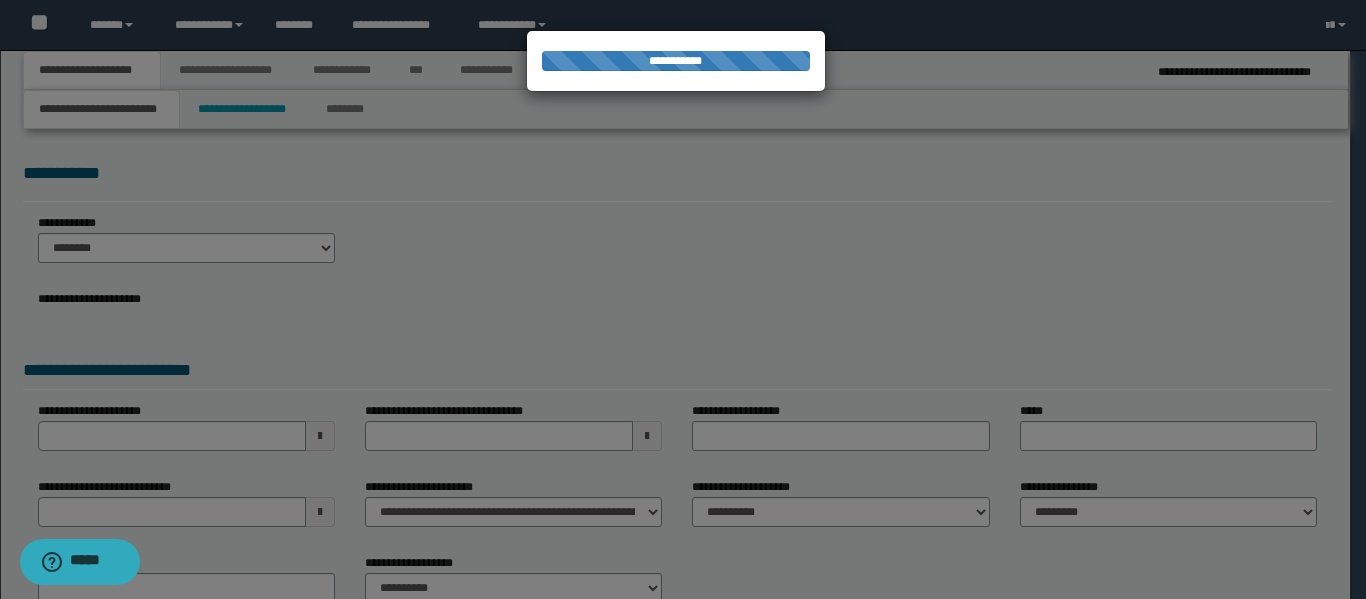 select on "*" 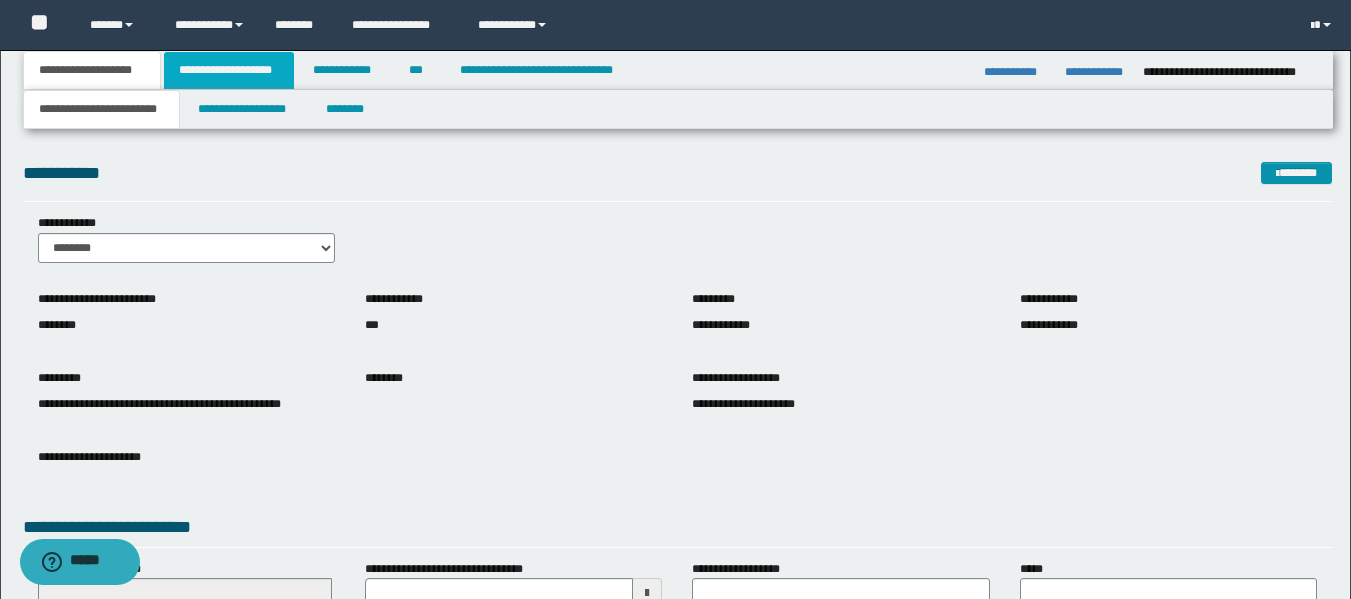 click on "**********" at bounding box center [229, 70] 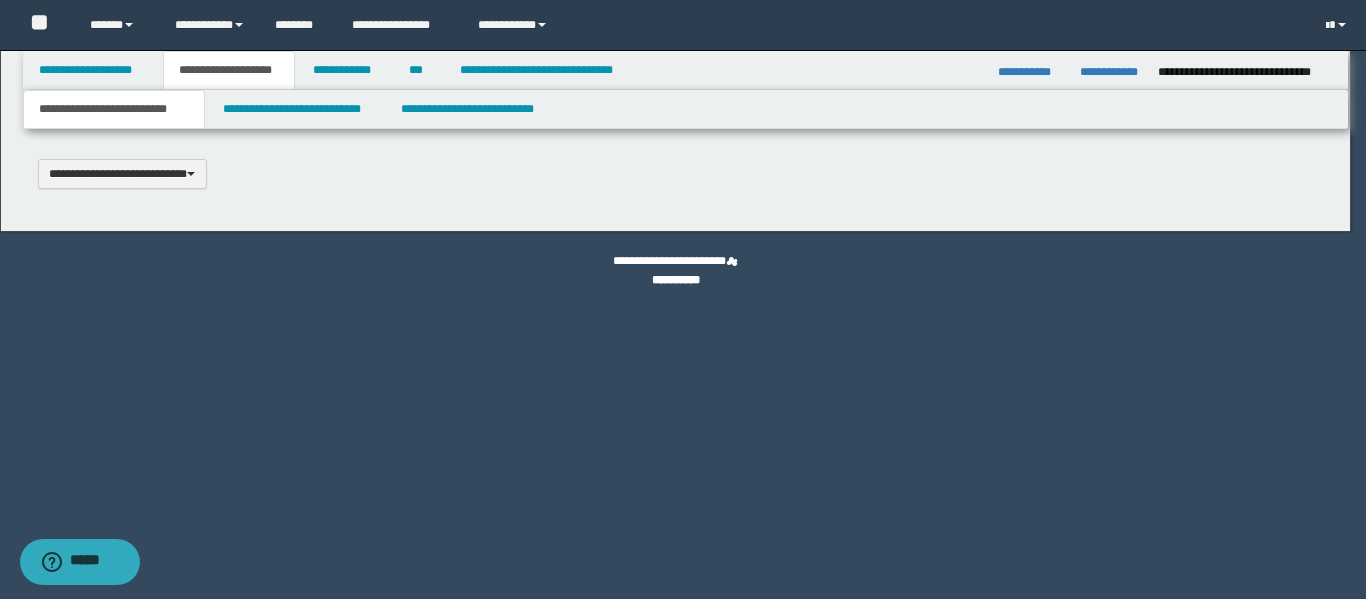type 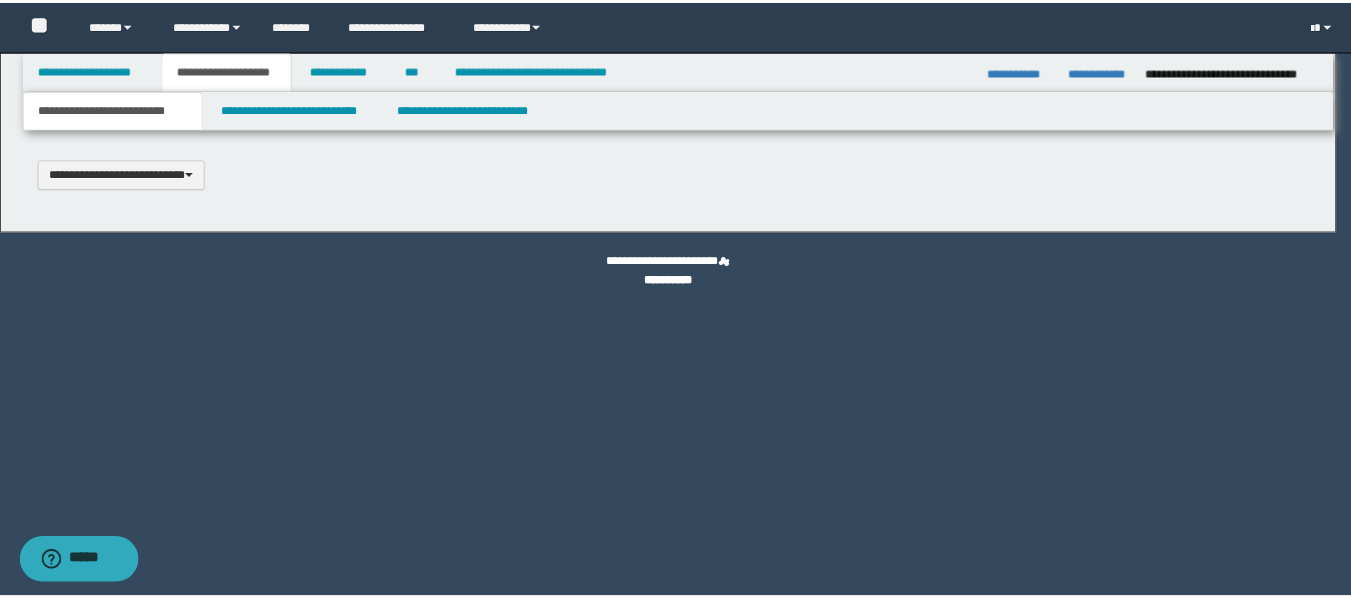 scroll, scrollTop: 0, scrollLeft: 0, axis: both 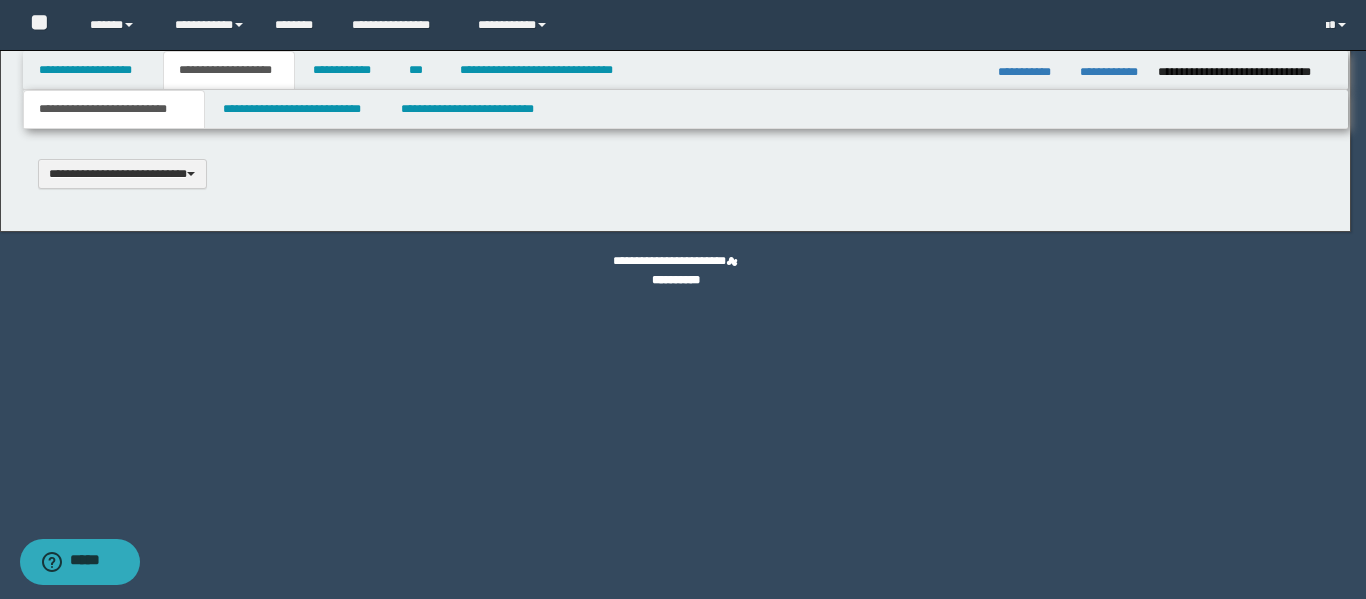 type on "**********" 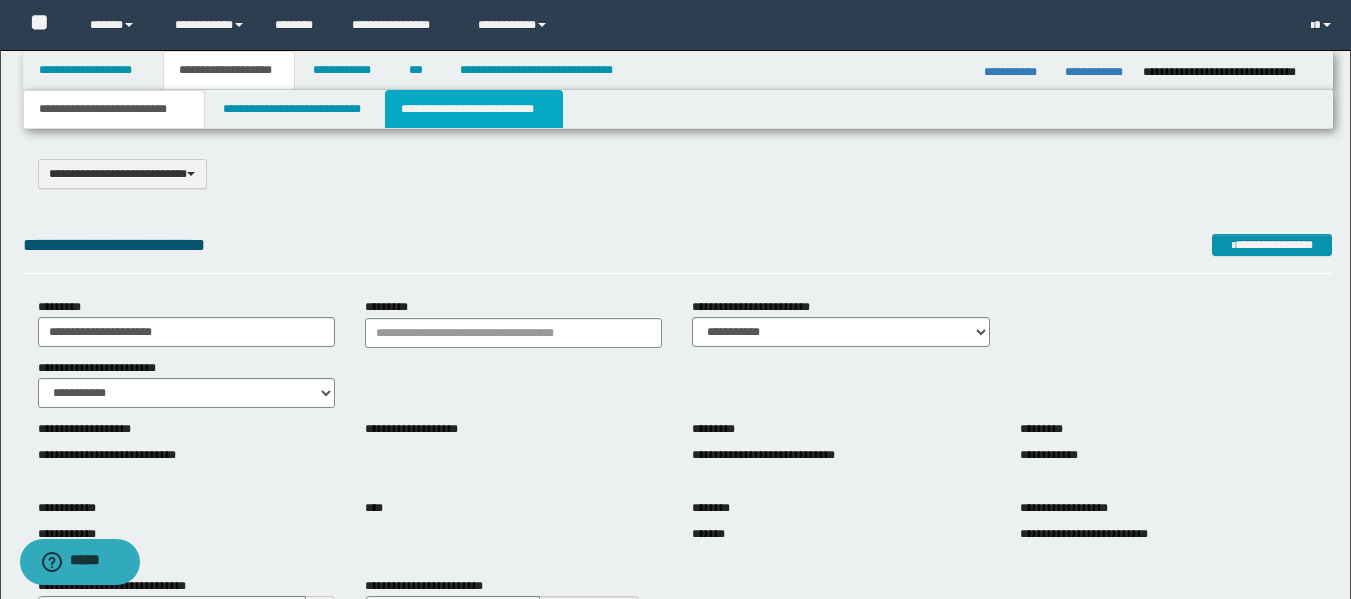 click on "**********" at bounding box center (474, 109) 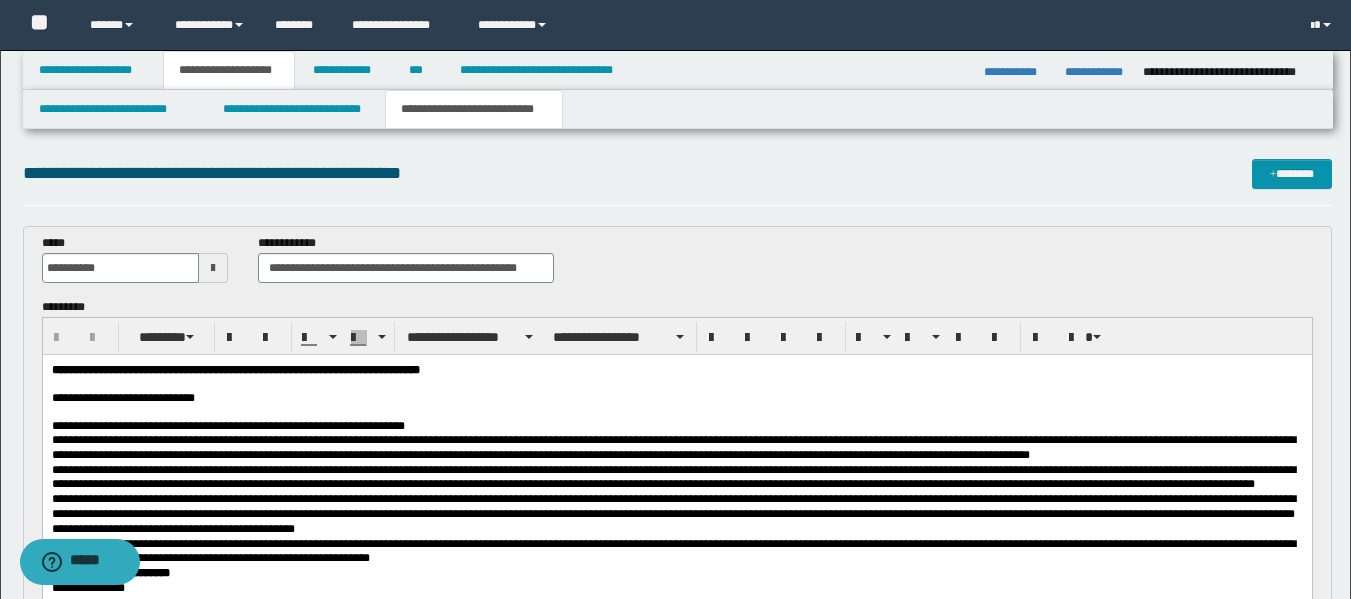 scroll, scrollTop: 0, scrollLeft: 0, axis: both 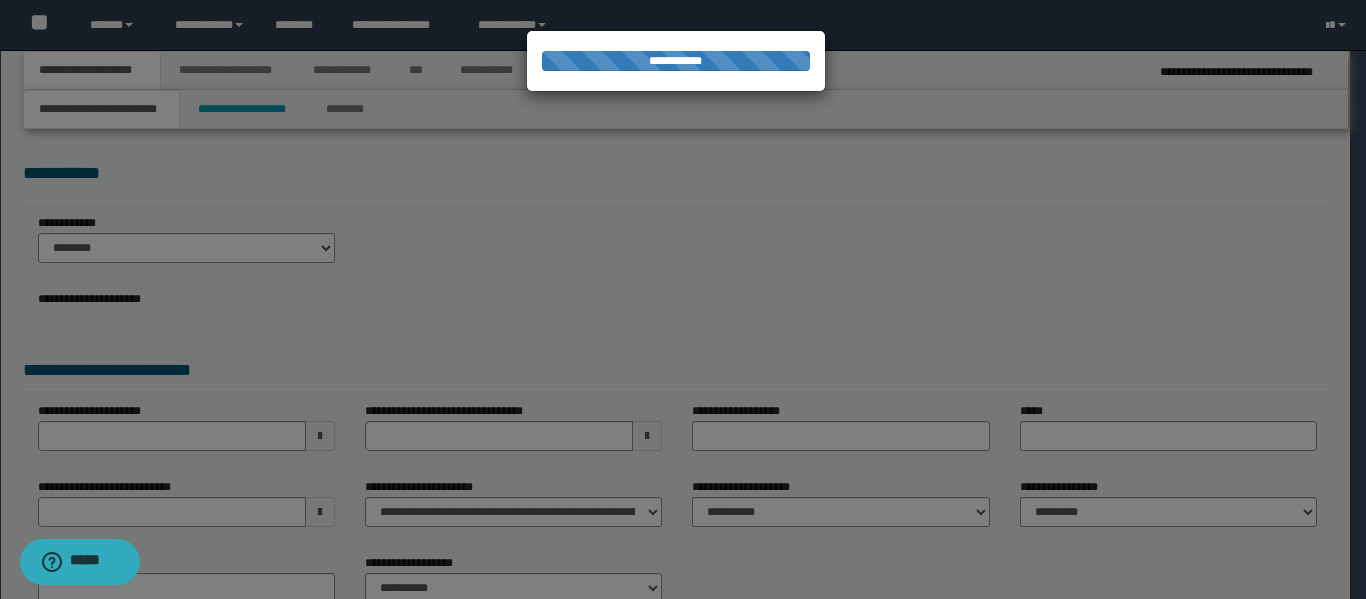 select on "*" 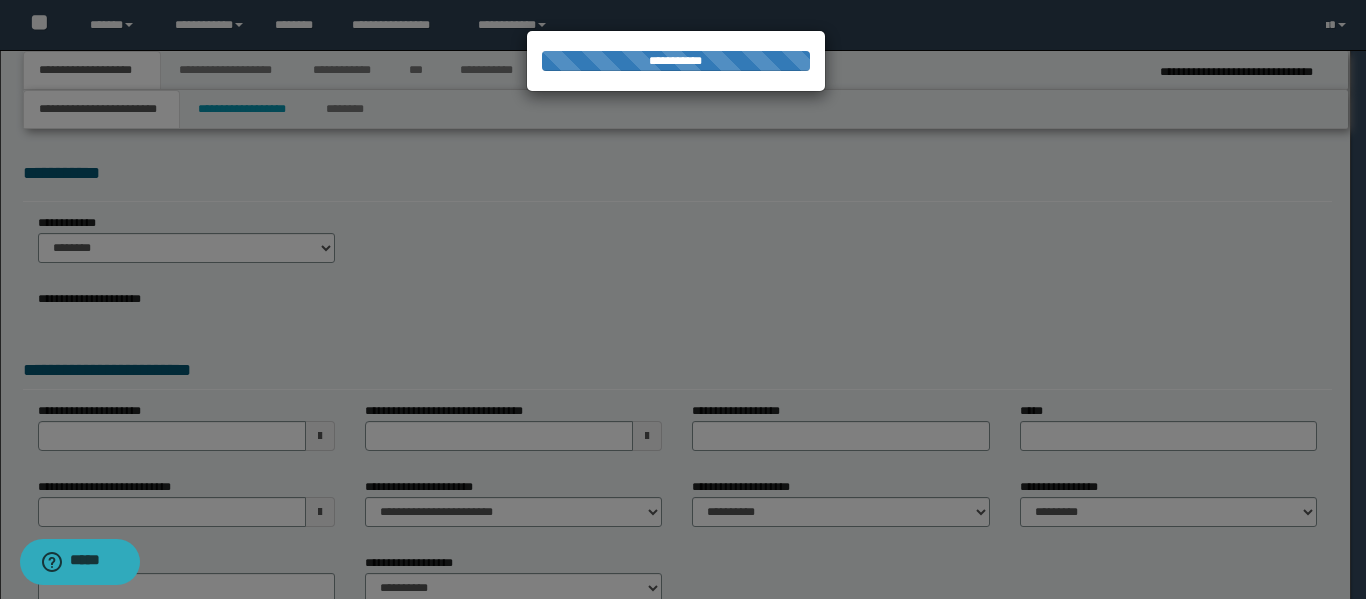select on "*" 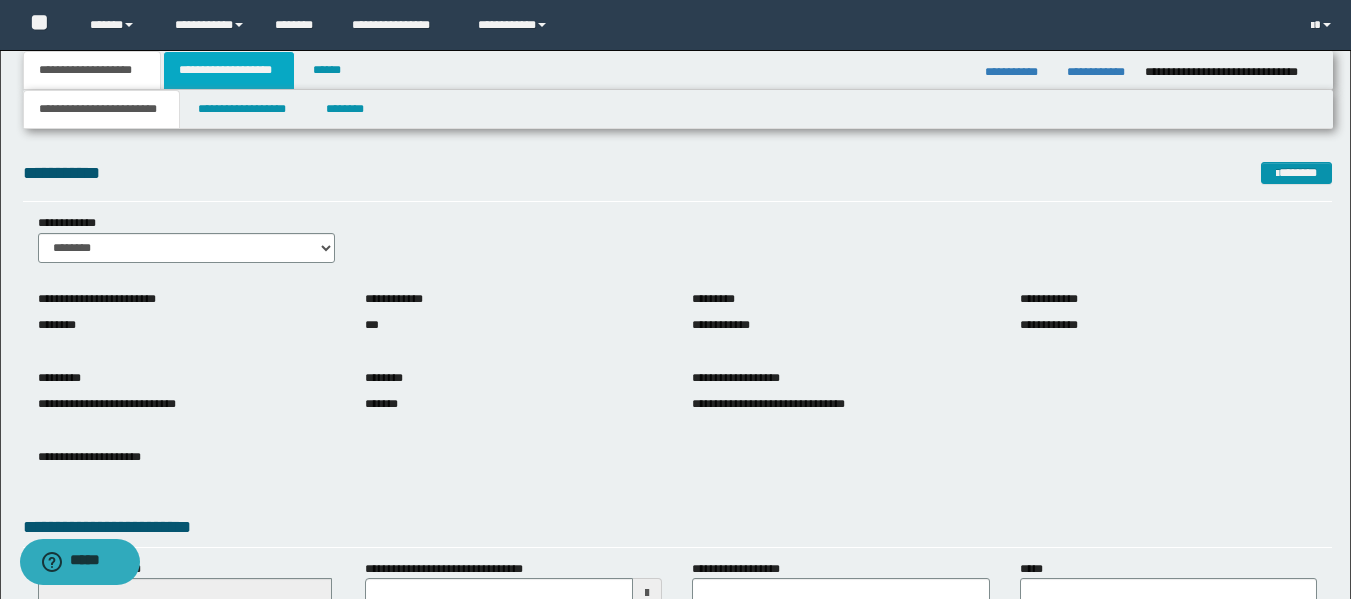 click on "**********" at bounding box center [229, 70] 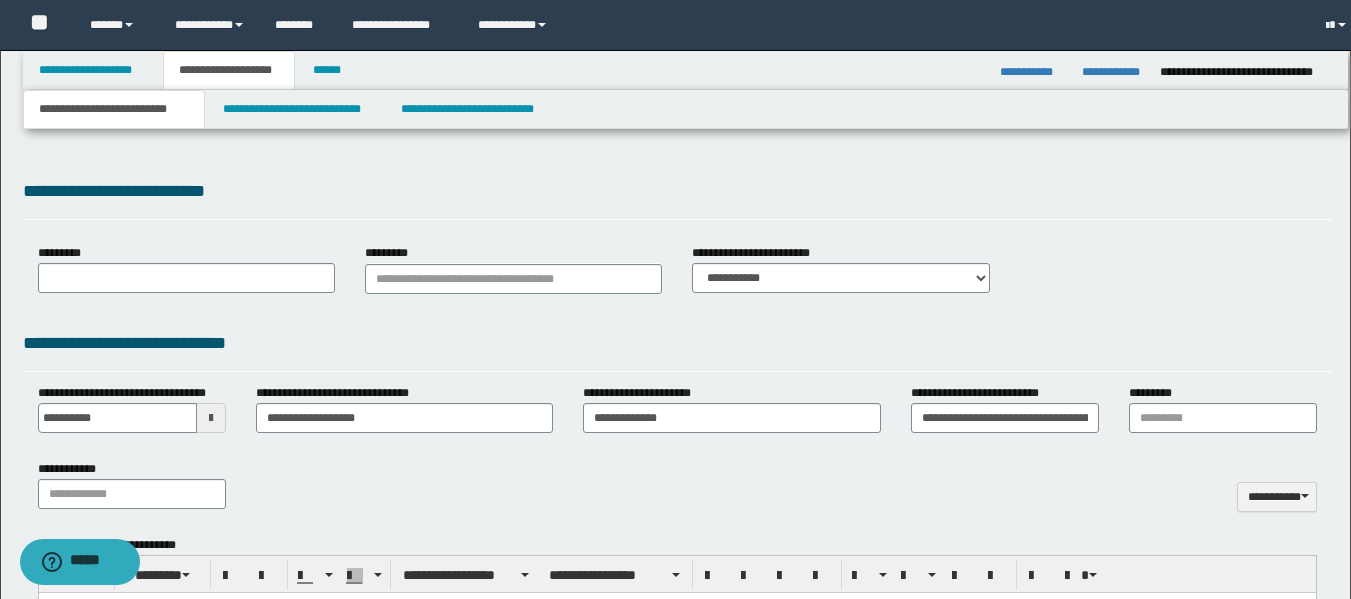 type on "**********" 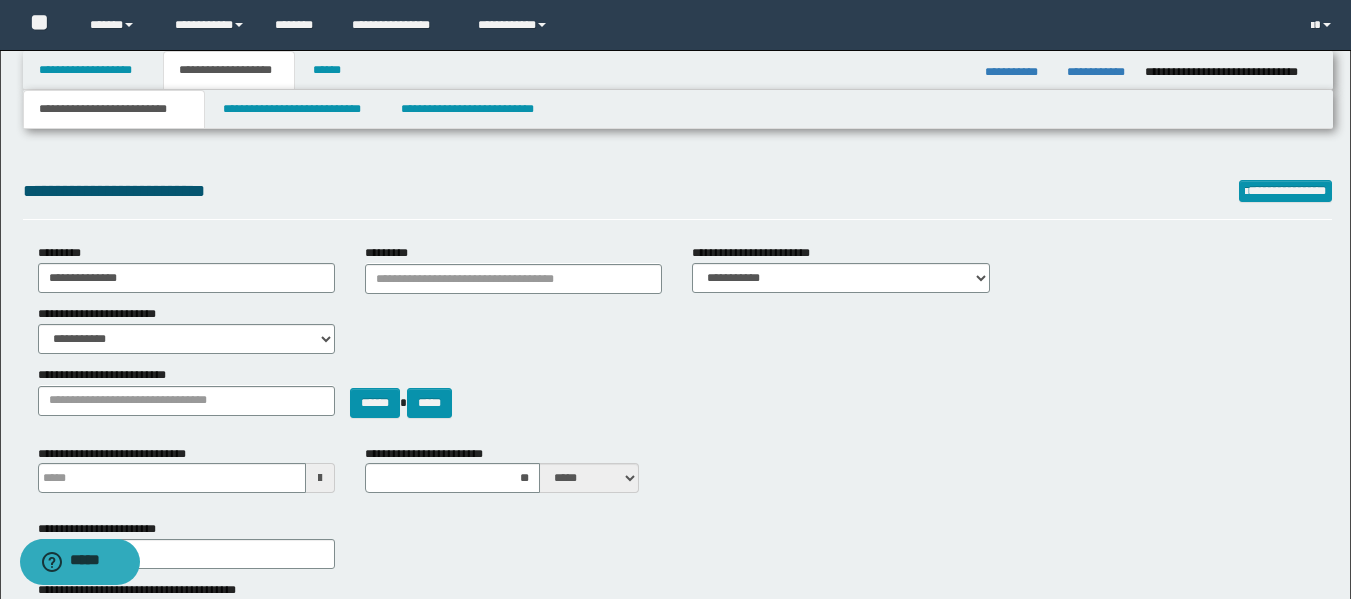 scroll, scrollTop: 0, scrollLeft: 0, axis: both 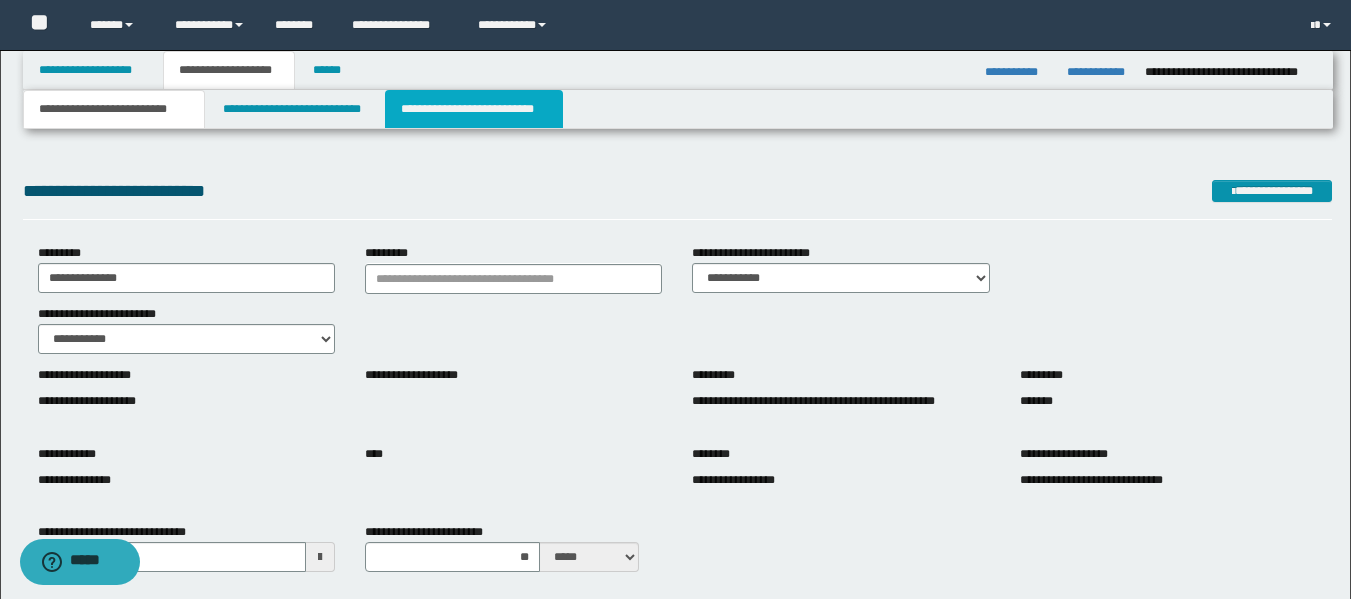 click on "**********" at bounding box center [474, 109] 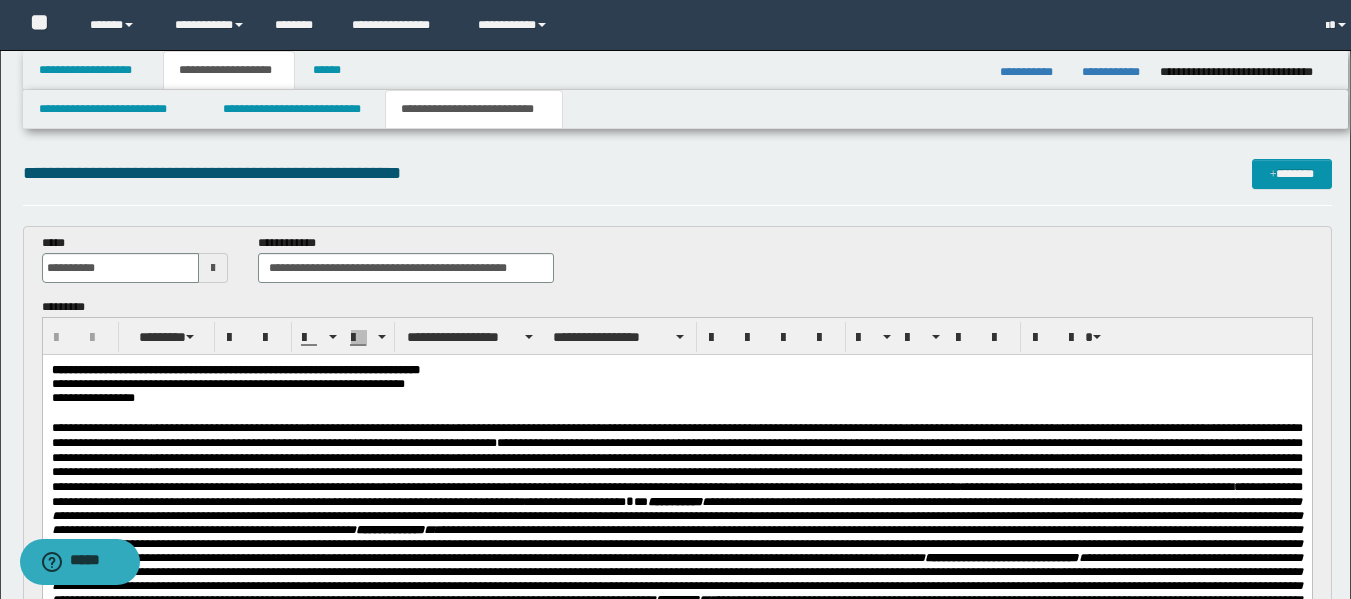 scroll, scrollTop: 0, scrollLeft: 0, axis: both 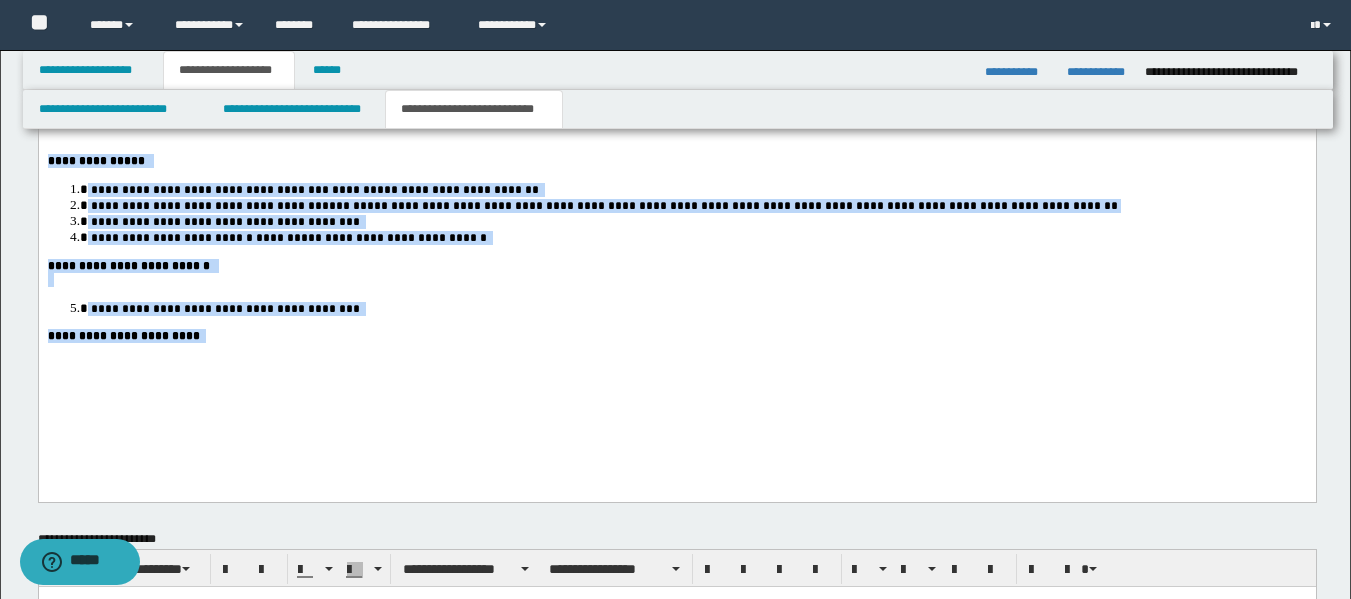 drag, startPoint x: 201, startPoint y: 379, endPoint x: 43, endPoint y: 203, distance: 236.51639 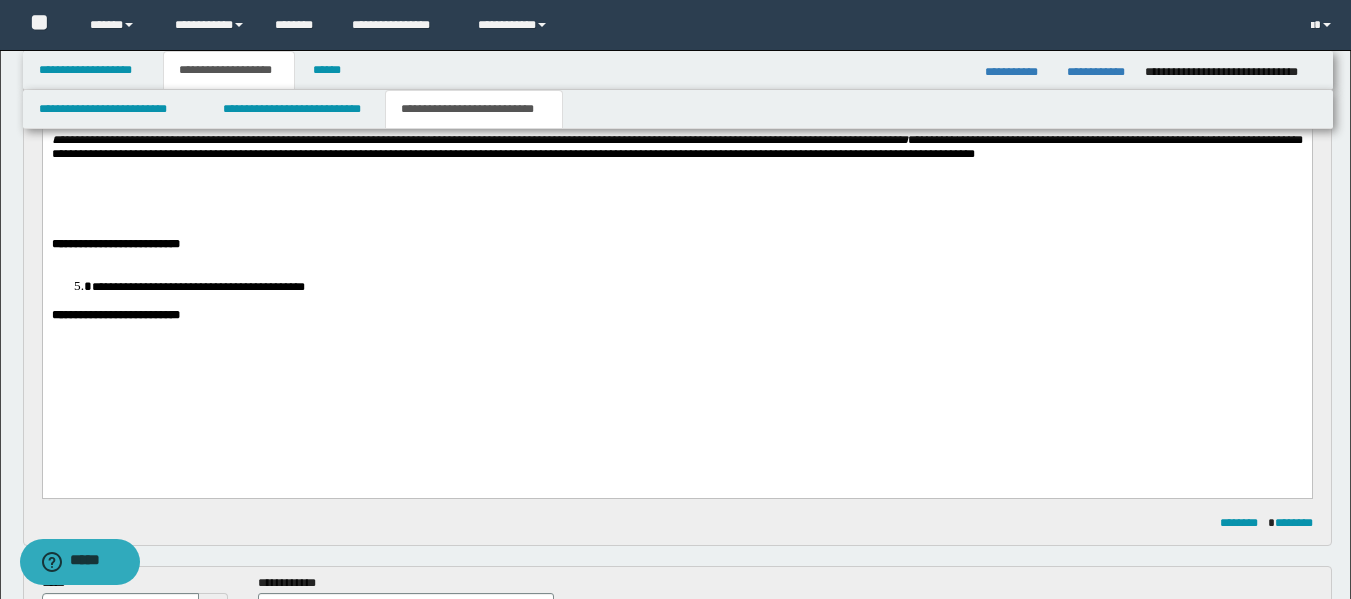 scroll, scrollTop: 479, scrollLeft: 0, axis: vertical 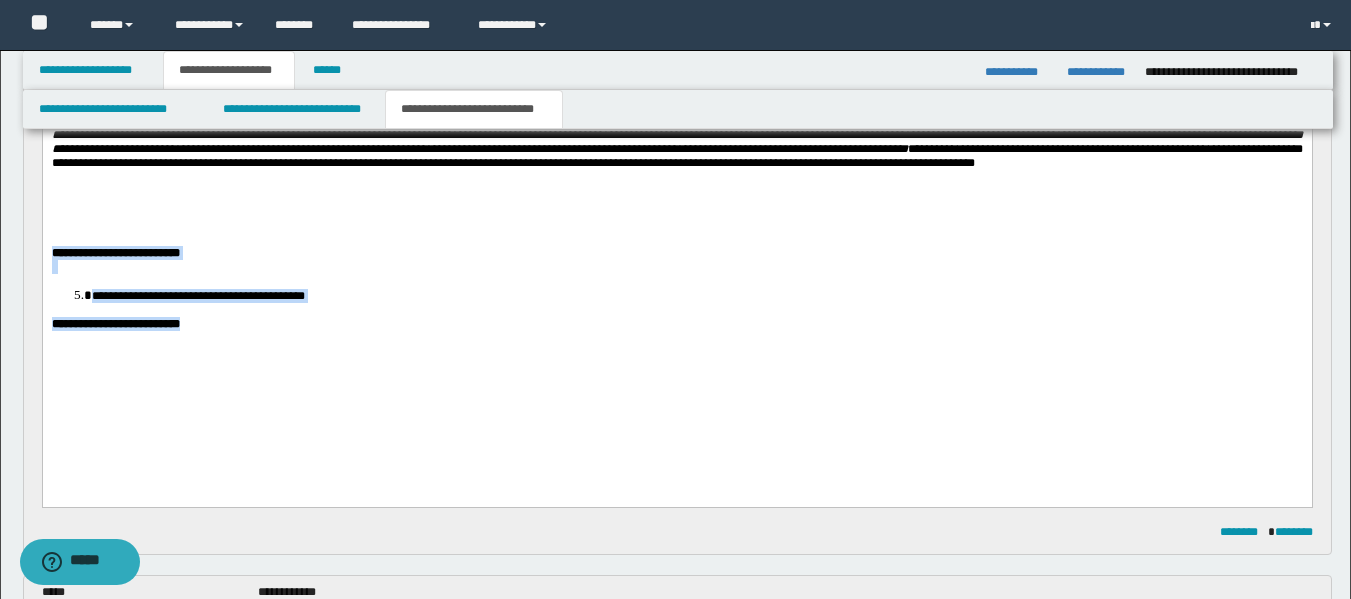 drag, startPoint x: 223, startPoint y: 339, endPoint x: 42, endPoint y: 262, distance: 196.69774 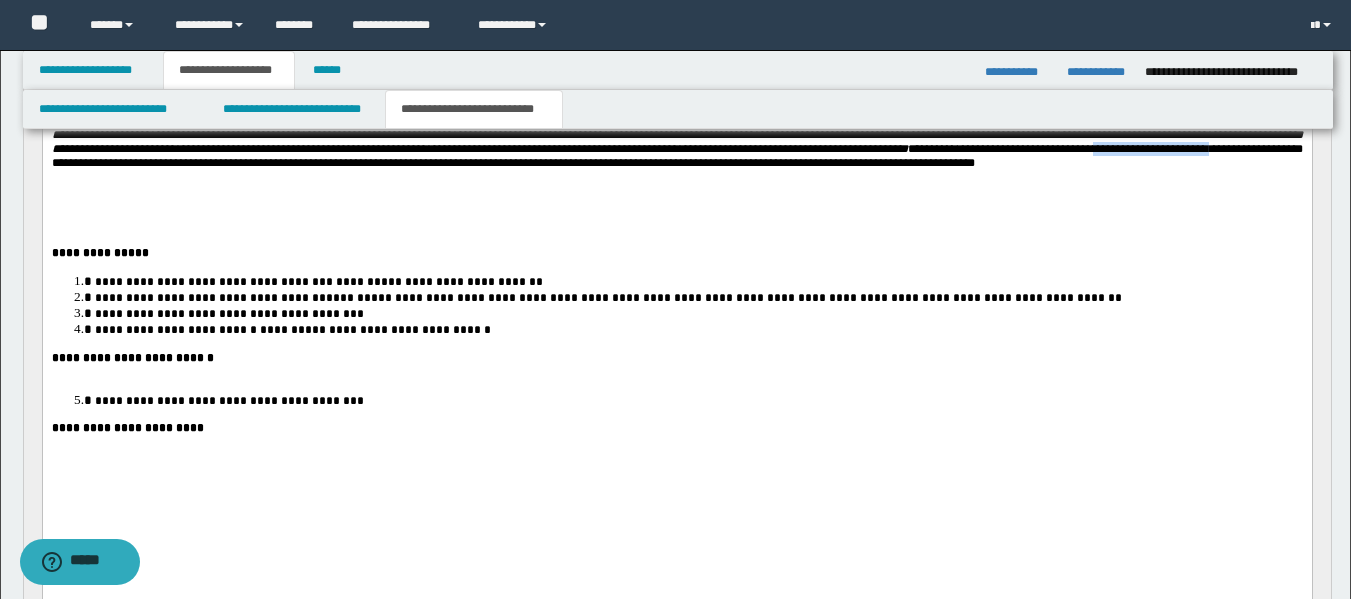 drag, startPoint x: 547, startPoint y: 216, endPoint x: 417, endPoint y: 213, distance: 130.0346 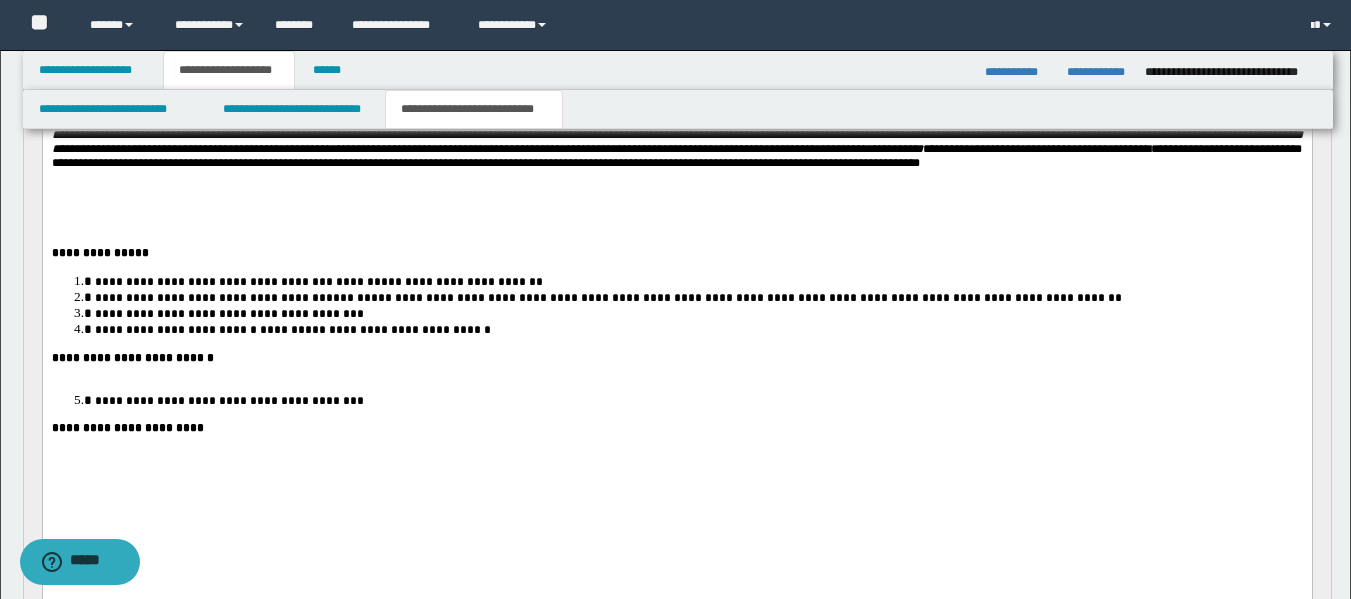 click on "**********" at bounding box center (676, 157) 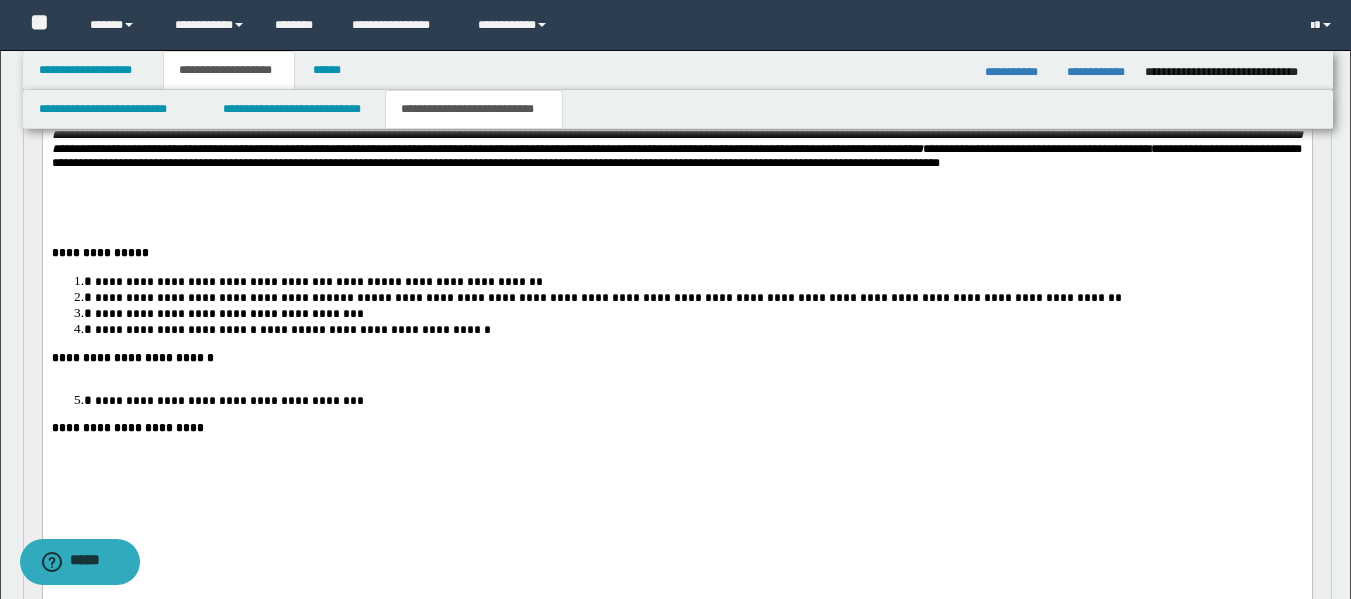 click on "**********" at bounding box center (676, 157) 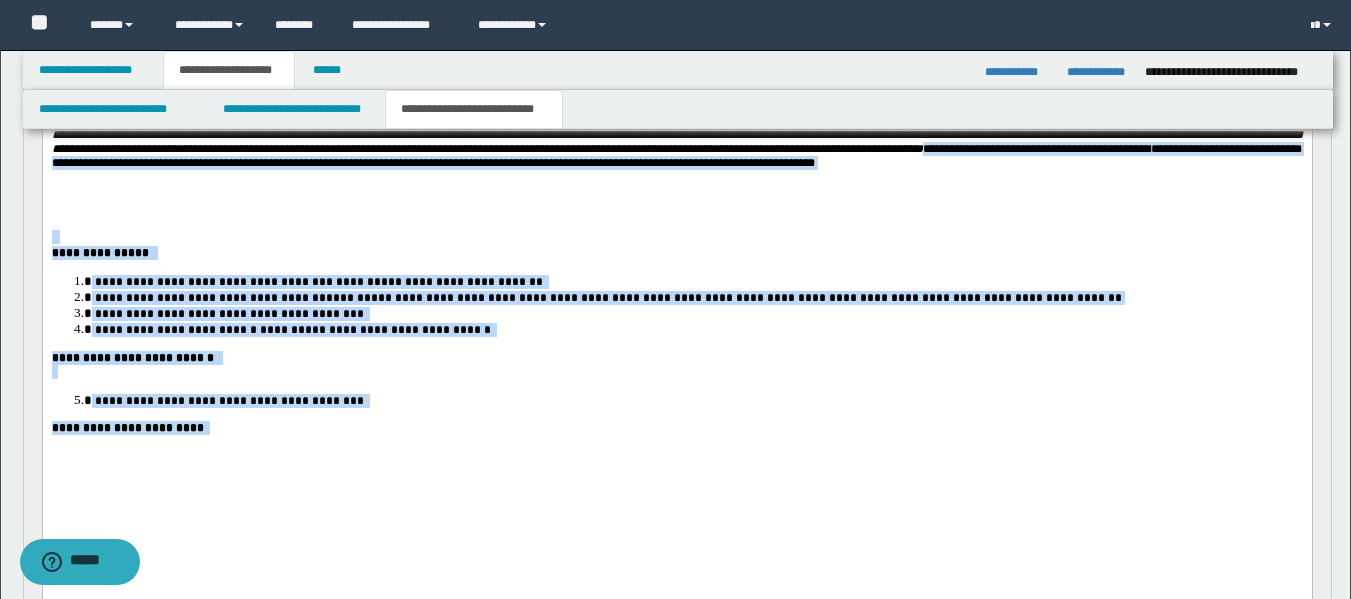 drag, startPoint x: 197, startPoint y: 215, endPoint x: 232, endPoint y: 433, distance: 220.79176 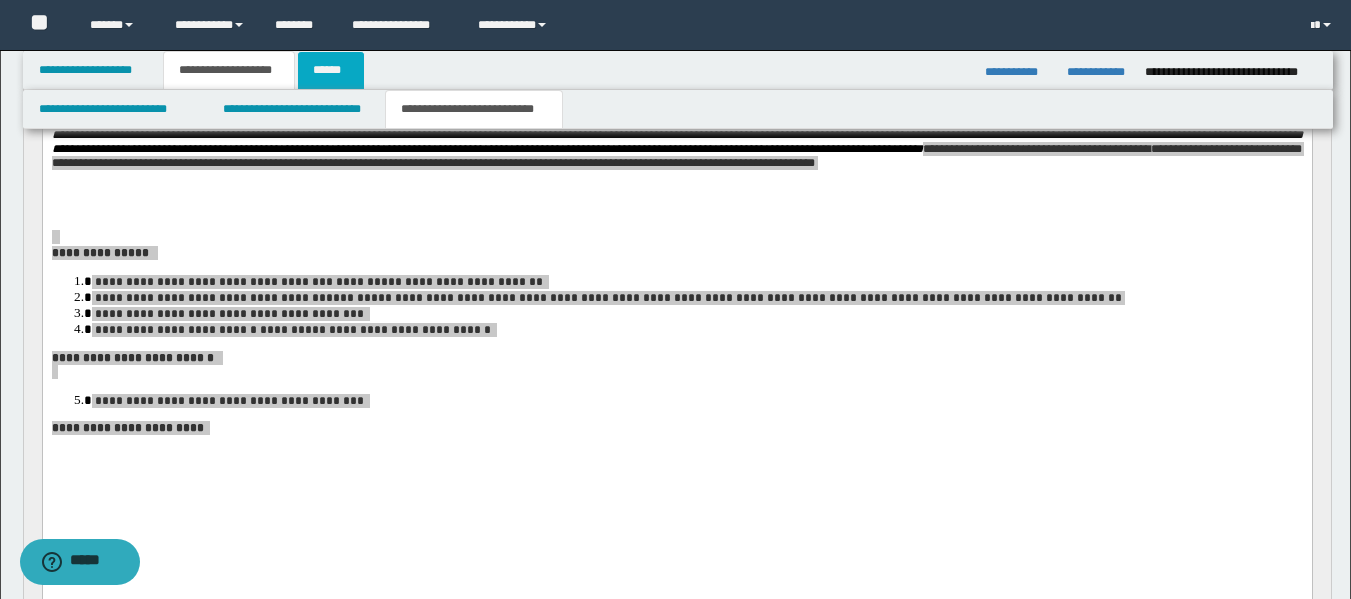 click on "******" at bounding box center (331, 70) 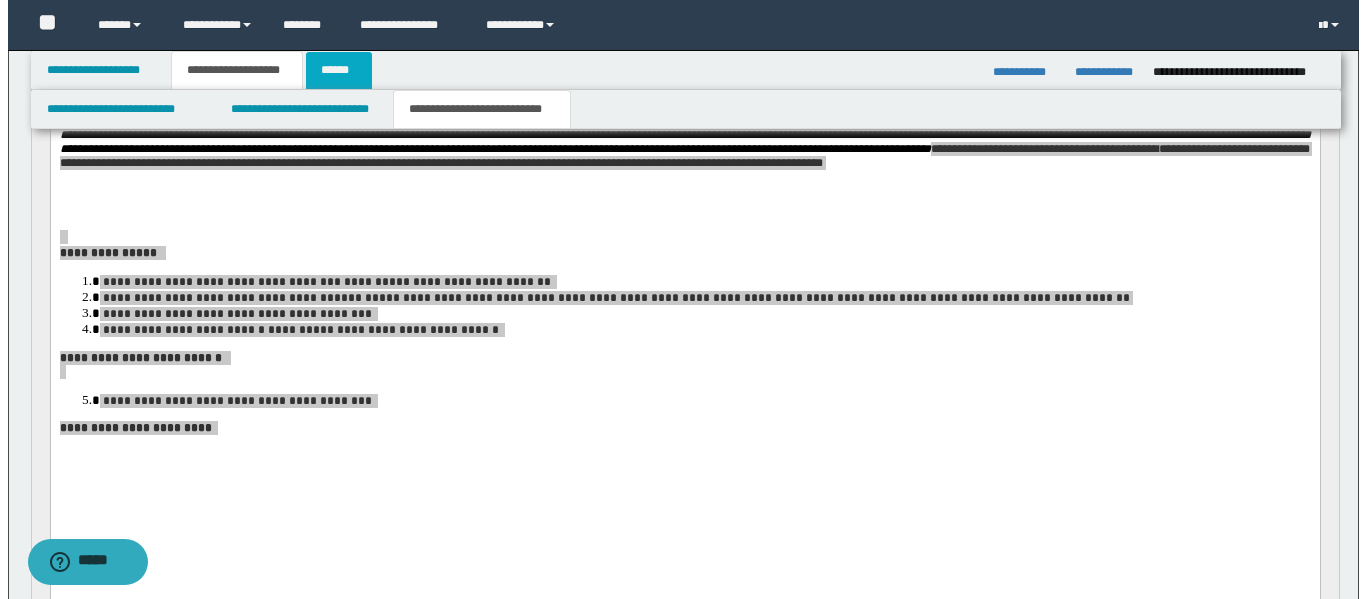 scroll, scrollTop: 0, scrollLeft: 0, axis: both 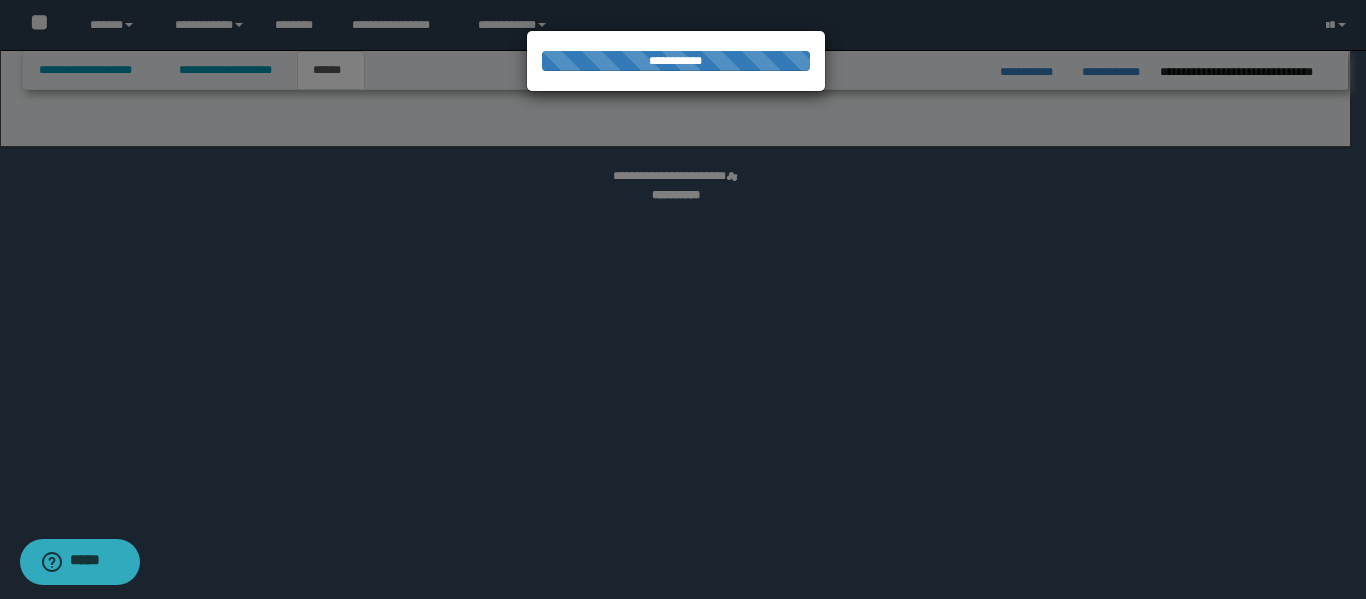select on "*" 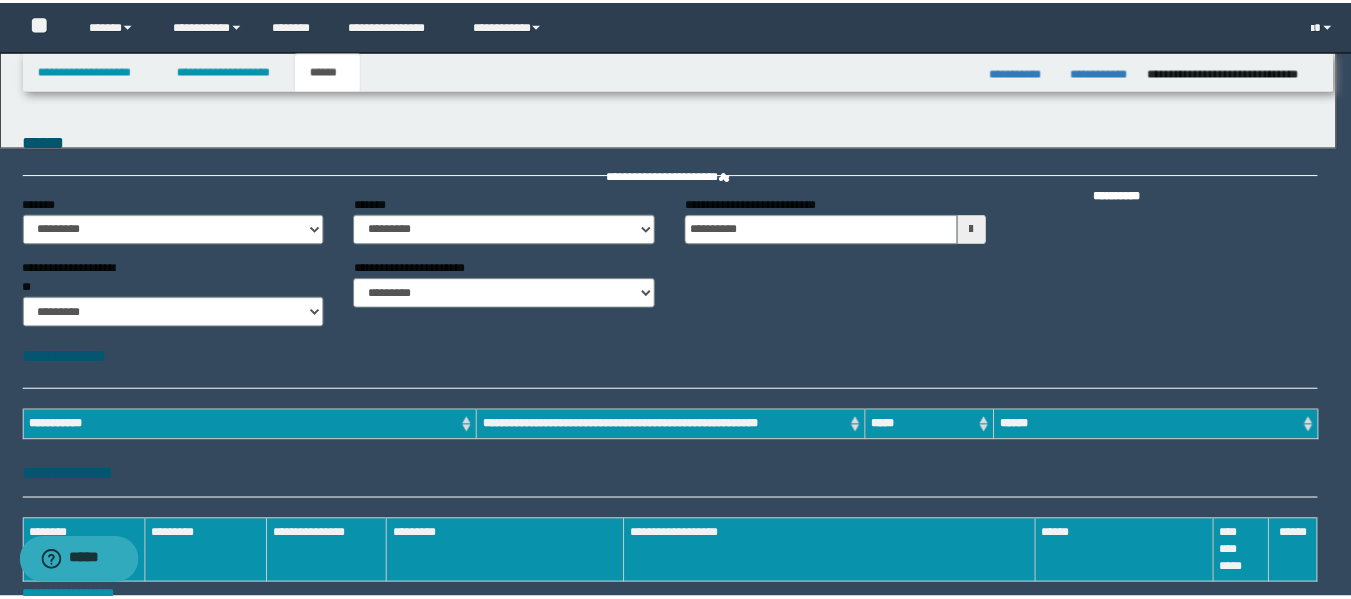 scroll, scrollTop: 0, scrollLeft: 0, axis: both 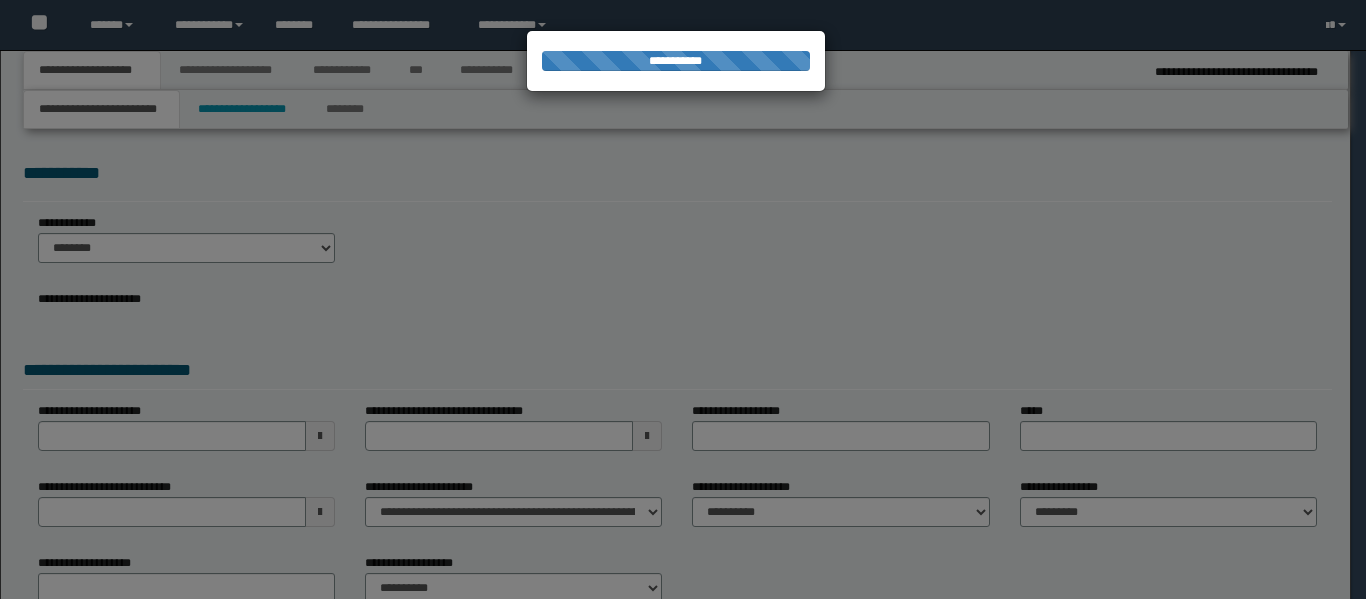 select on "*" 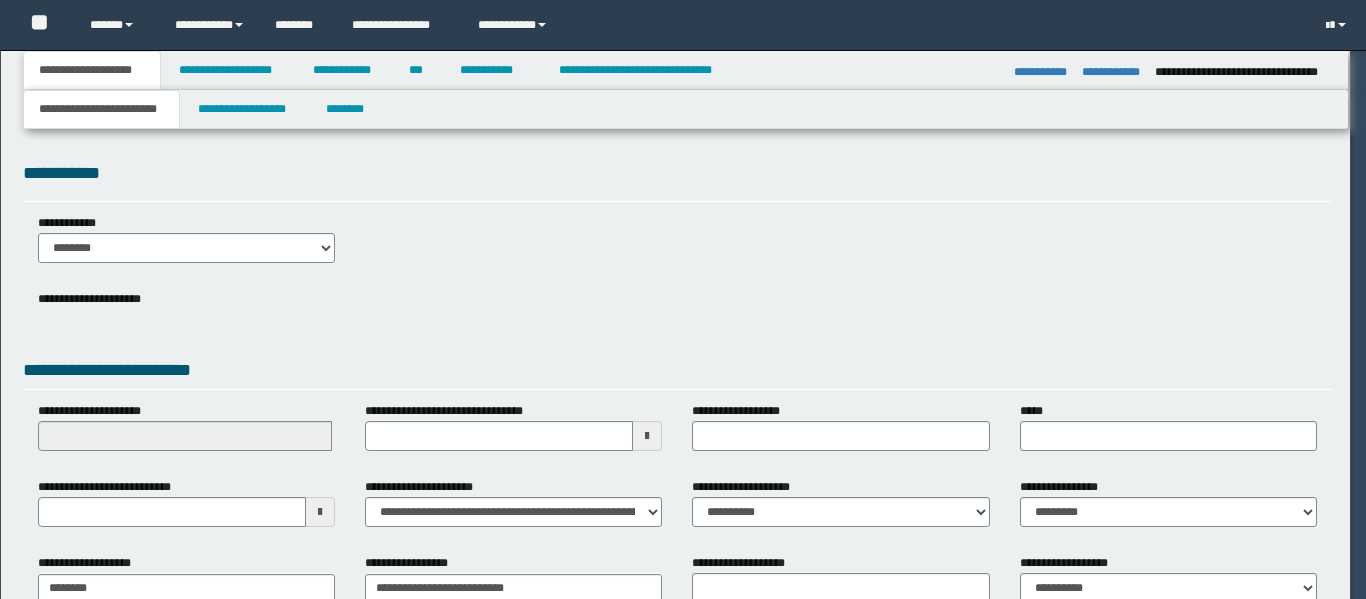 scroll, scrollTop: 0, scrollLeft: 0, axis: both 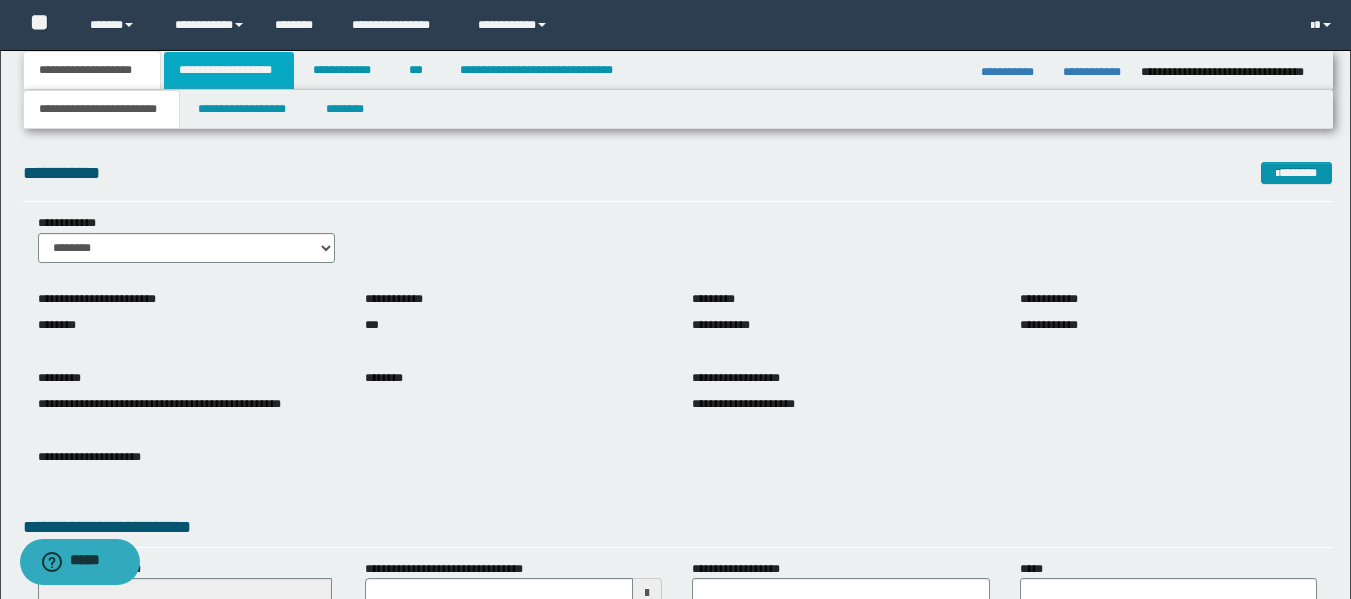 click on "**********" at bounding box center [229, 70] 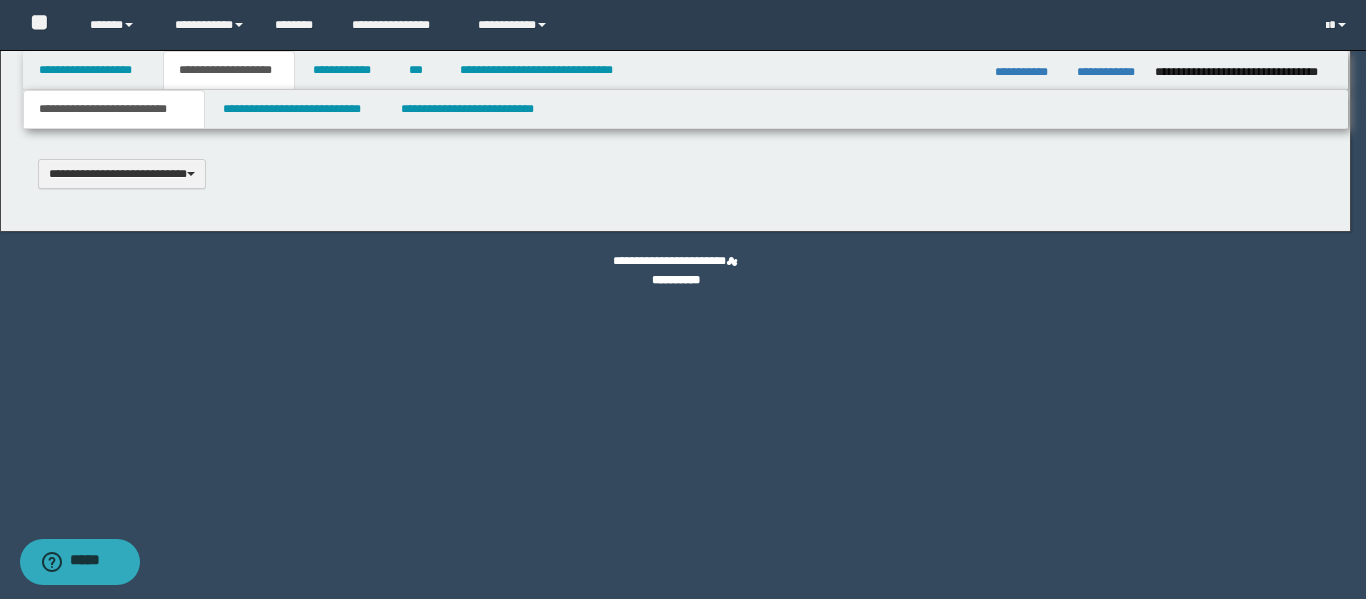 type 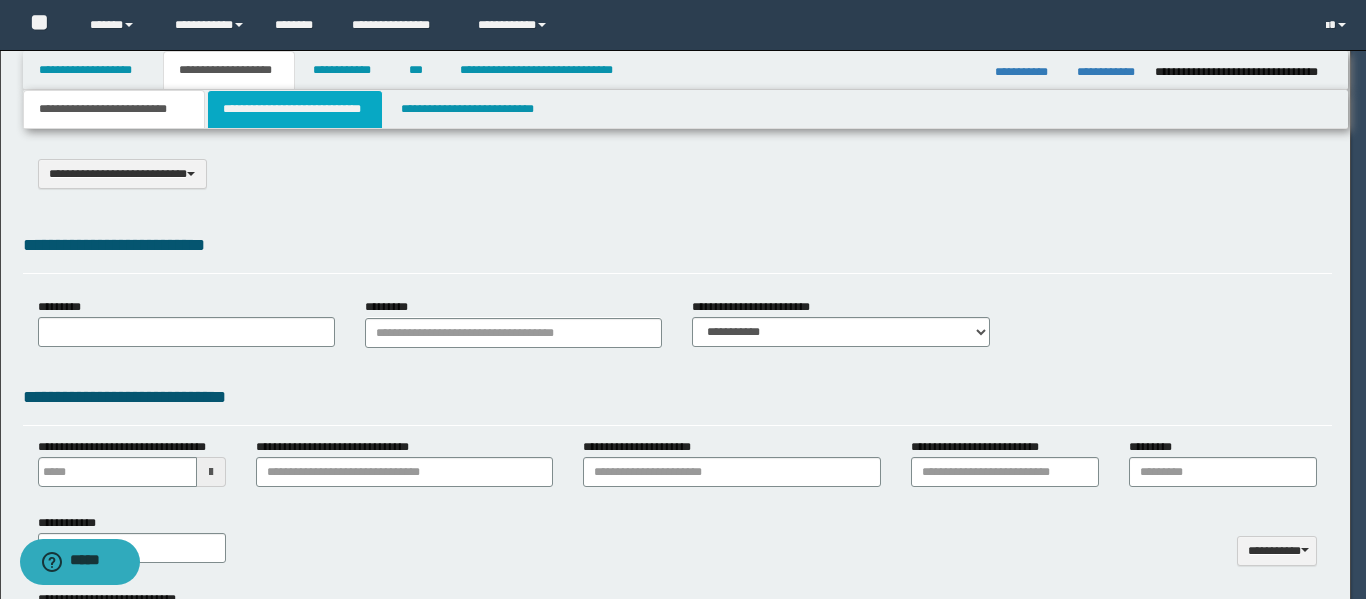 type on "**********" 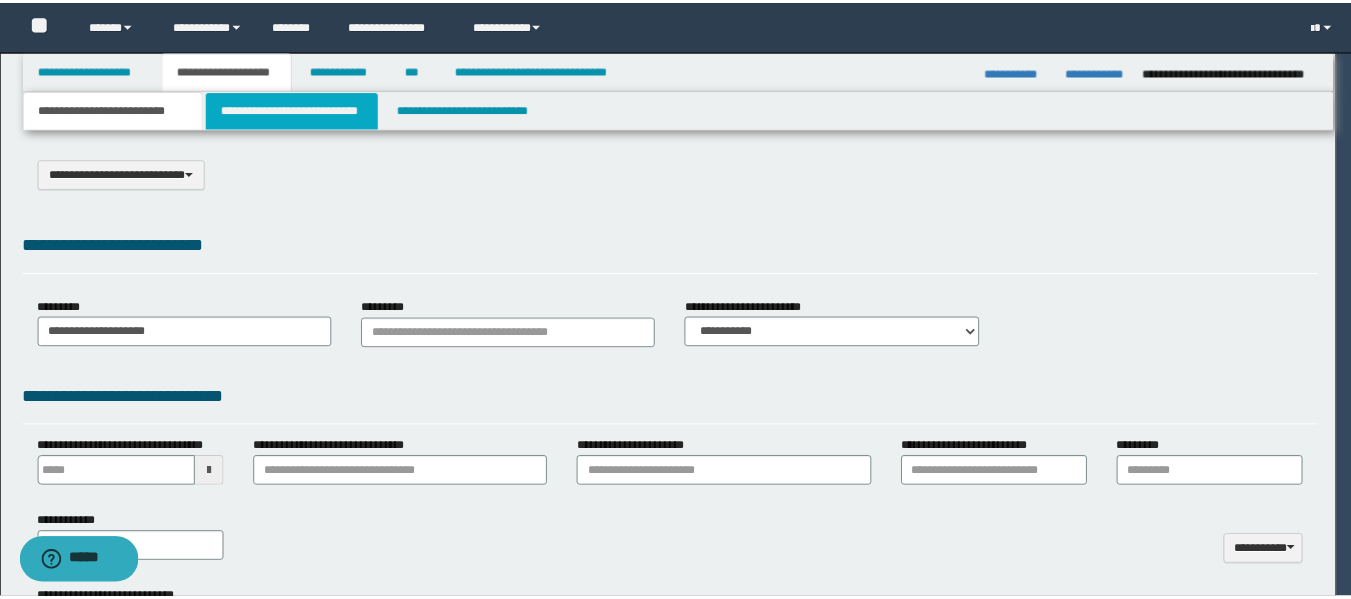 scroll, scrollTop: 0, scrollLeft: 0, axis: both 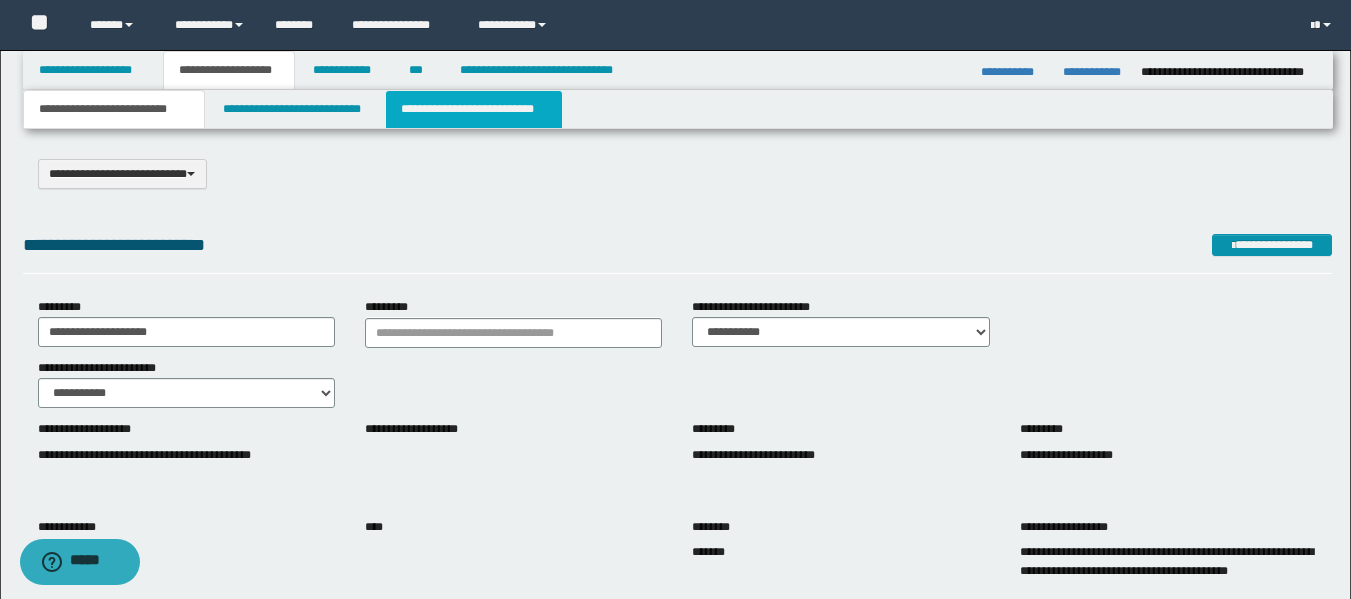 click on "**********" at bounding box center [474, 109] 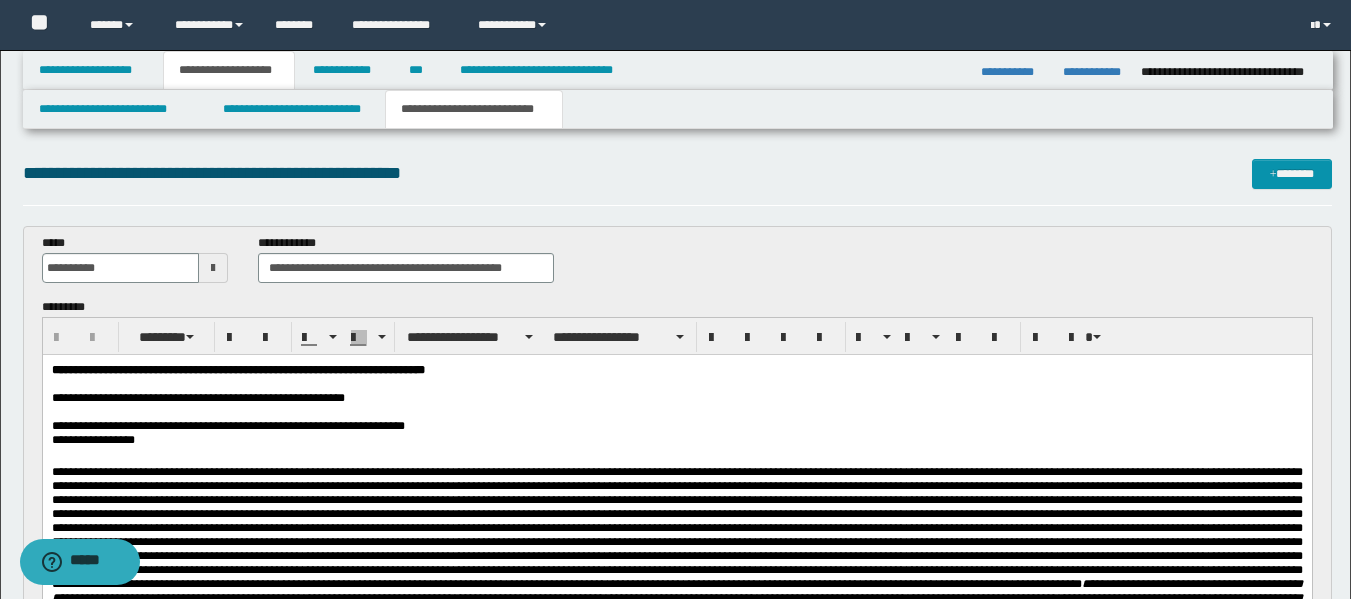 scroll, scrollTop: 0, scrollLeft: 0, axis: both 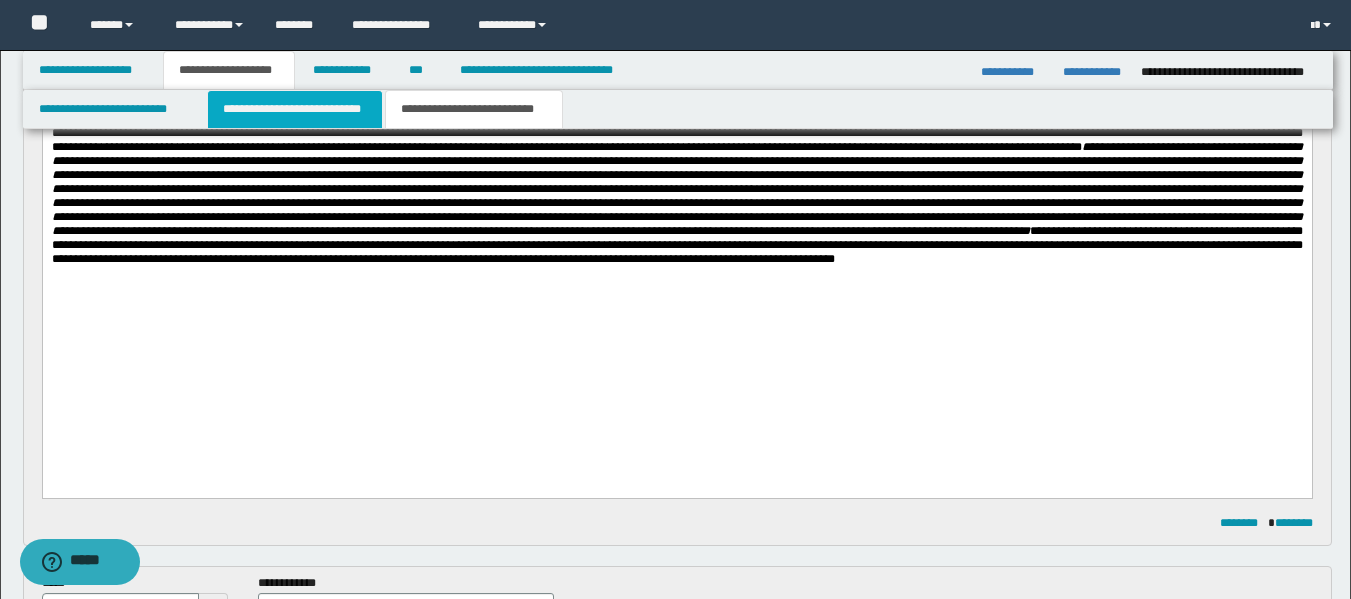 click on "**********" at bounding box center [295, 109] 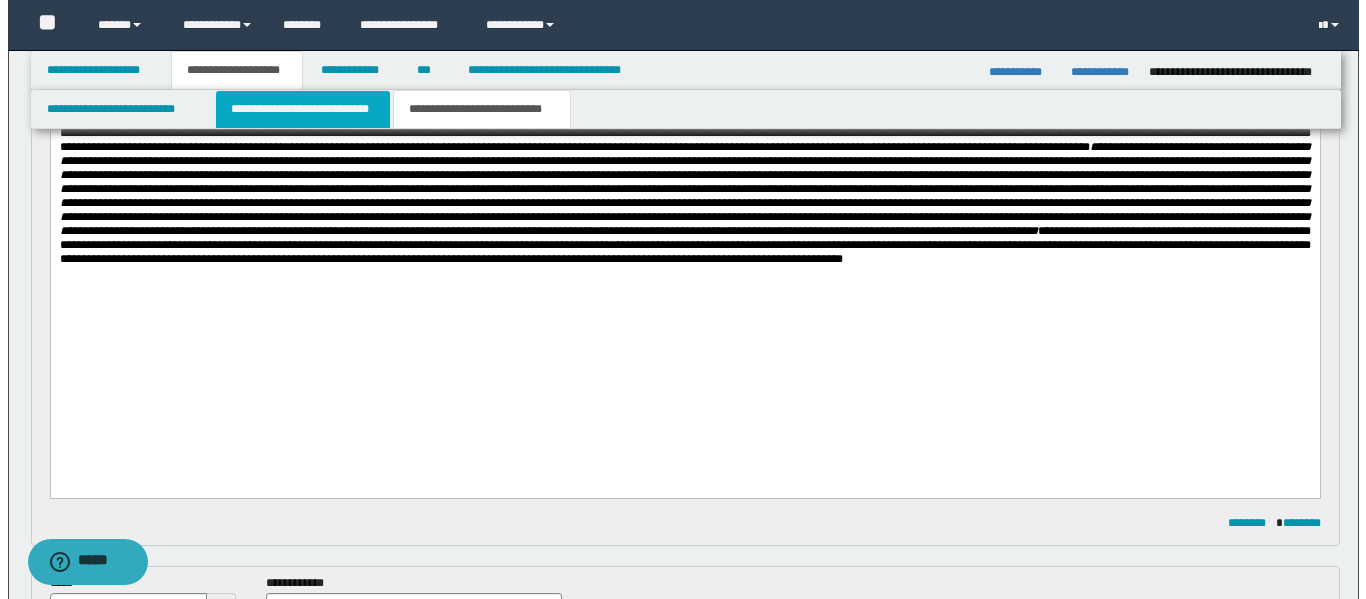 scroll, scrollTop: 0, scrollLeft: 0, axis: both 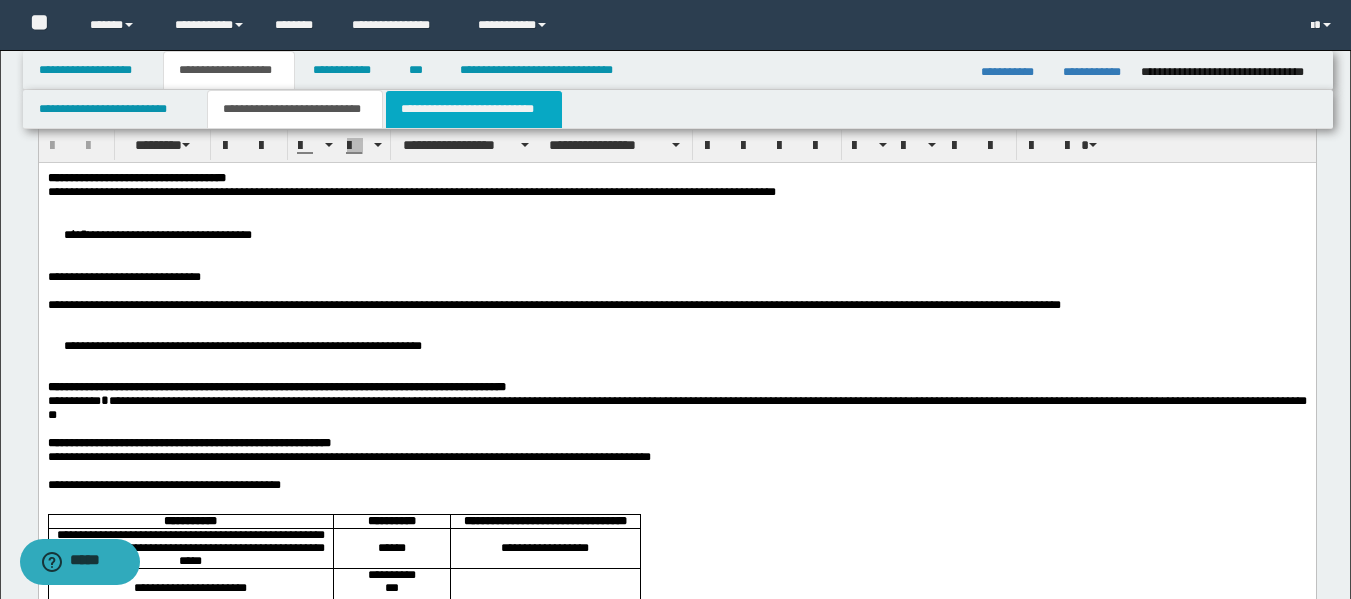 click on "**********" at bounding box center (474, 109) 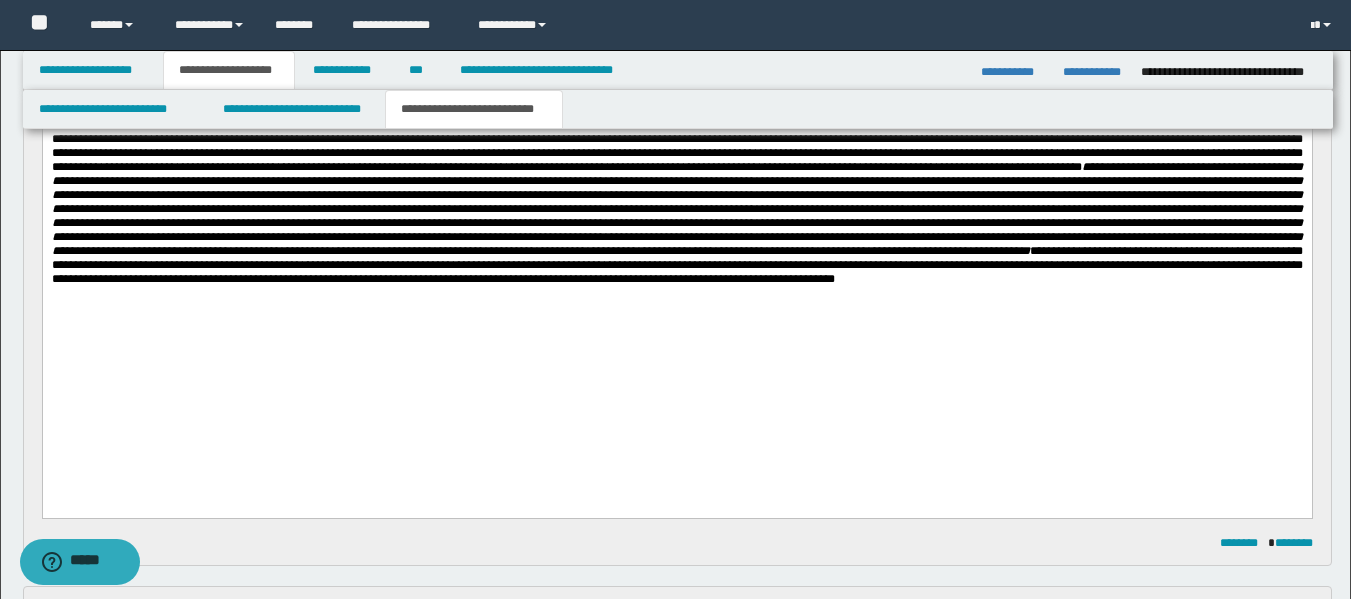 scroll, scrollTop: 456, scrollLeft: 0, axis: vertical 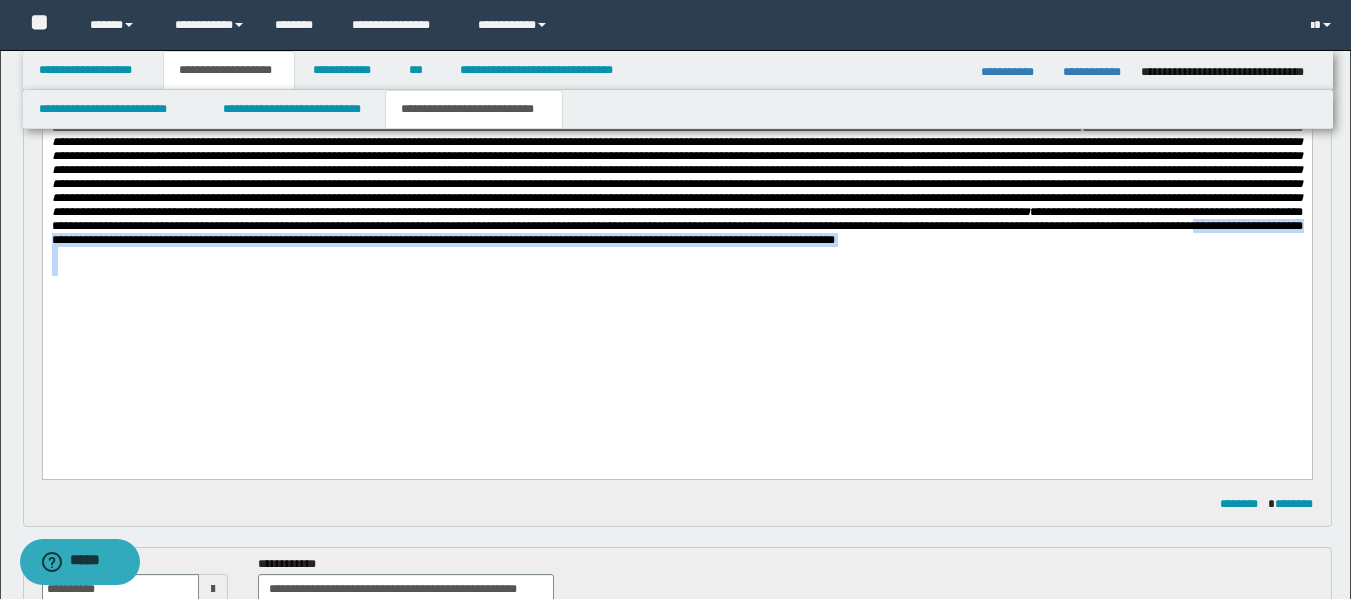drag, startPoint x: 556, startPoint y: 300, endPoint x: 555, endPoint y: 340, distance: 40.012497 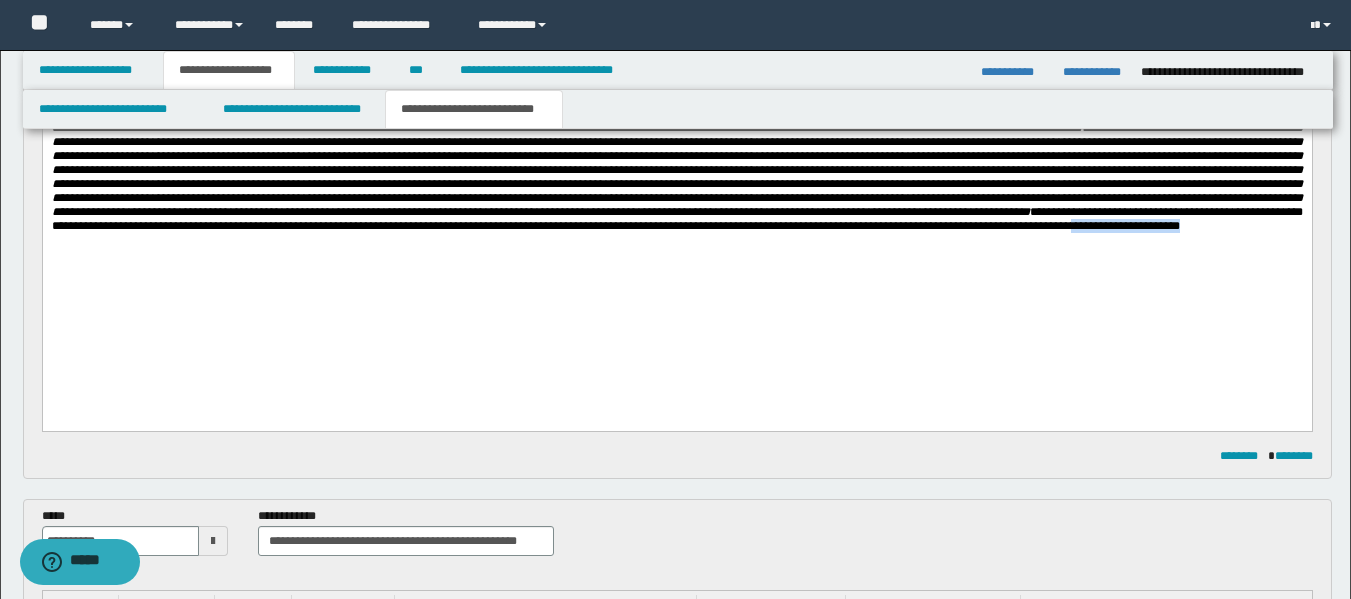 drag, startPoint x: 525, startPoint y: 302, endPoint x: 415, endPoint y: 298, distance: 110.0727 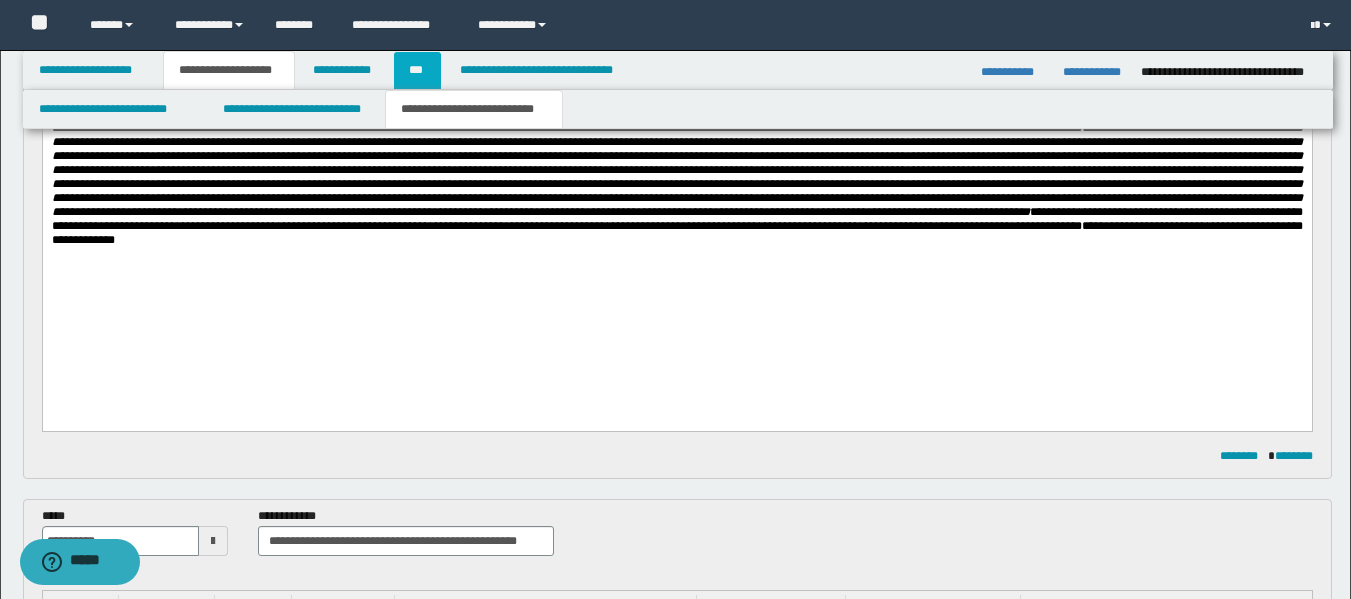 click on "***" at bounding box center [417, 70] 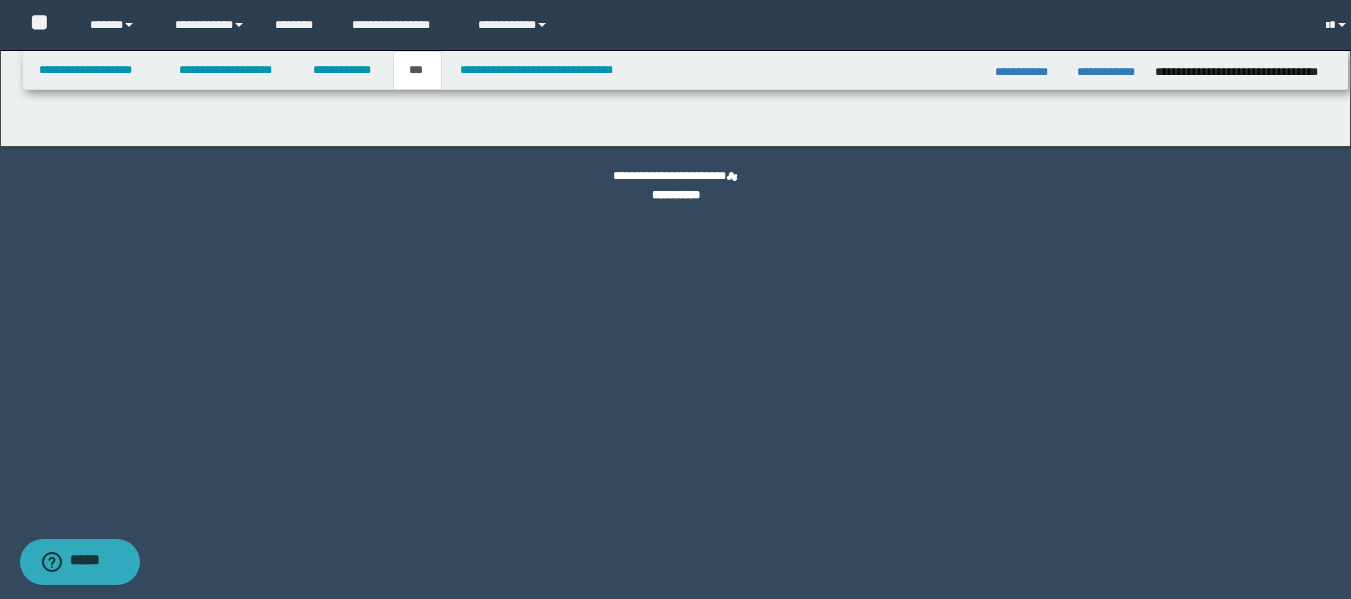 scroll, scrollTop: 0, scrollLeft: 0, axis: both 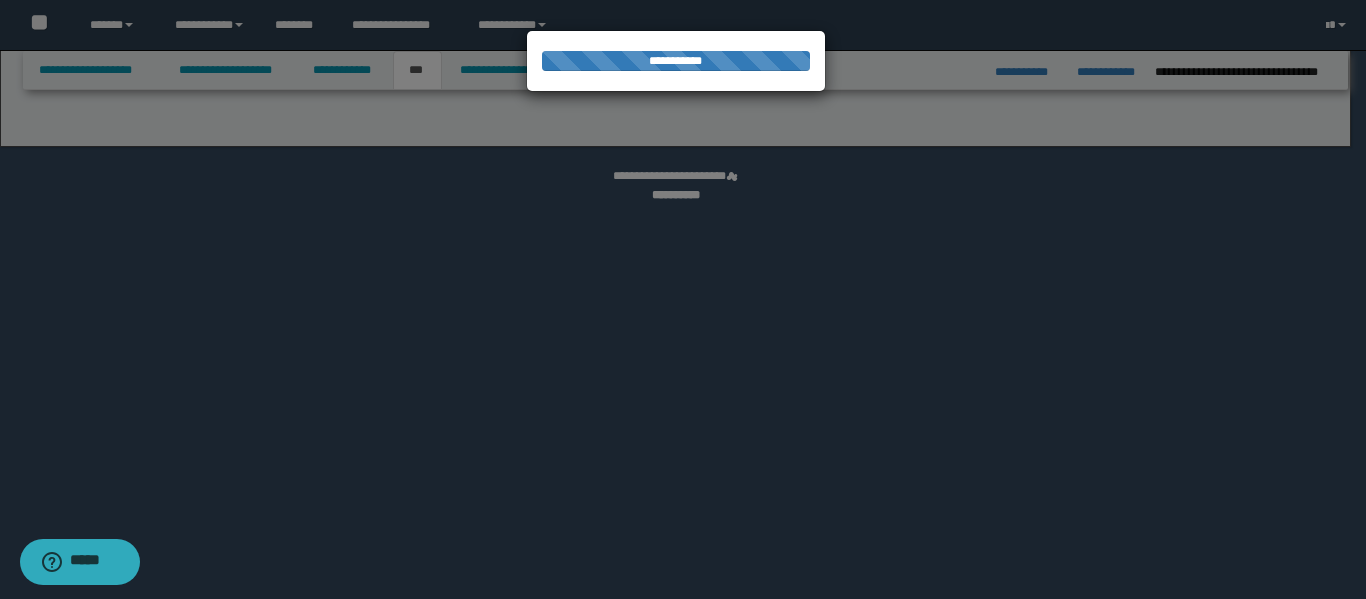 select on "*" 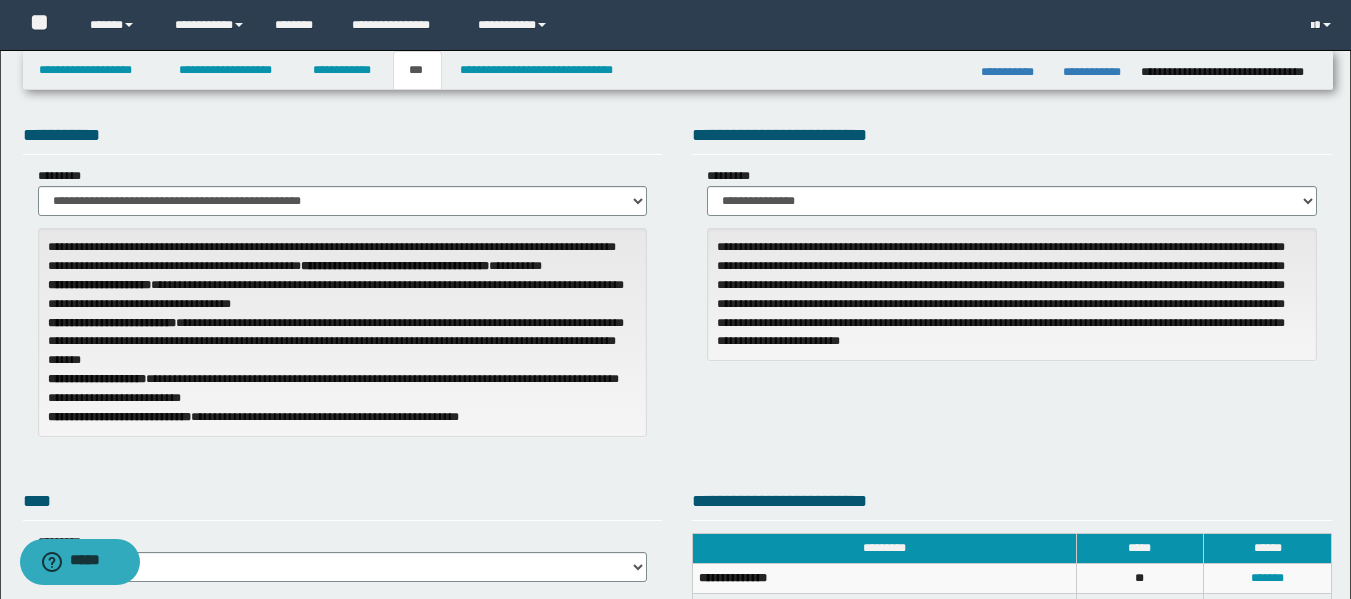 scroll, scrollTop: 20, scrollLeft: 0, axis: vertical 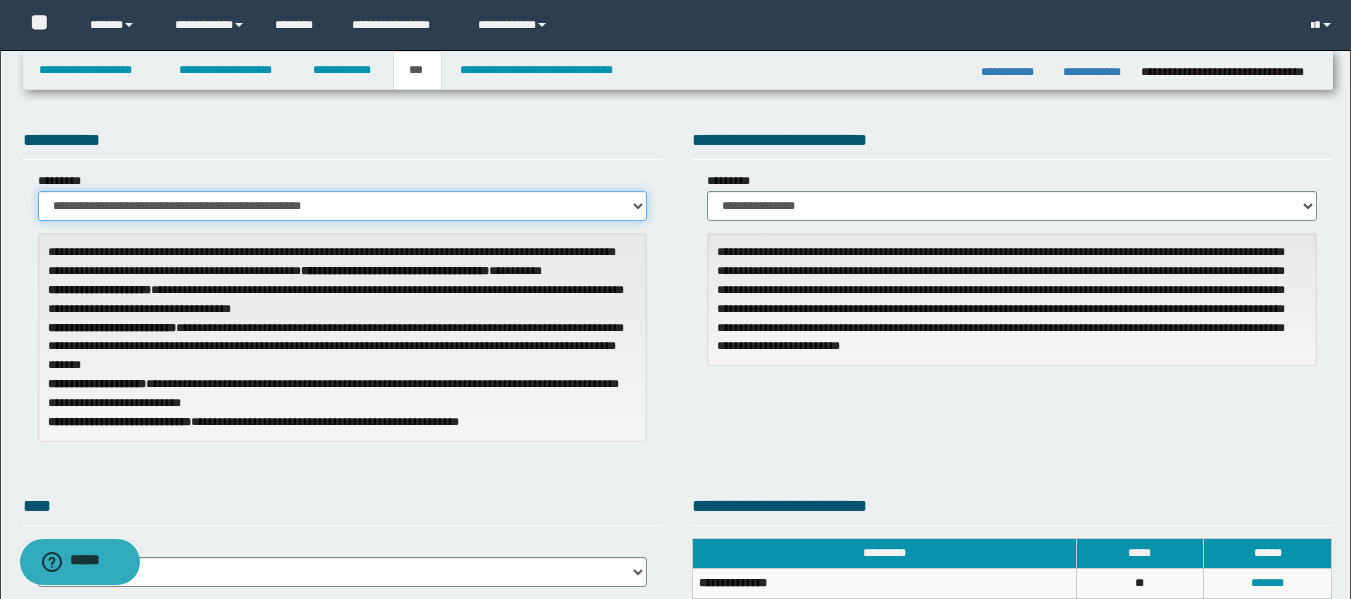 click on "**********" at bounding box center (343, 206) 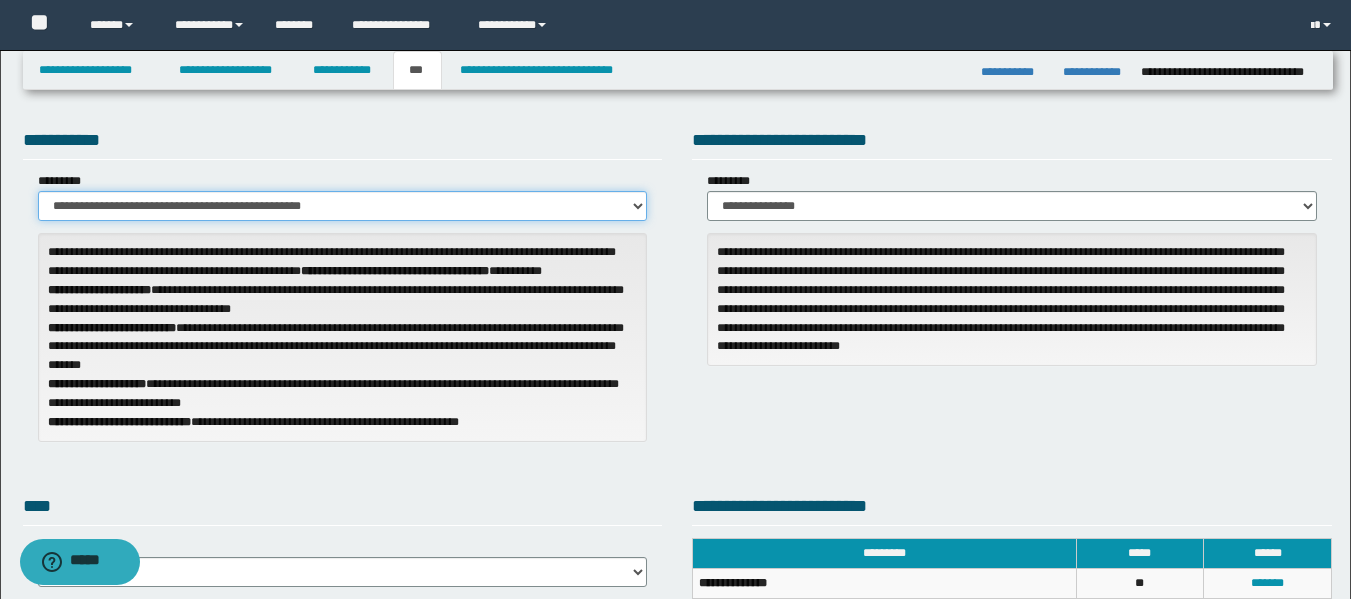 select on "*" 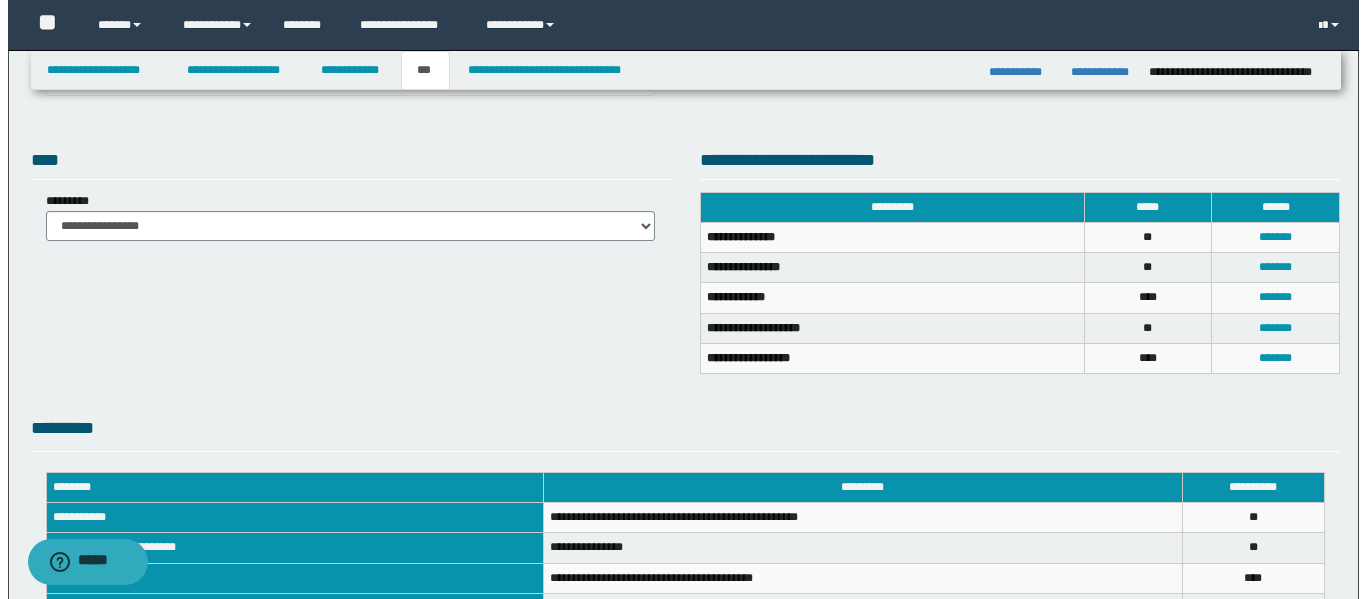 scroll, scrollTop: 351, scrollLeft: 0, axis: vertical 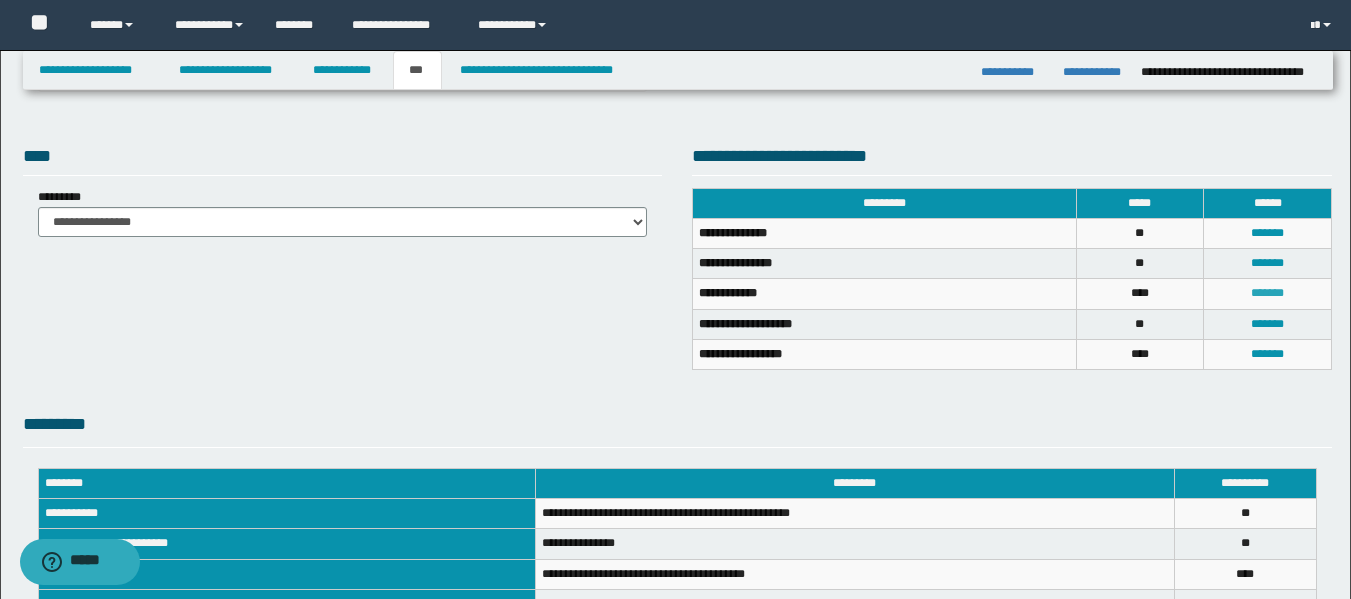 click on "*******" at bounding box center (1267, 293) 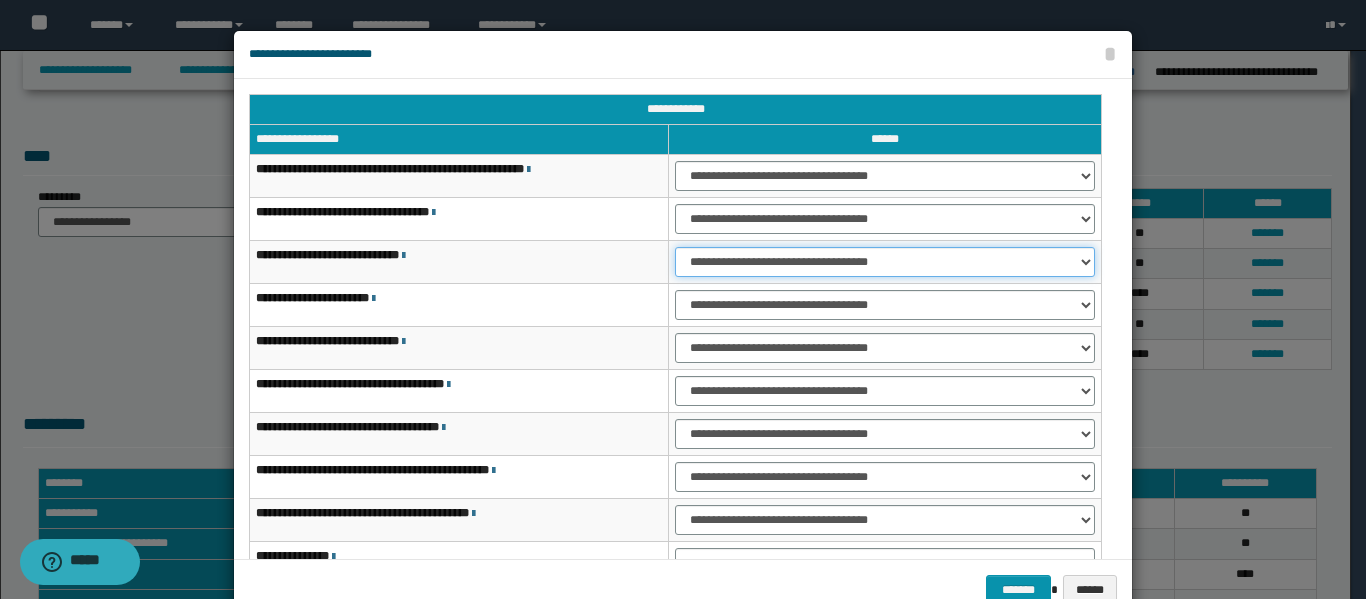 click on "**********" at bounding box center [885, 262] 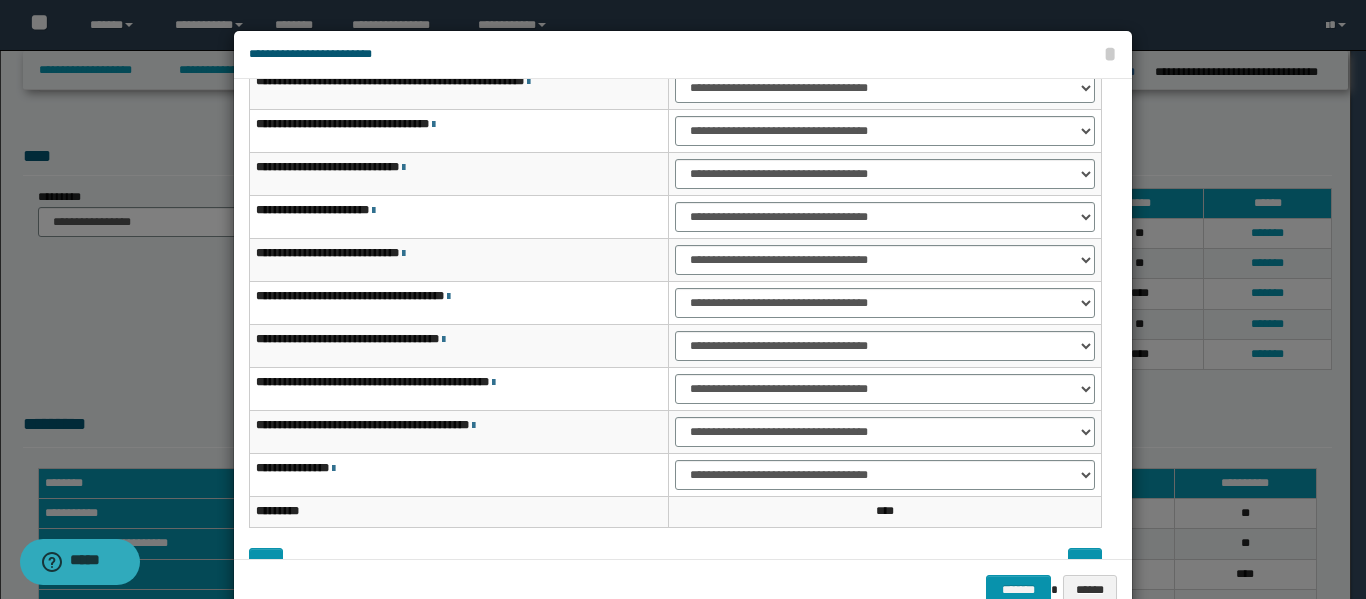scroll, scrollTop: 99, scrollLeft: 0, axis: vertical 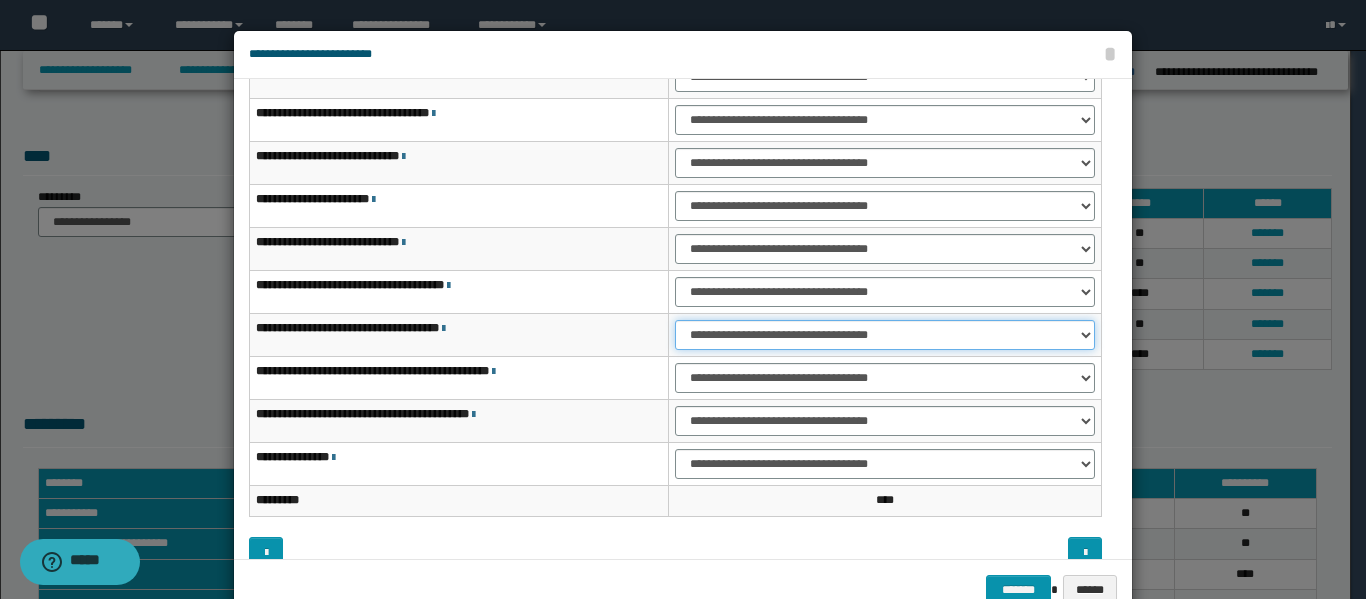 click on "**********" at bounding box center (885, 335) 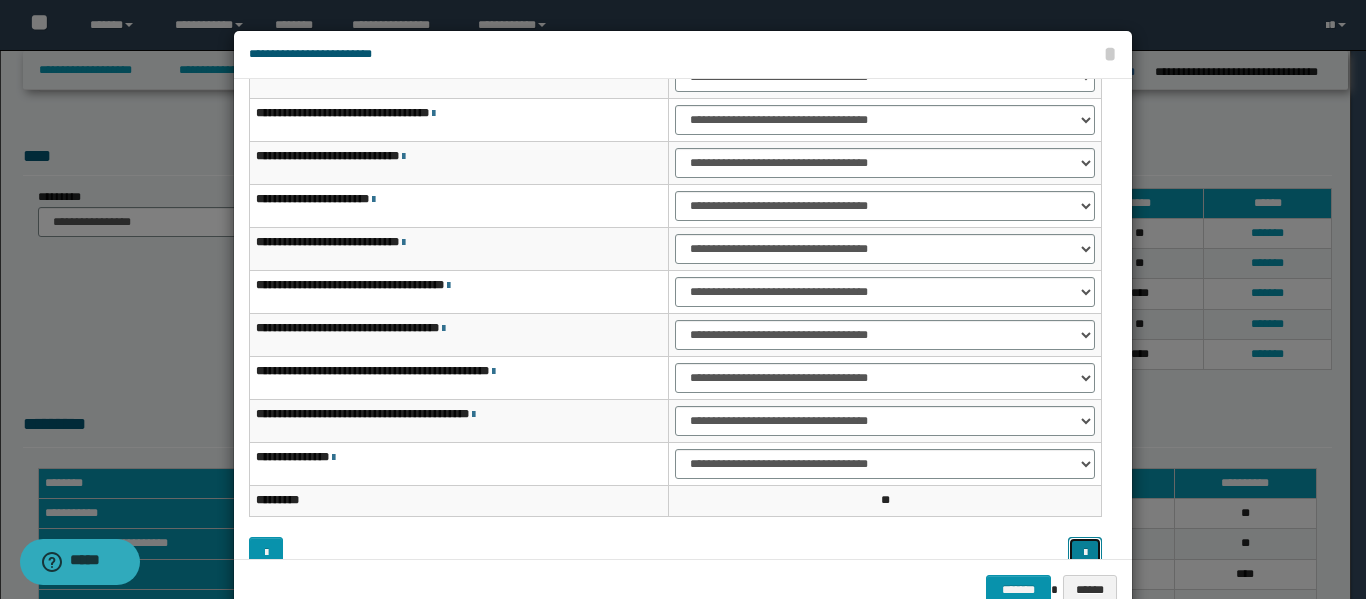 click at bounding box center (1085, 553) 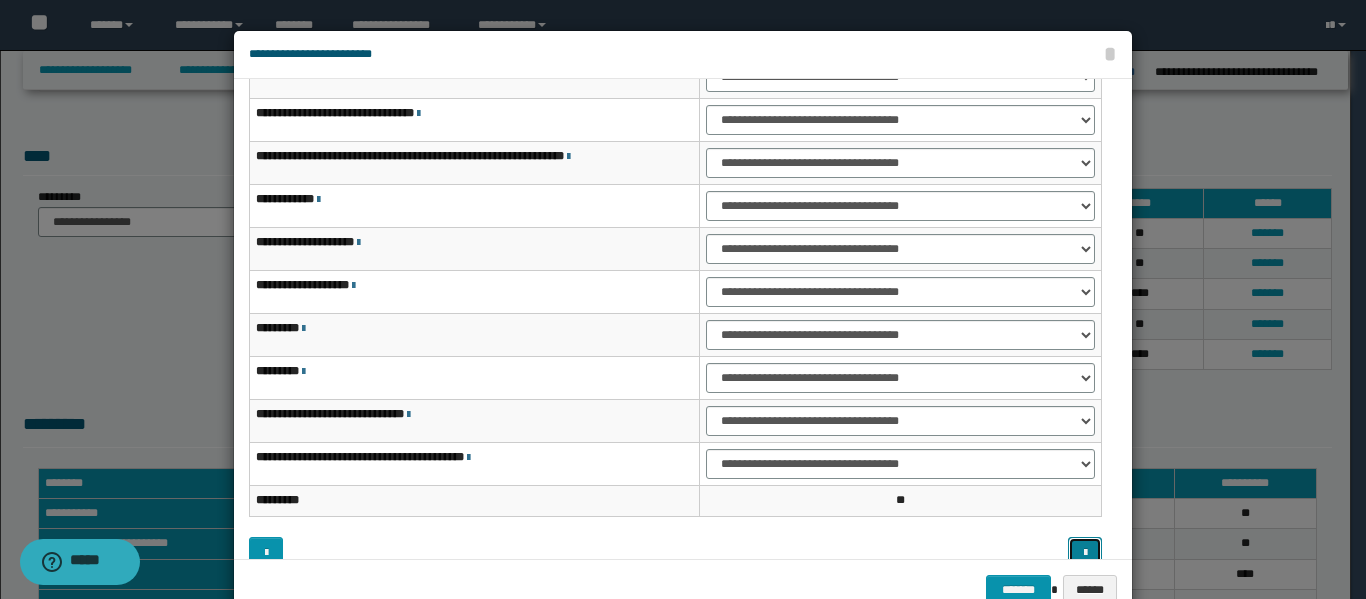 click at bounding box center [1085, 553] 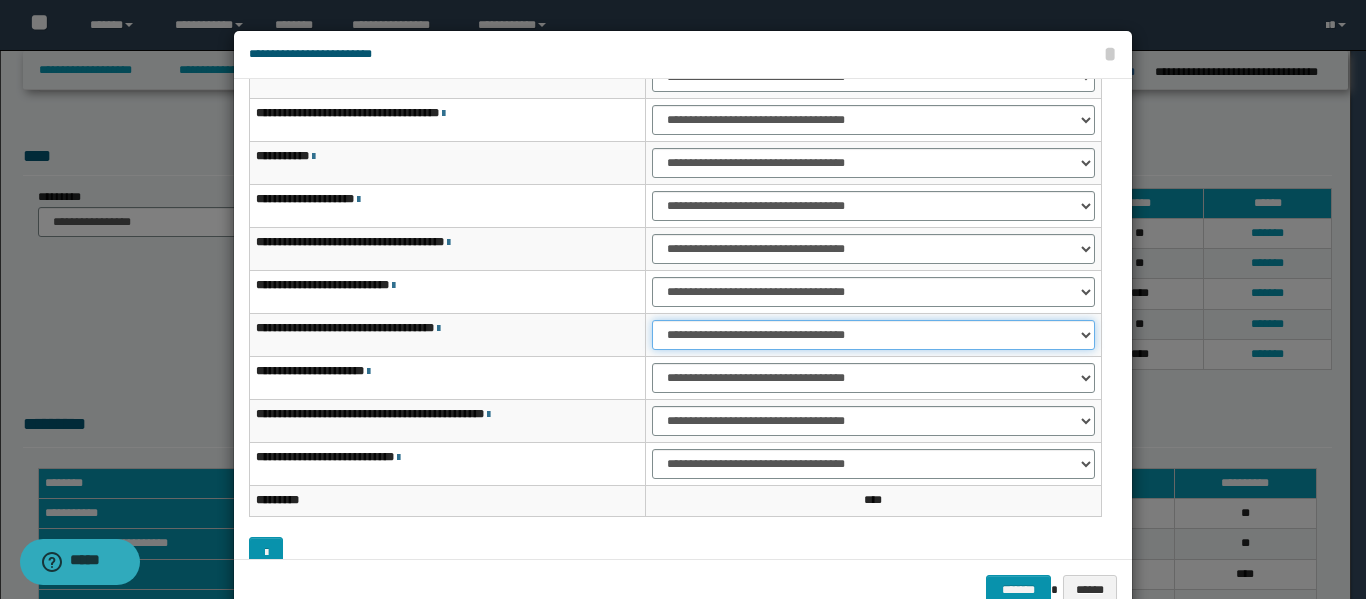 click on "**********" at bounding box center (873, 335) 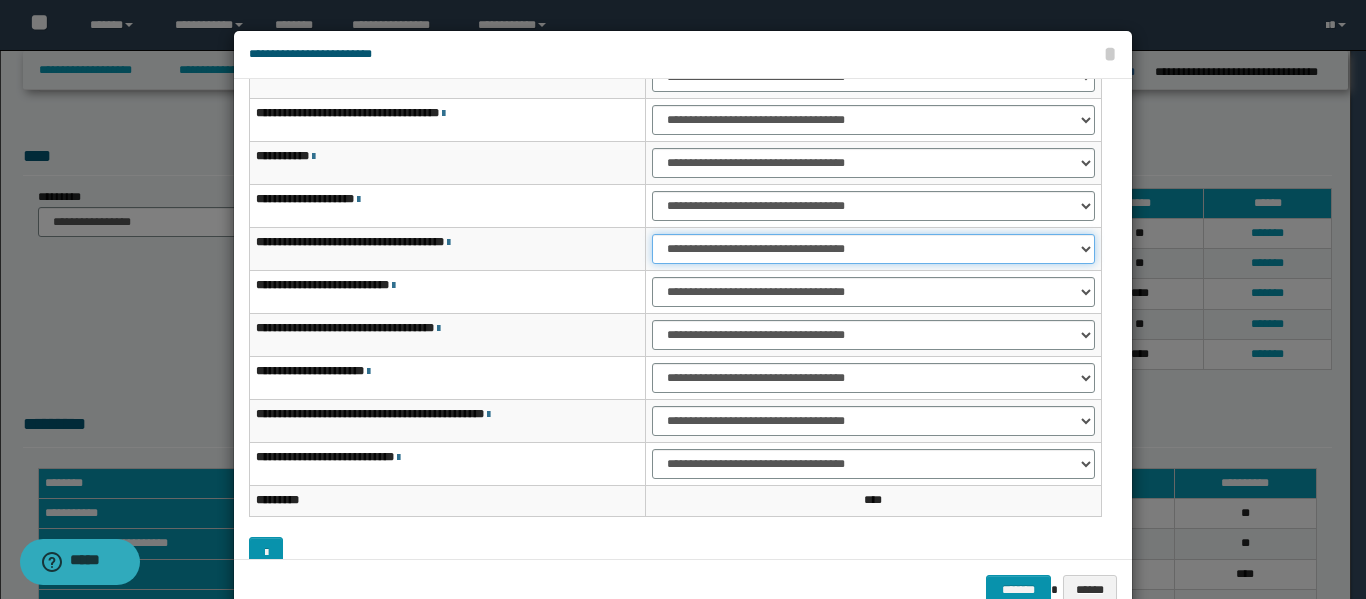 click on "**********" at bounding box center (873, 249) 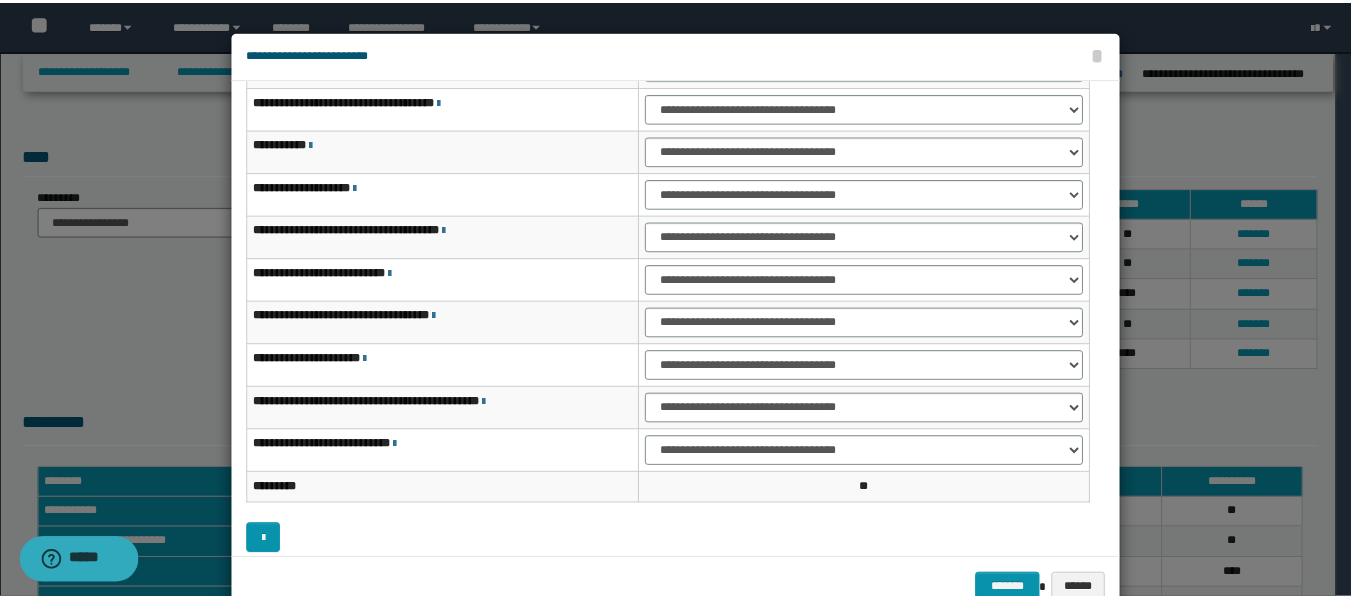 scroll, scrollTop: 121, scrollLeft: 0, axis: vertical 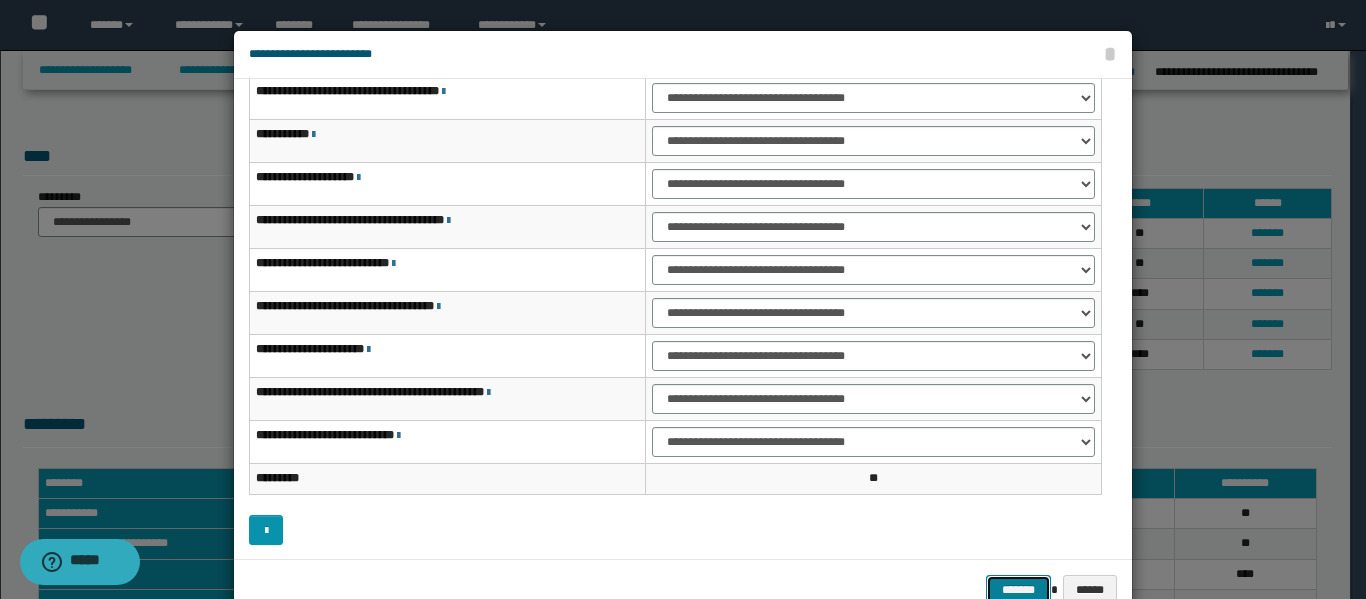 click on "*******" at bounding box center [1018, 590] 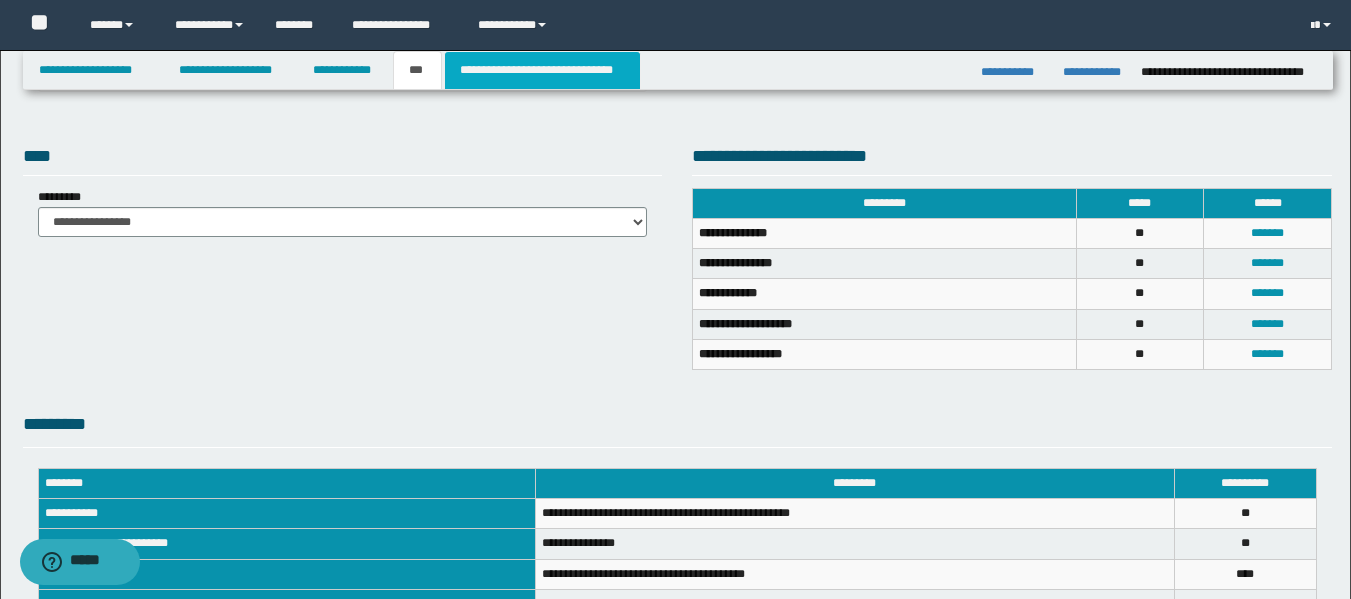 click on "**********" at bounding box center [542, 70] 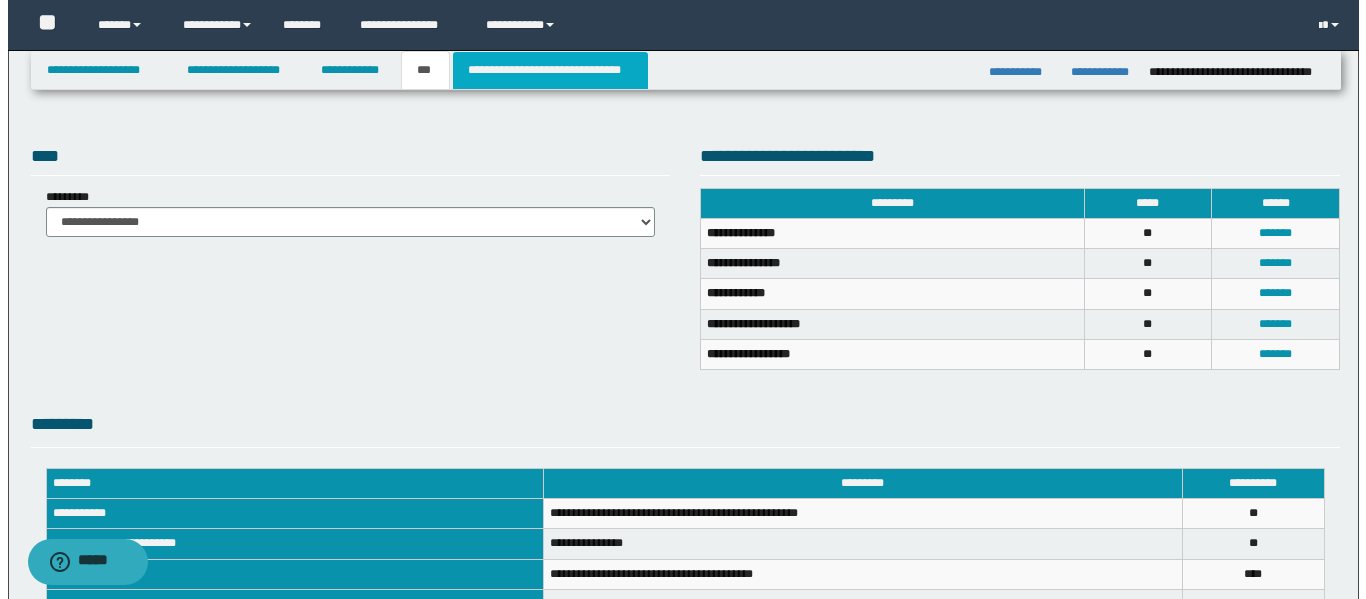 scroll, scrollTop: 0, scrollLeft: 0, axis: both 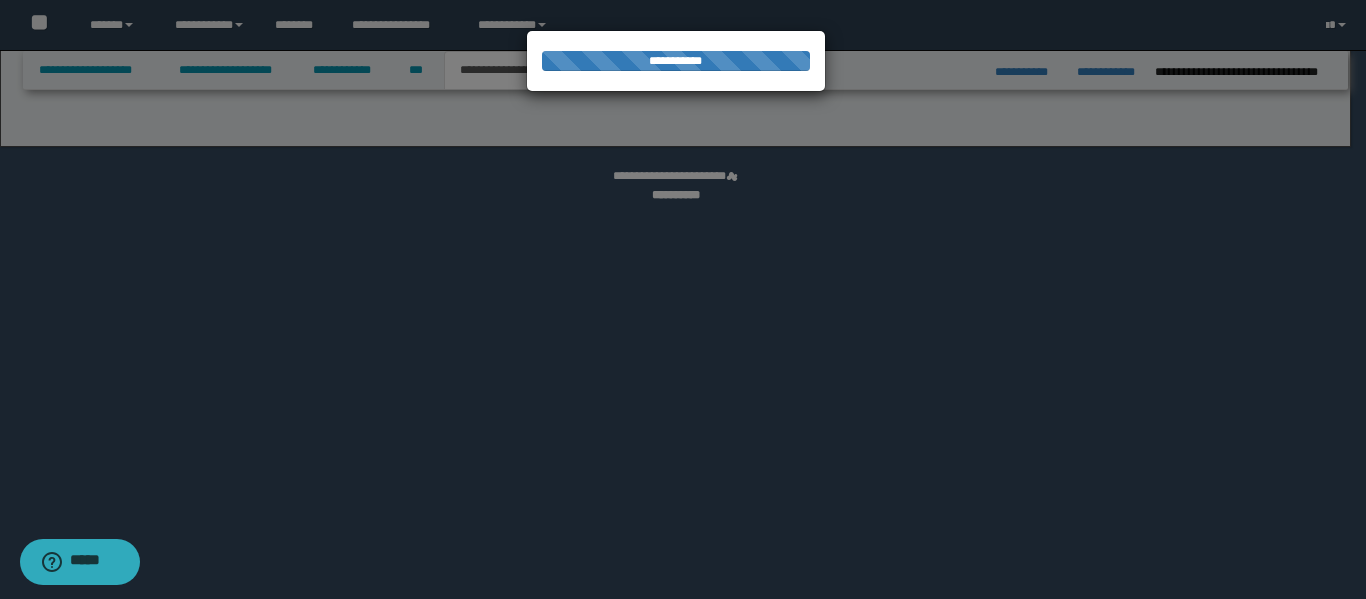 select on "*" 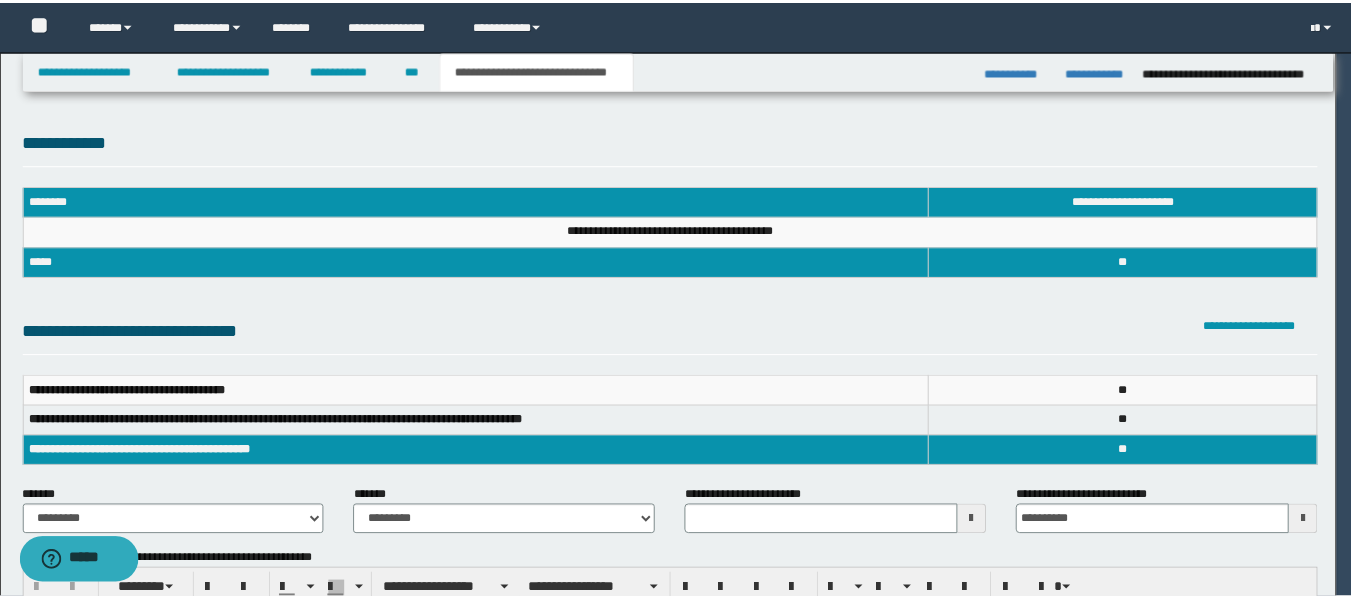 scroll, scrollTop: 0, scrollLeft: 0, axis: both 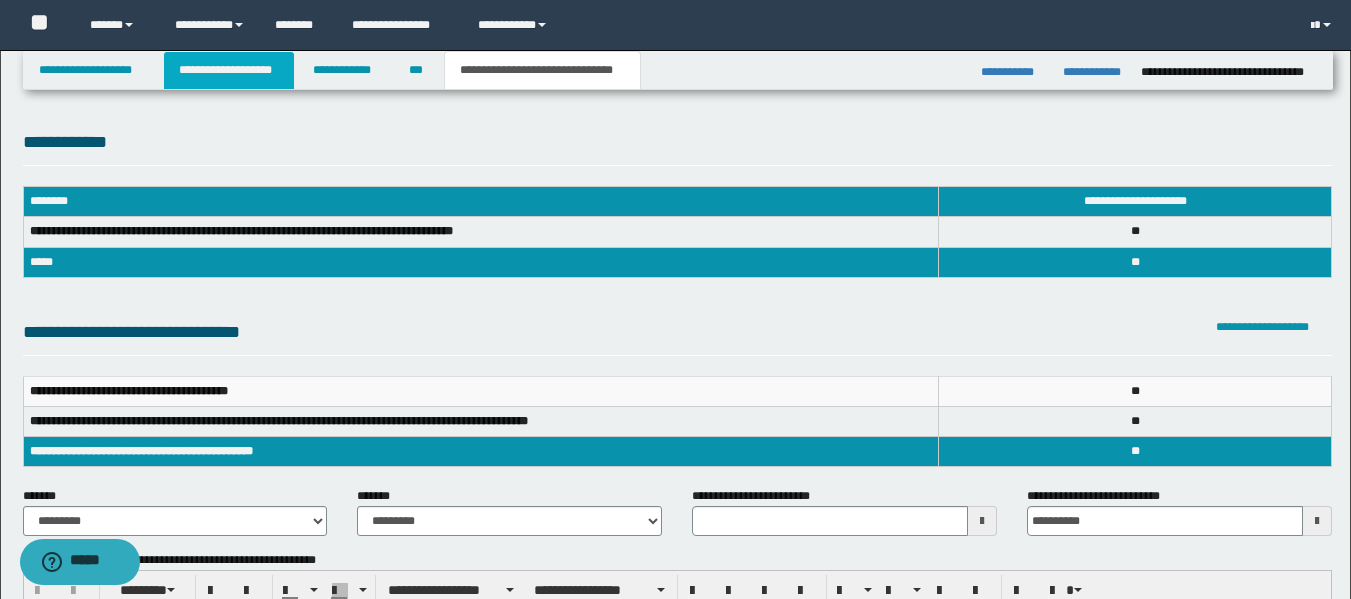 click on "**********" at bounding box center (229, 70) 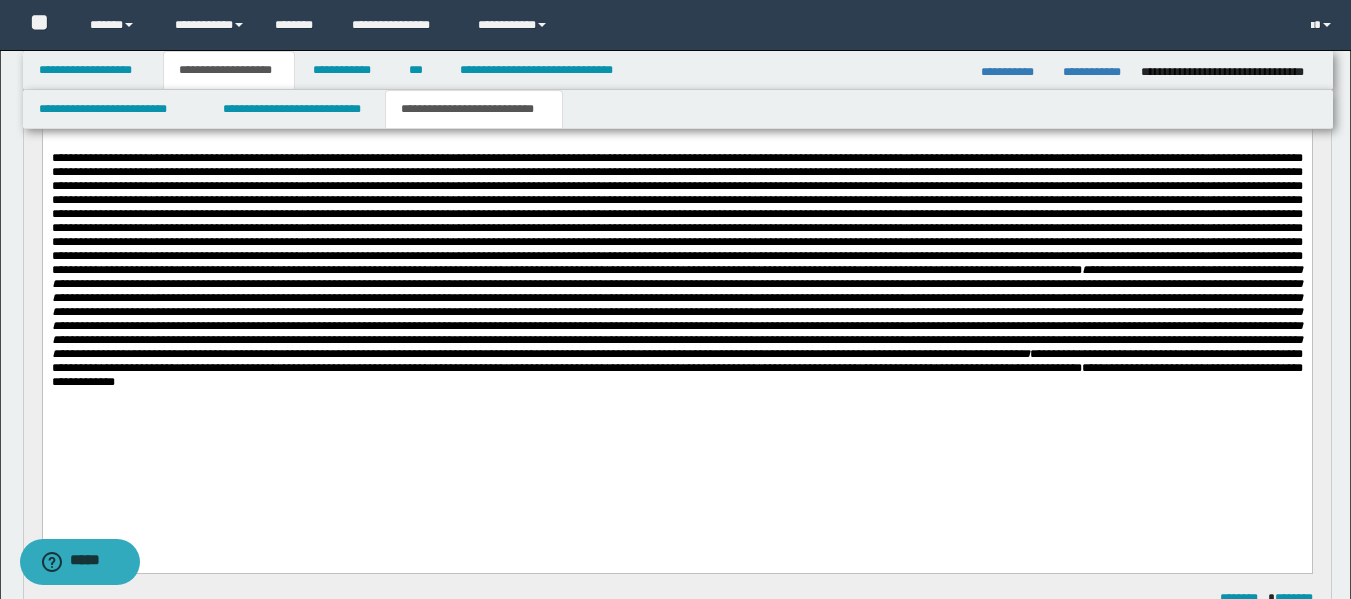 scroll, scrollTop: 322, scrollLeft: 0, axis: vertical 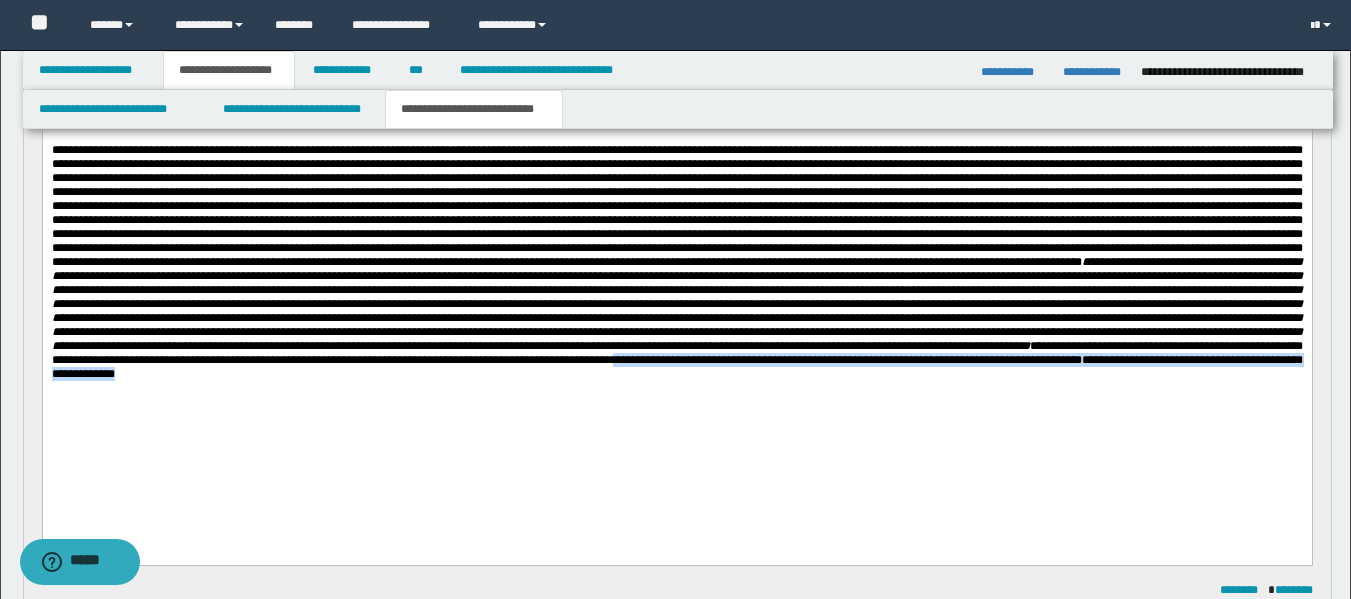 drag, startPoint x: 1185, startPoint y: 424, endPoint x: 1185, endPoint y: 436, distance: 12 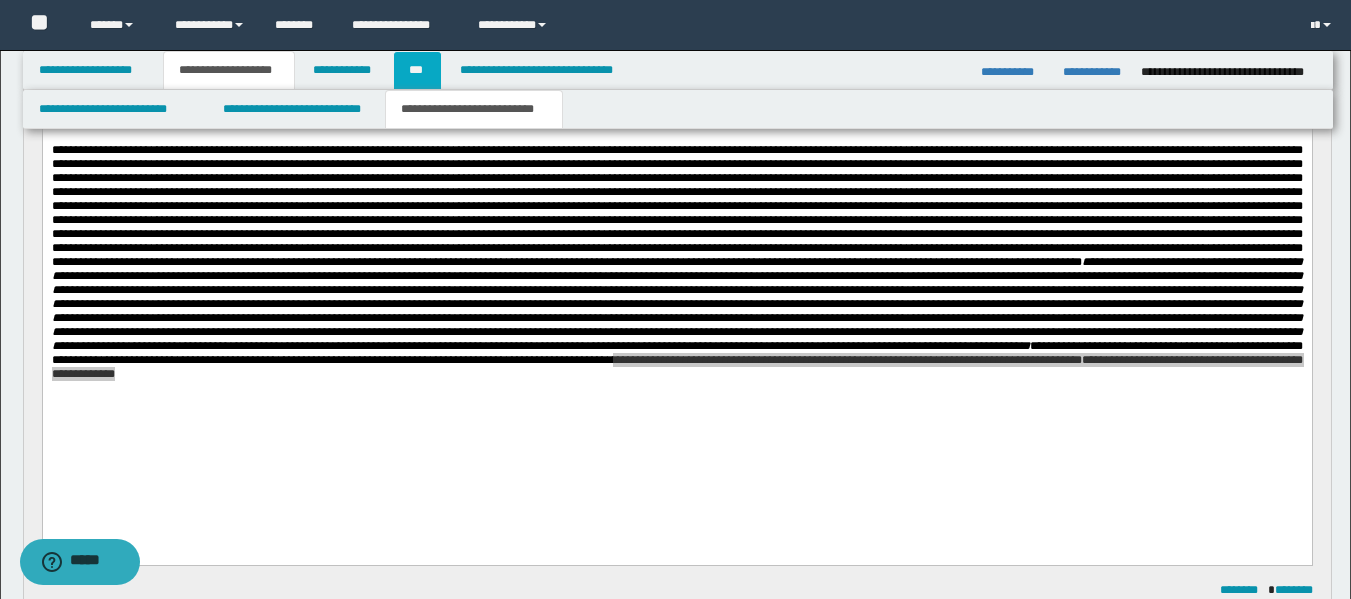 click on "***" at bounding box center (417, 70) 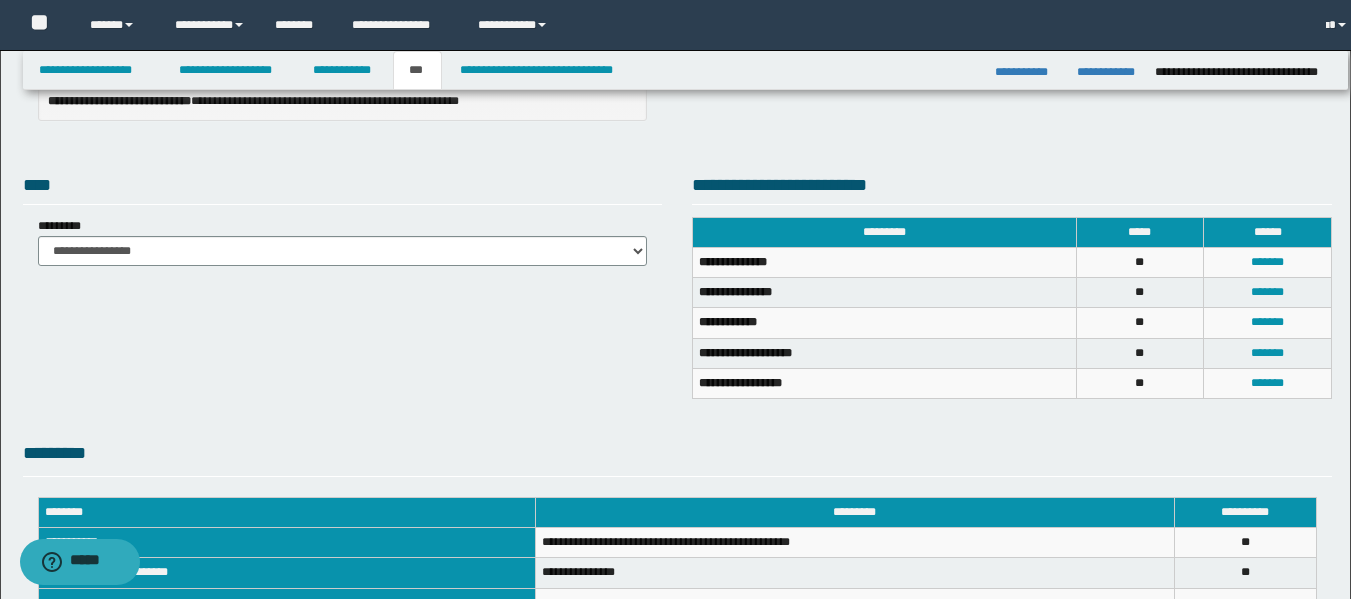 scroll, scrollTop: 291, scrollLeft: 0, axis: vertical 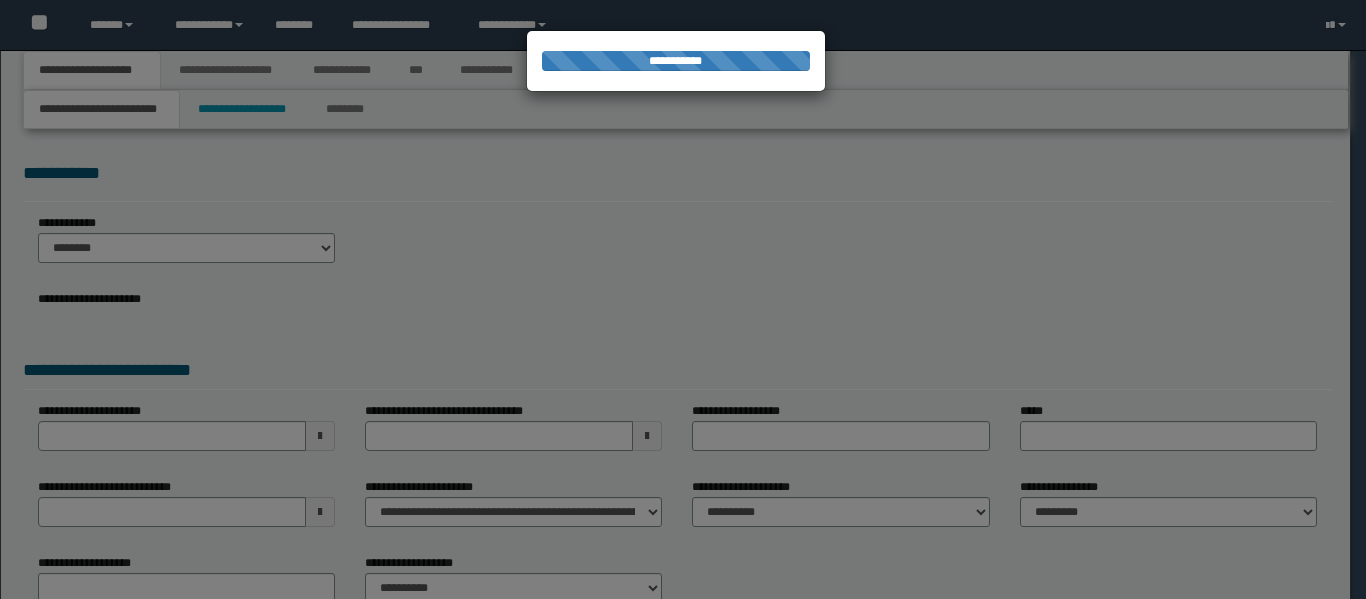 select on "*" 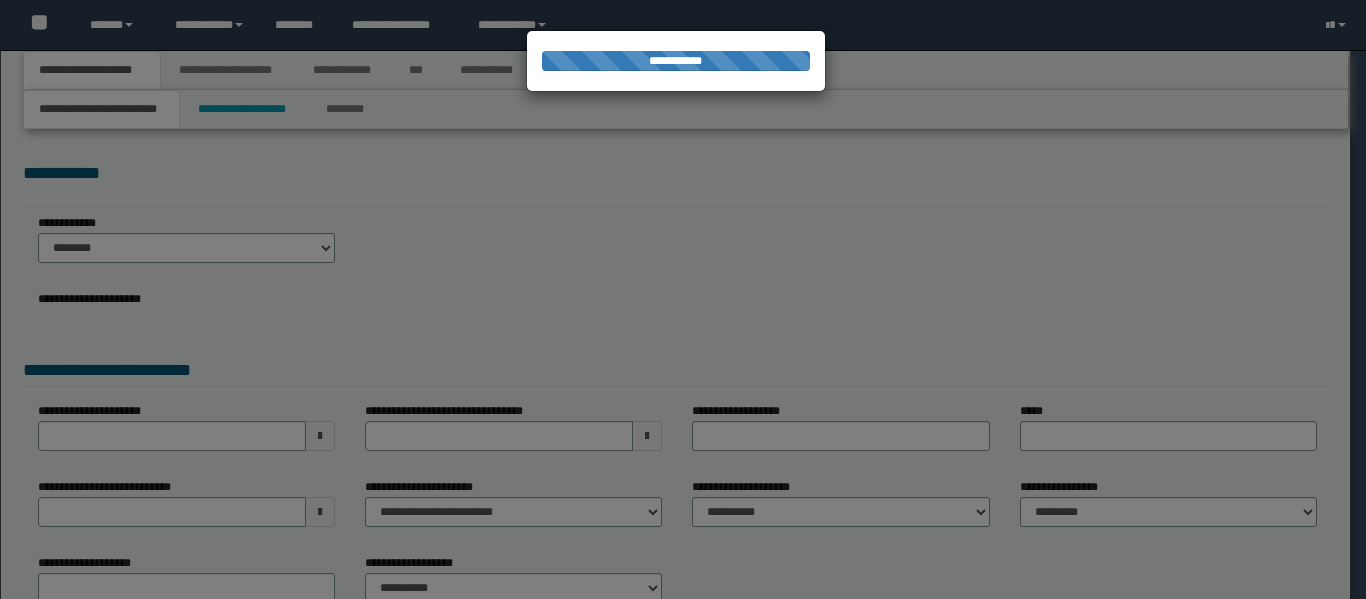 select on "*" 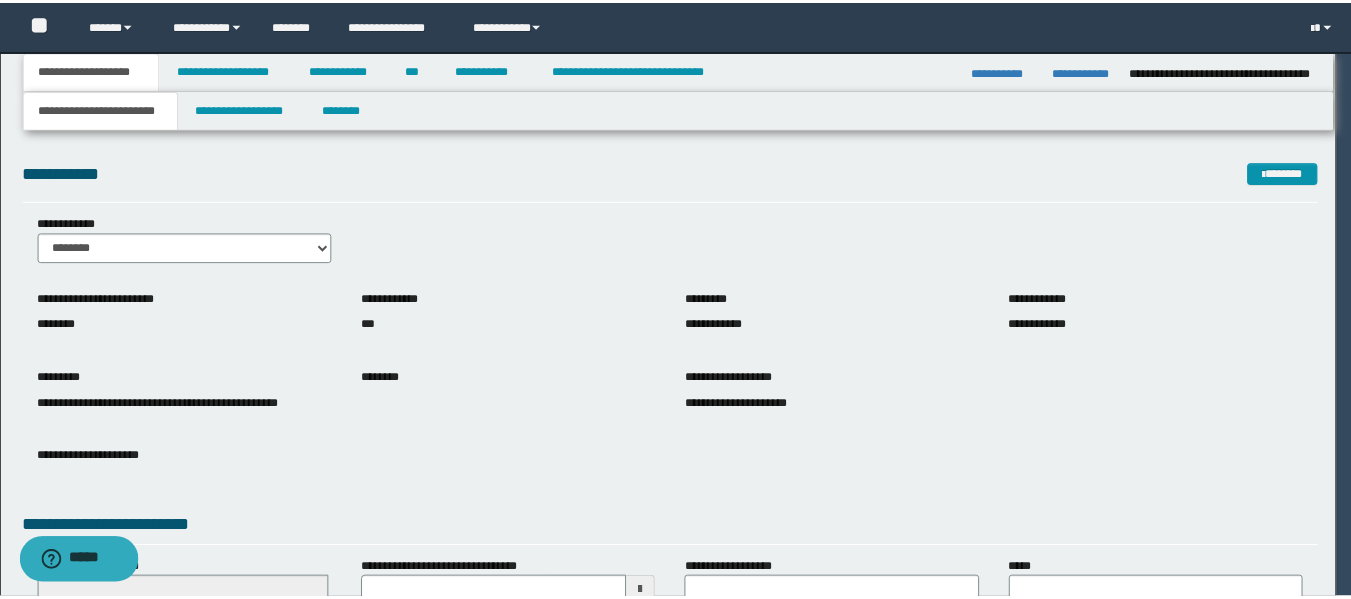 scroll, scrollTop: 0, scrollLeft: 0, axis: both 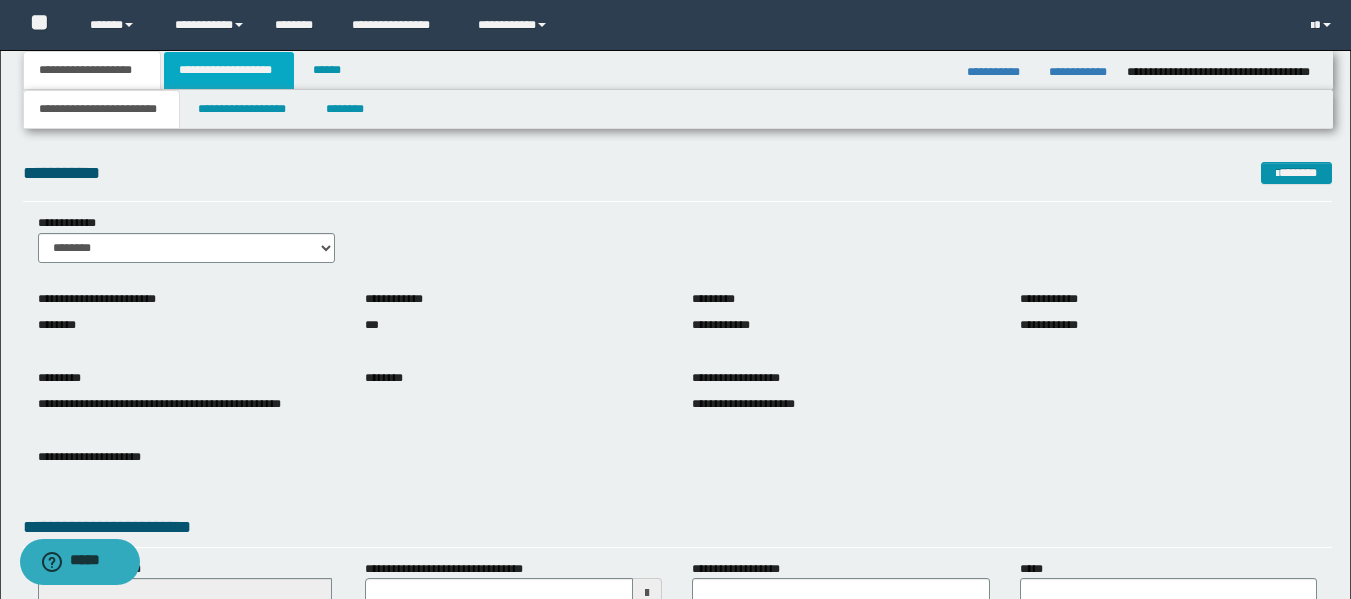 click on "**********" at bounding box center [229, 70] 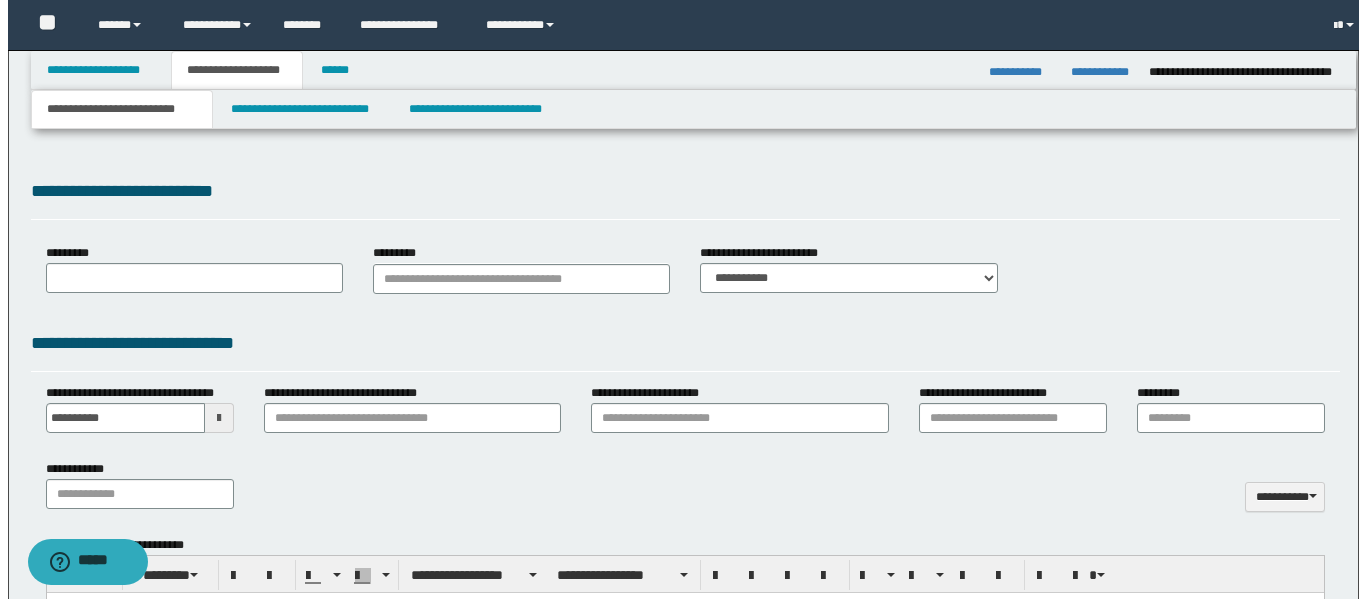 scroll, scrollTop: 0, scrollLeft: 0, axis: both 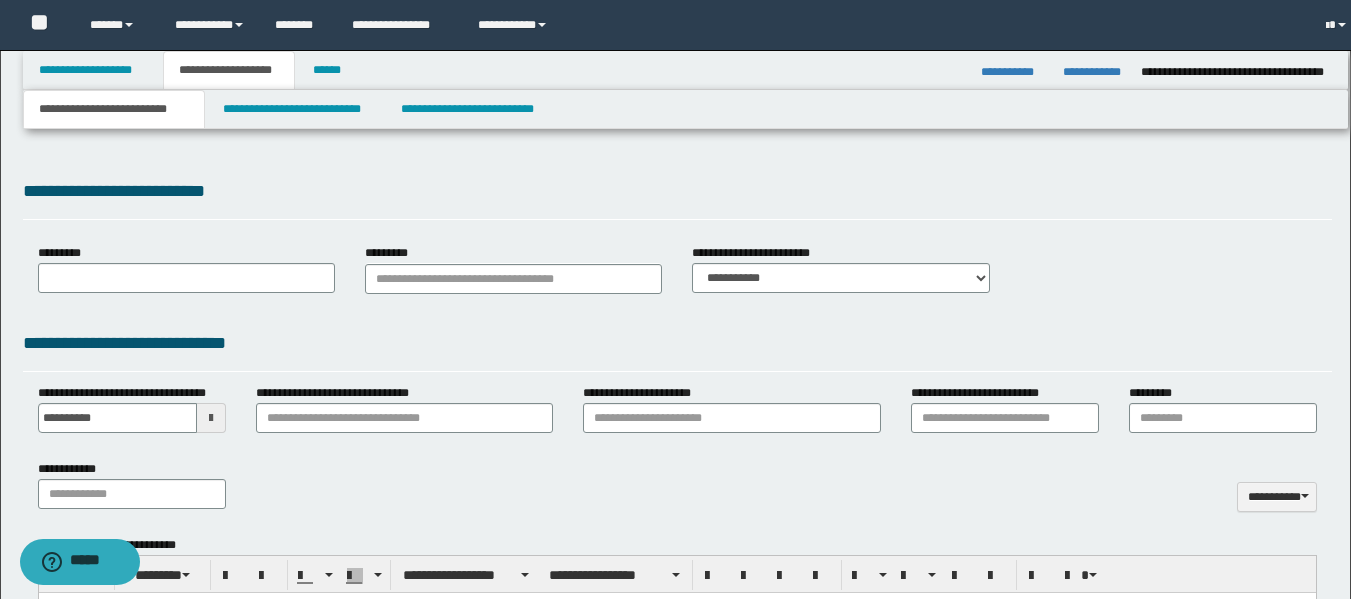 type on "**********" 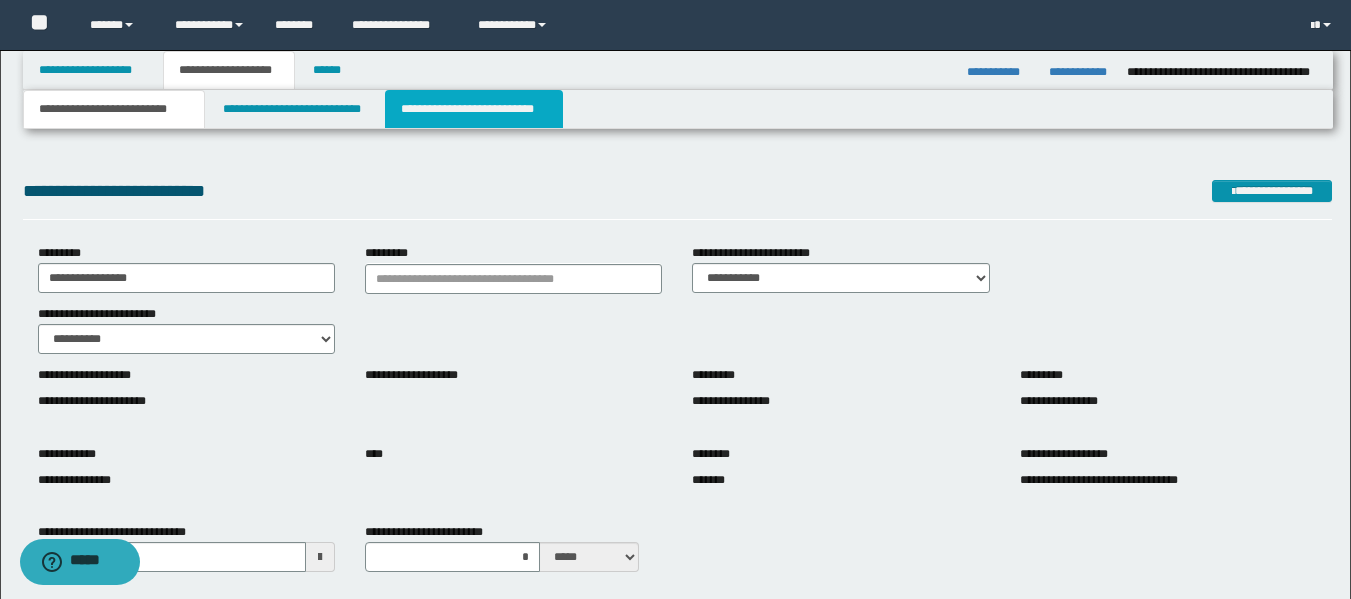 click on "**********" at bounding box center (474, 109) 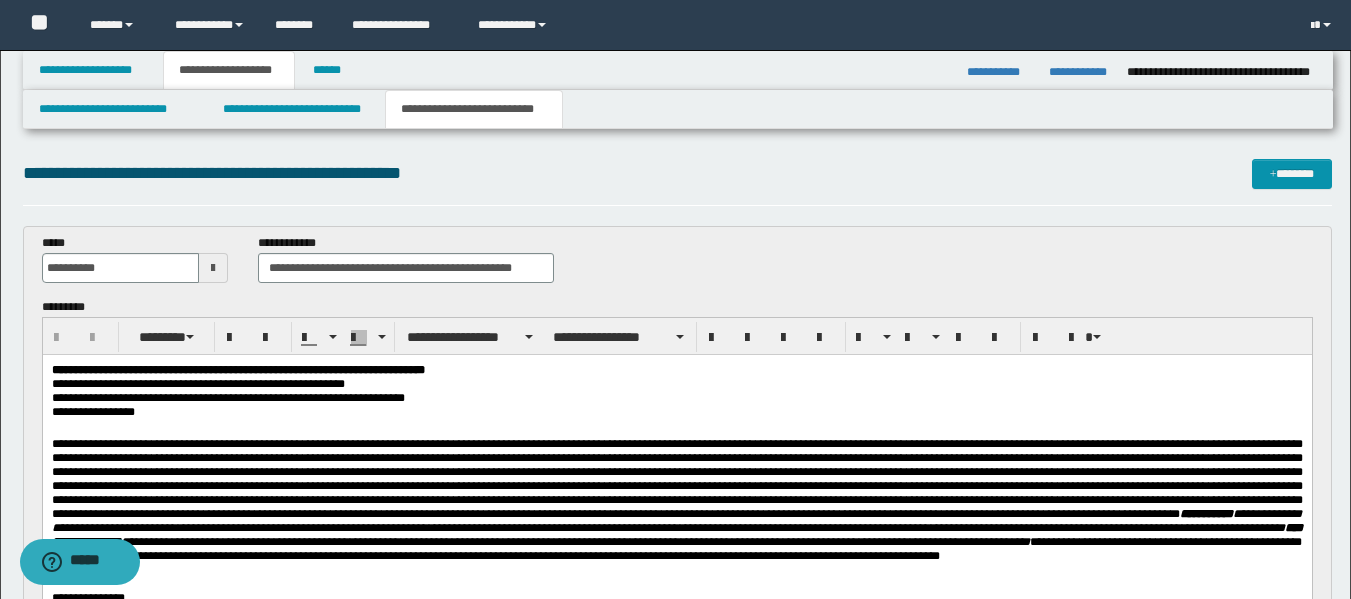 scroll, scrollTop: 0, scrollLeft: 0, axis: both 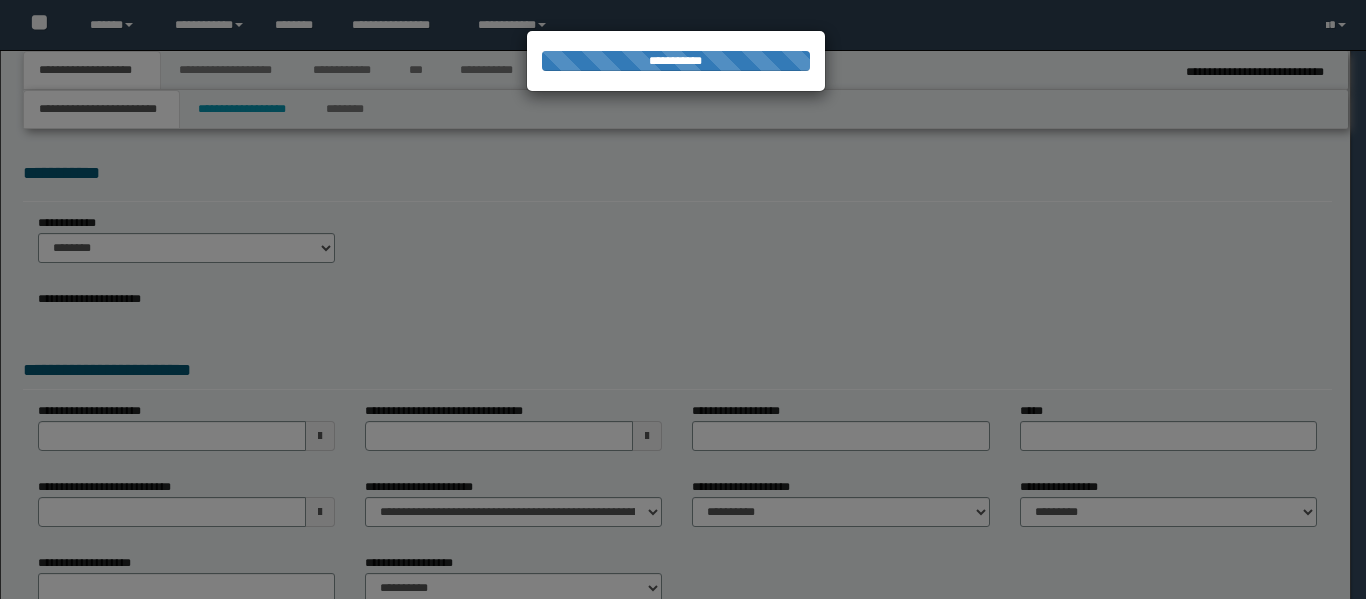 select on "*" 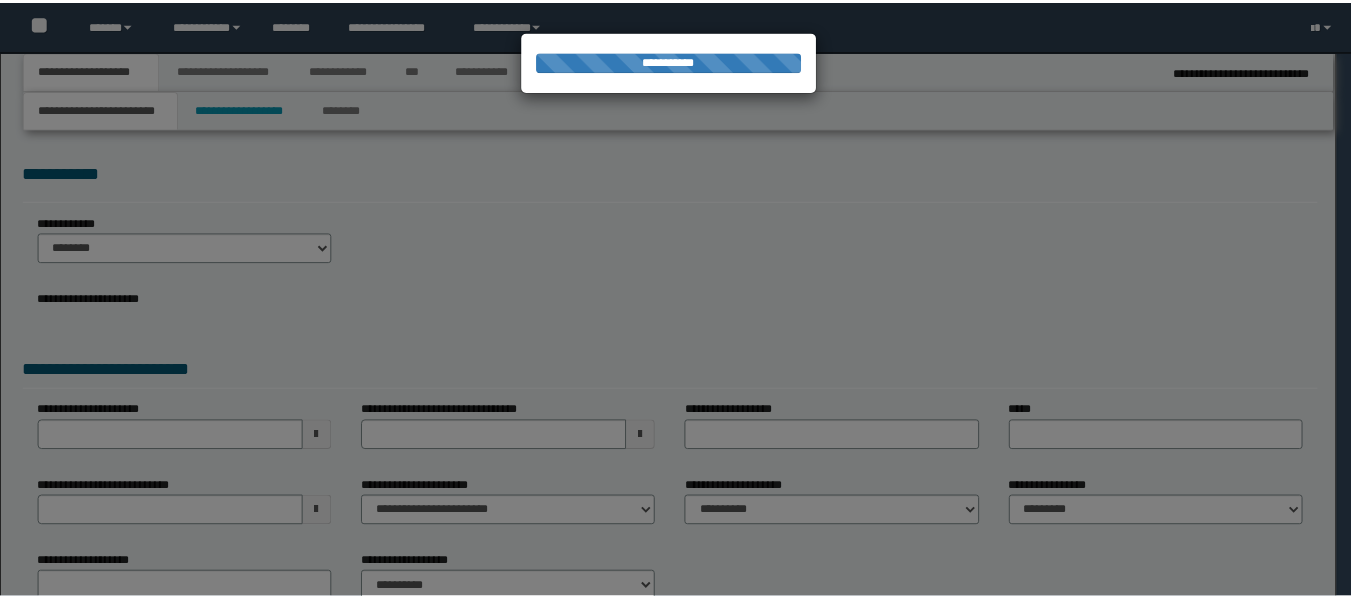 scroll, scrollTop: 0, scrollLeft: 0, axis: both 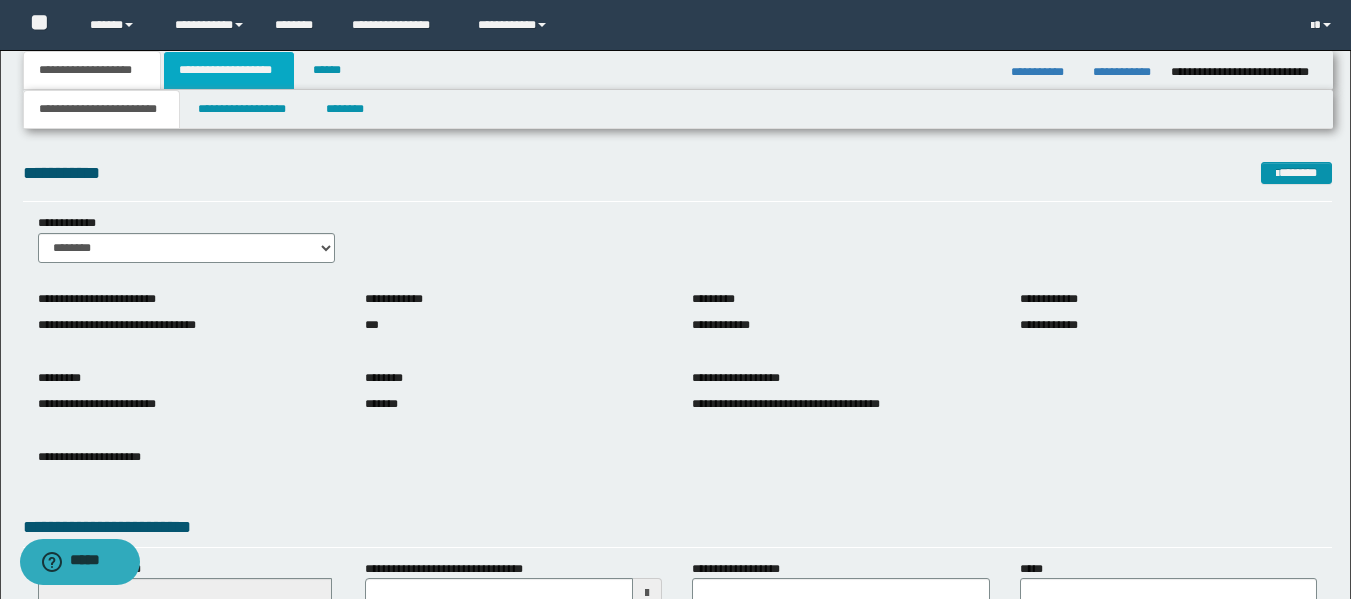 click on "**********" at bounding box center [229, 70] 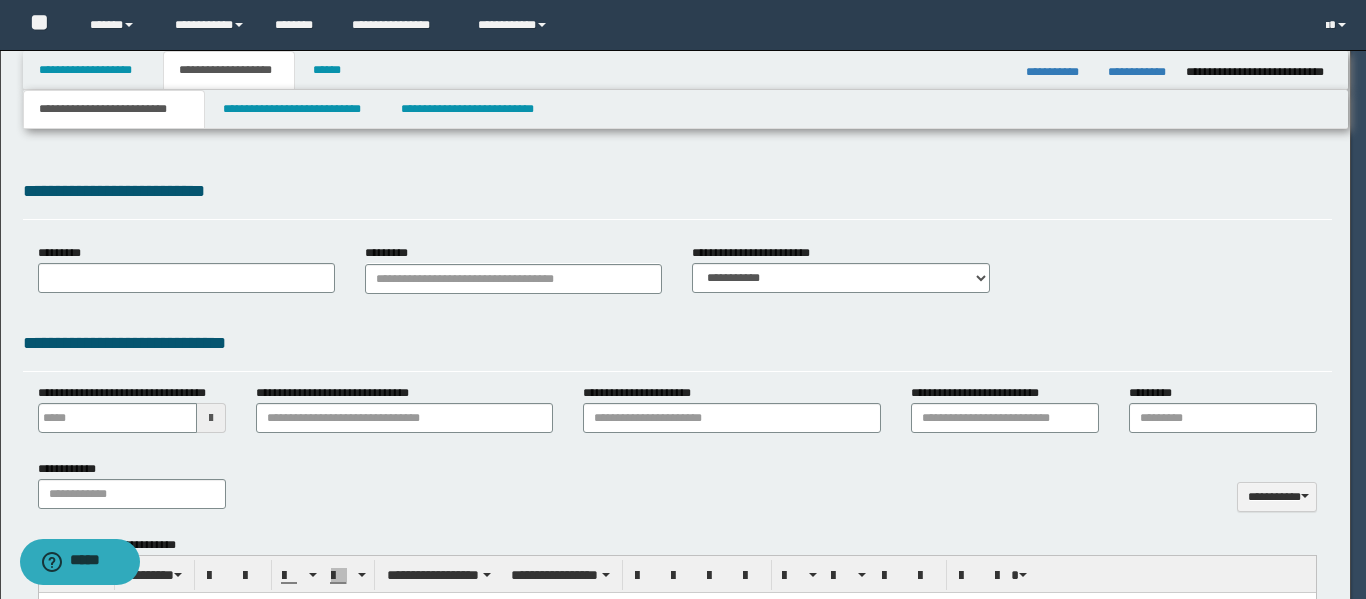type 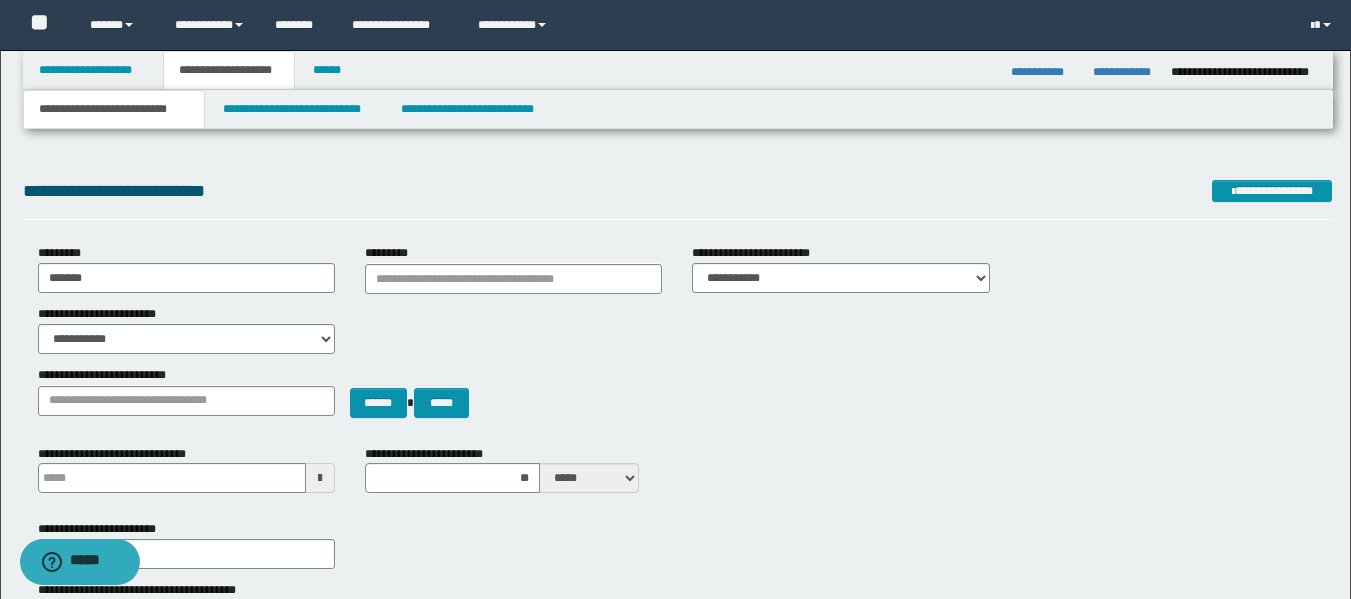scroll, scrollTop: 0, scrollLeft: 0, axis: both 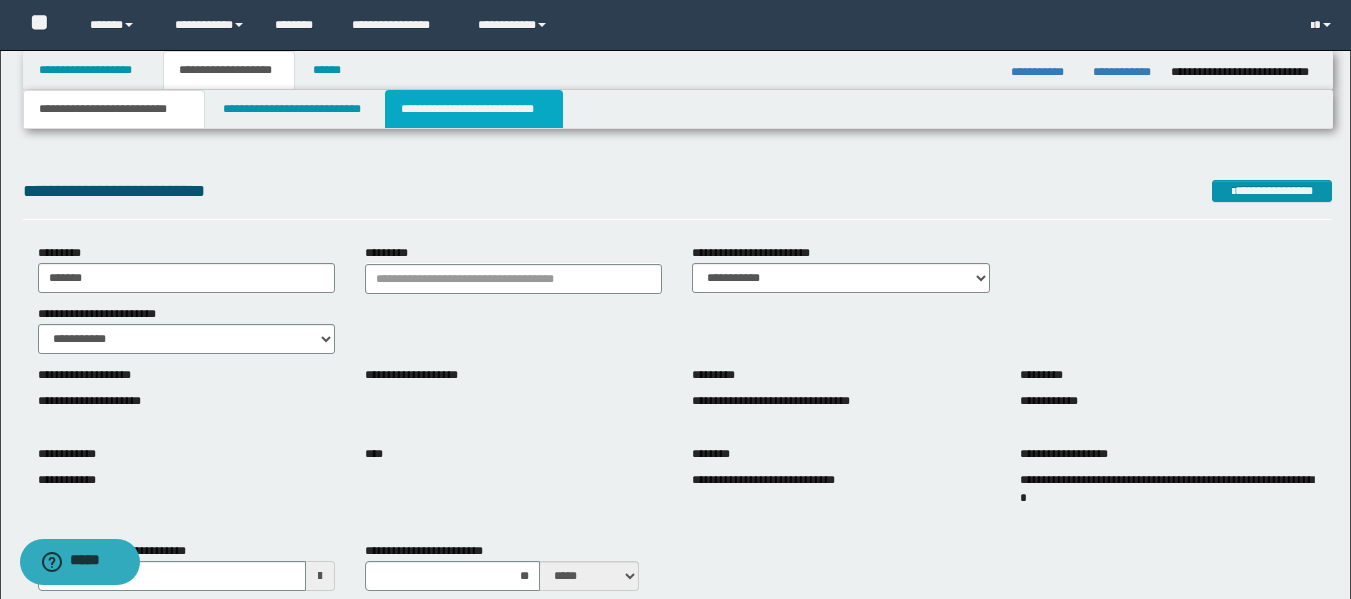 click on "**********" at bounding box center (474, 109) 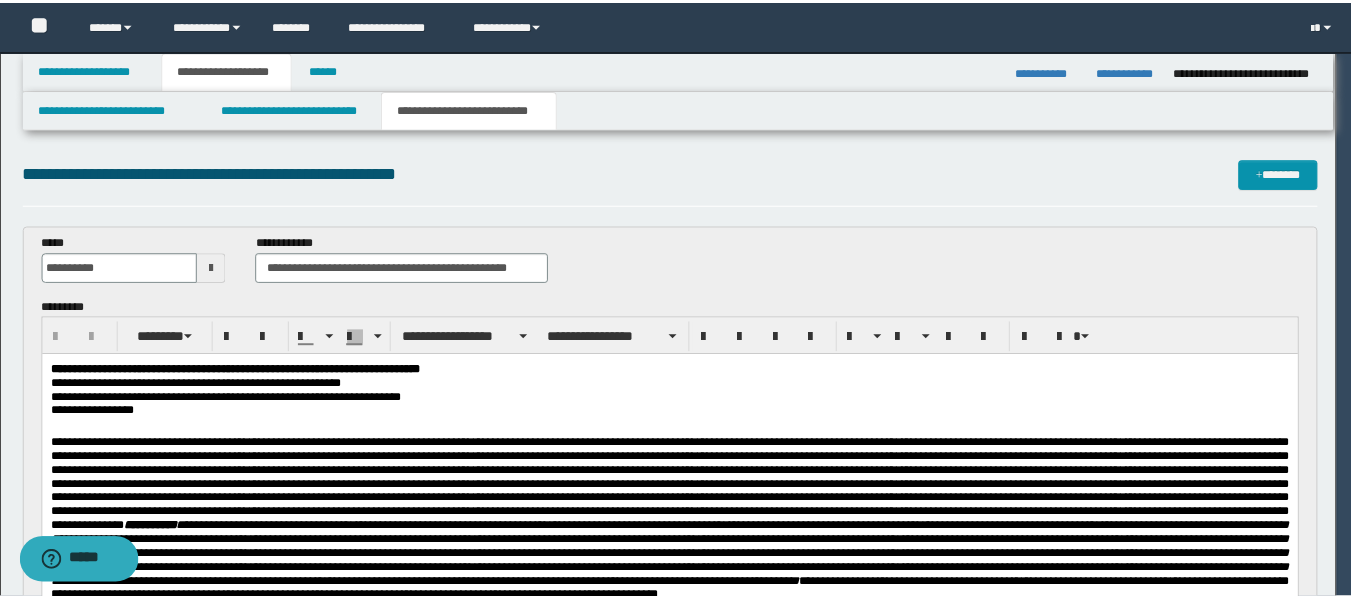 scroll, scrollTop: 0, scrollLeft: 0, axis: both 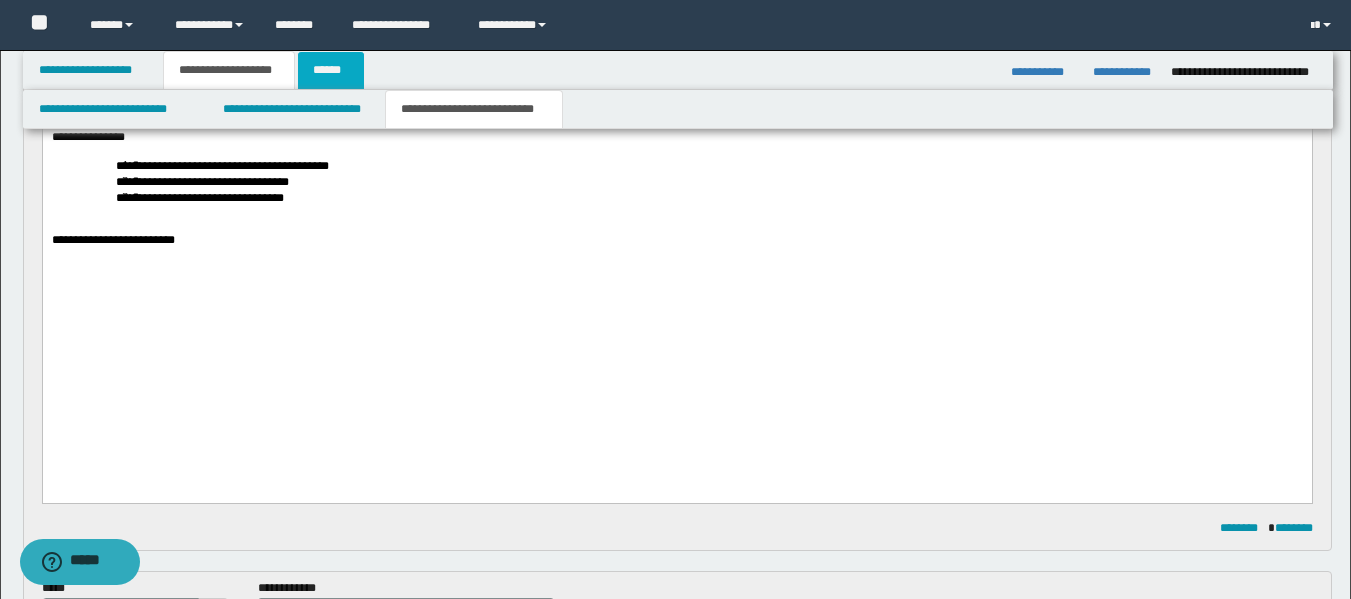 click on "******" at bounding box center (331, 70) 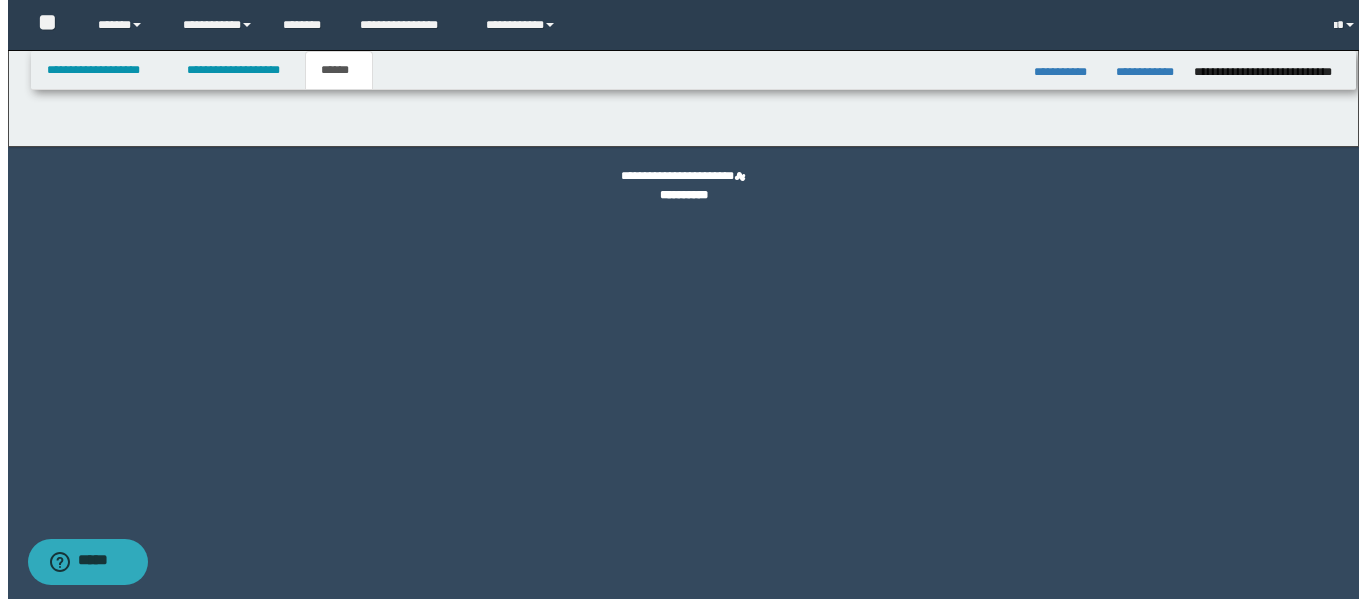 scroll, scrollTop: 0, scrollLeft: 0, axis: both 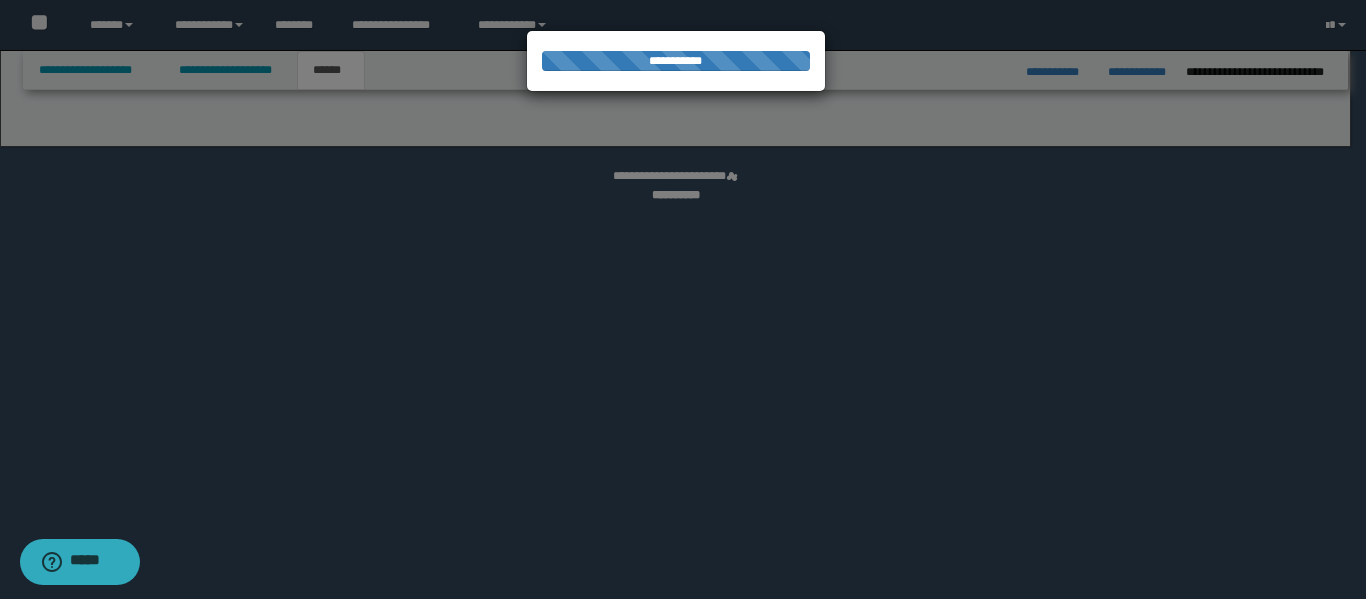 select on "*" 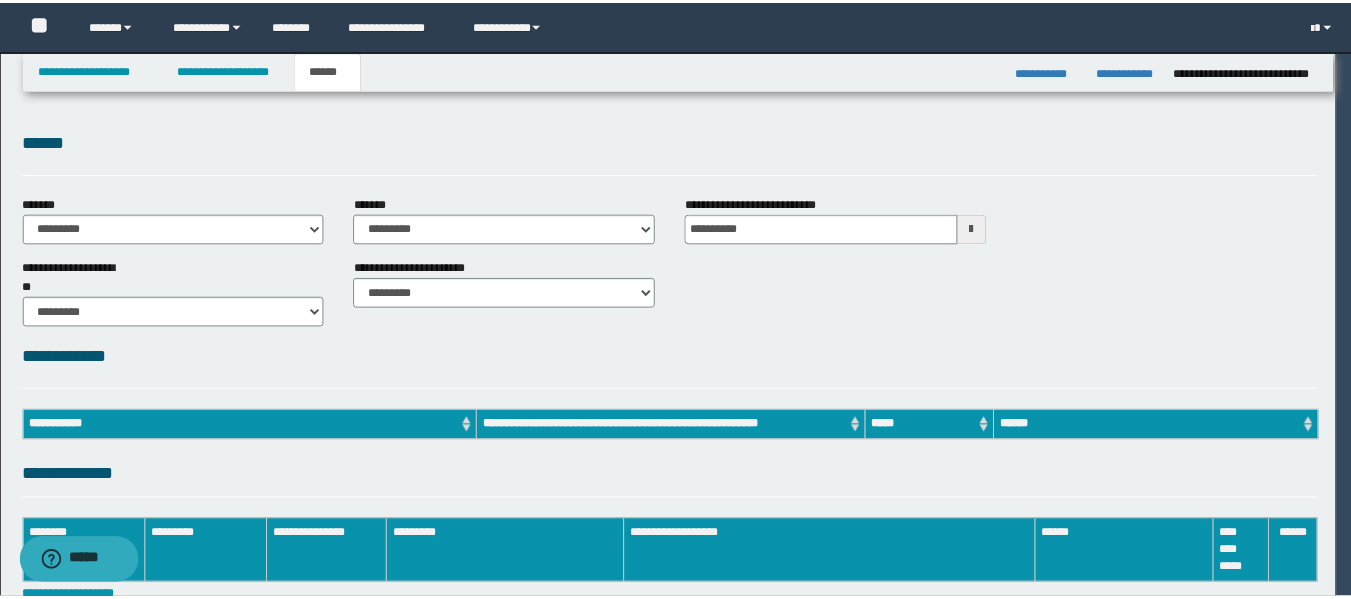 scroll, scrollTop: 0, scrollLeft: 0, axis: both 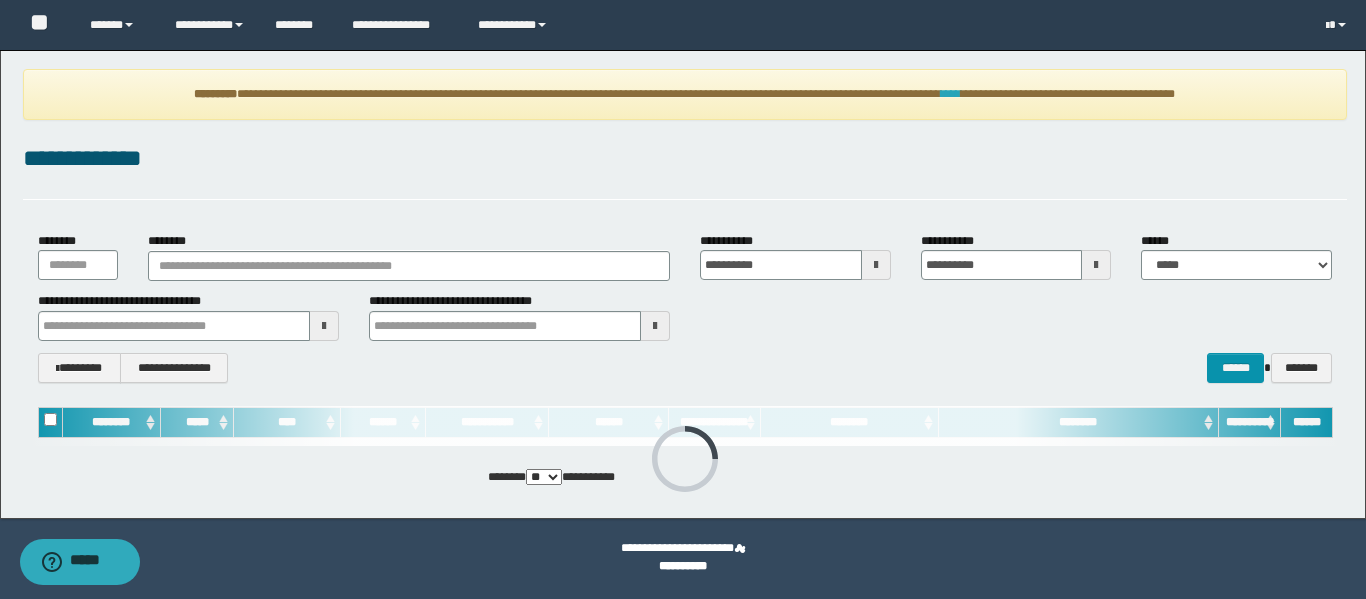 click on "****" at bounding box center [951, 94] 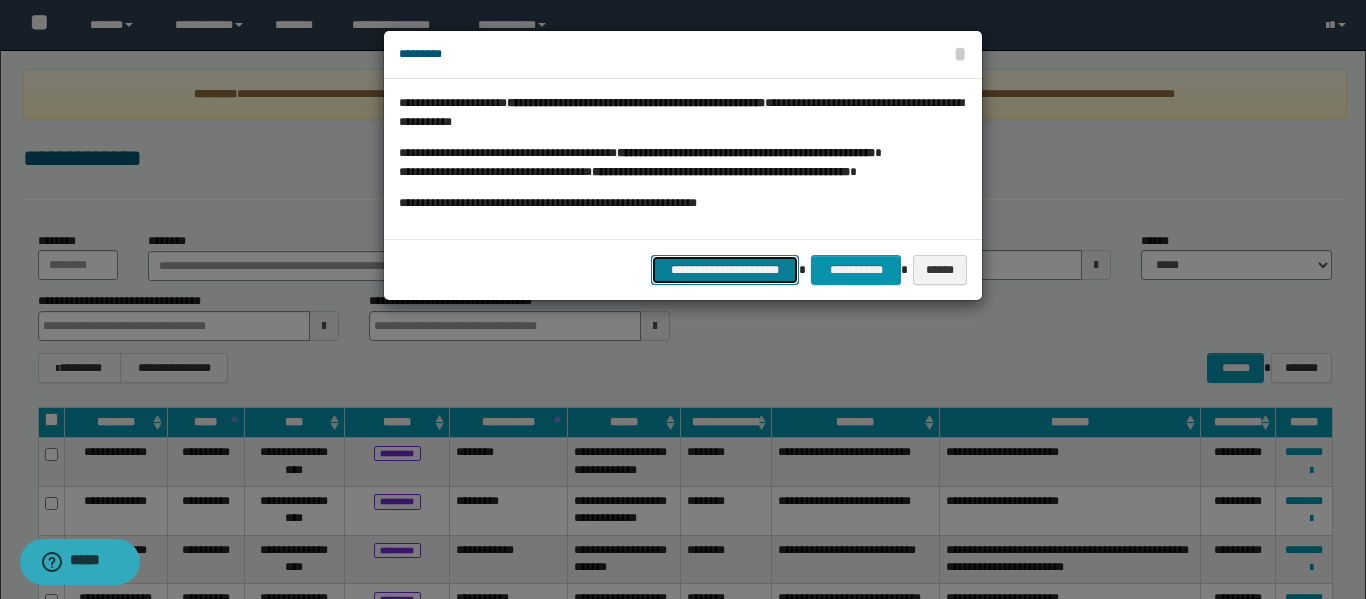 click on "**********" at bounding box center [725, 270] 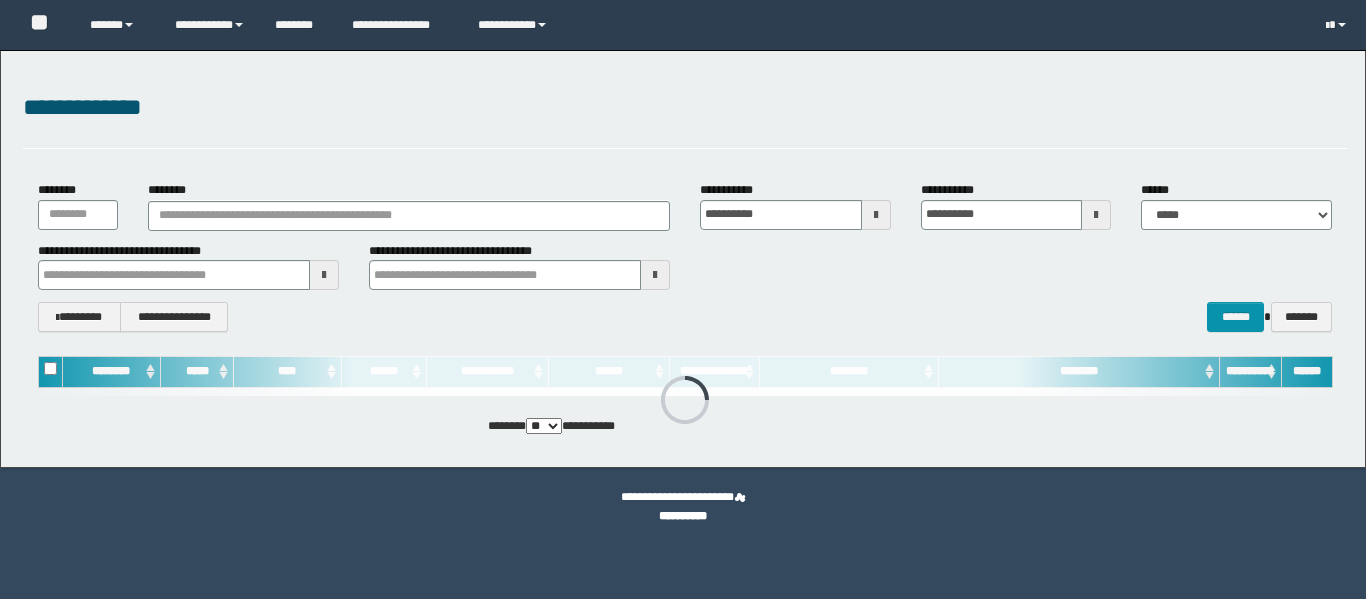 scroll, scrollTop: 0, scrollLeft: 0, axis: both 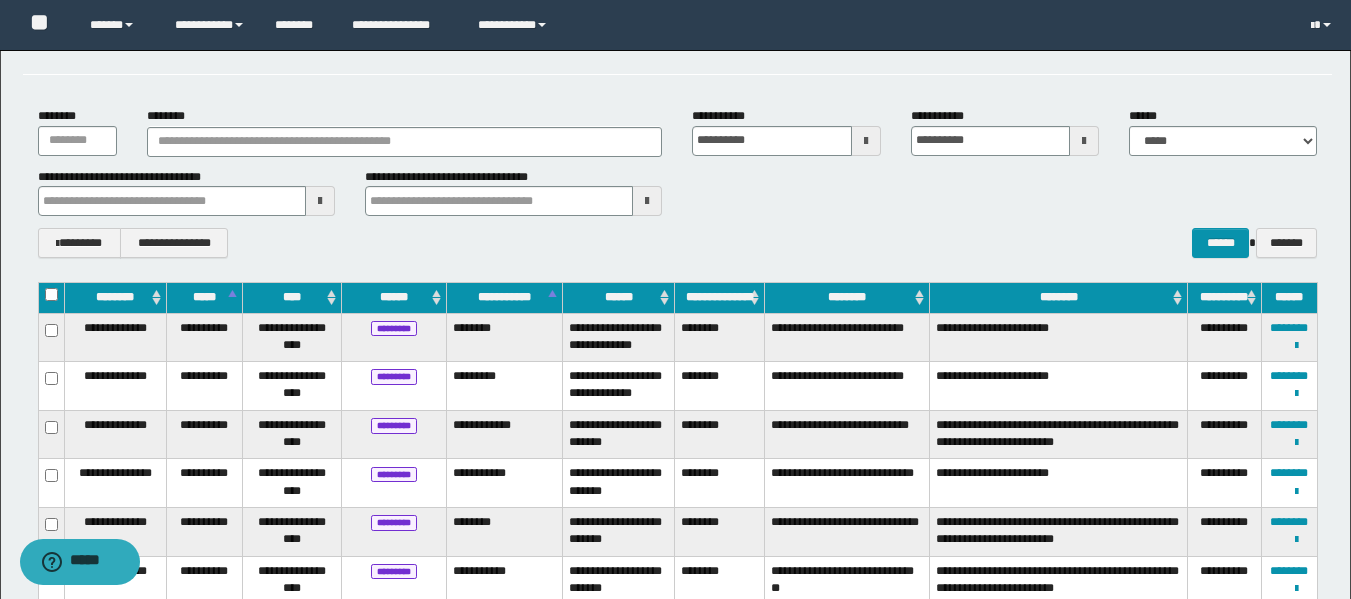 click at bounding box center (866, 141) 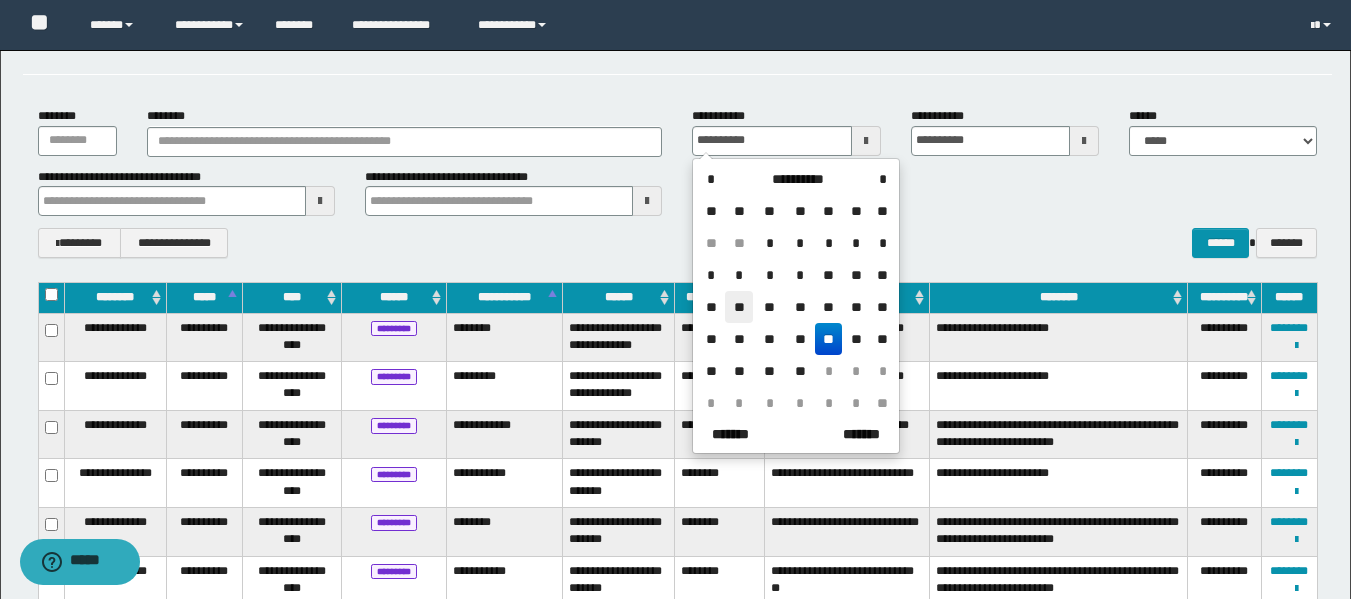 click on "**" at bounding box center (739, 307) 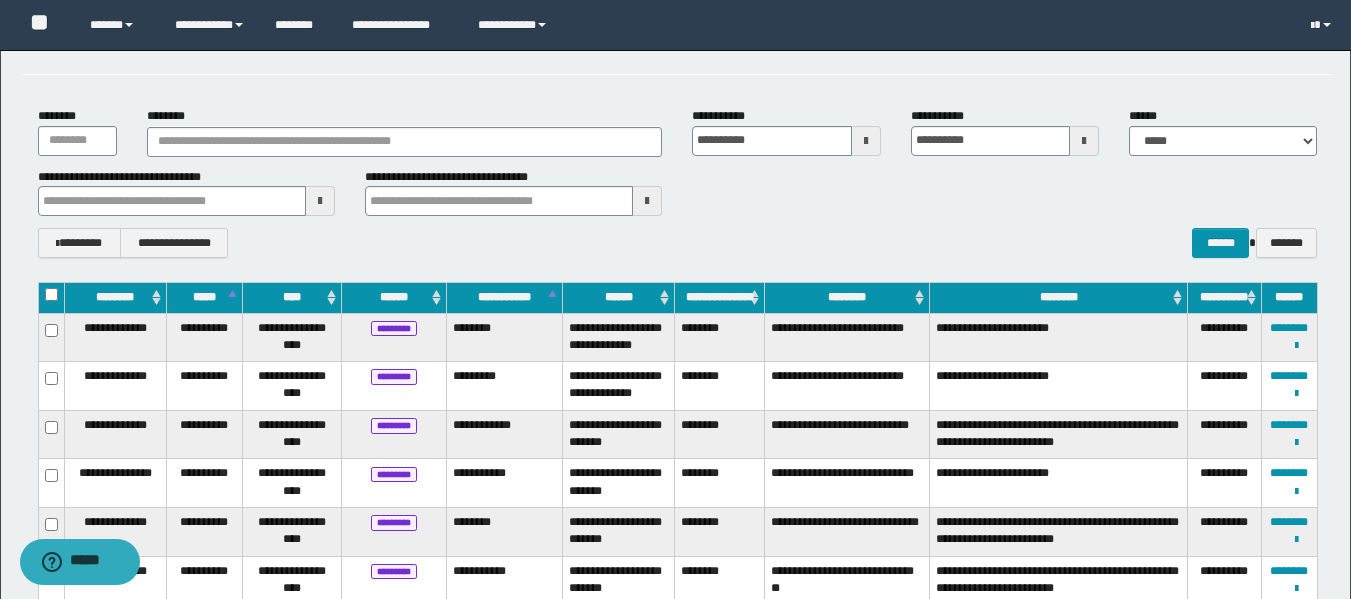 click at bounding box center (866, 141) 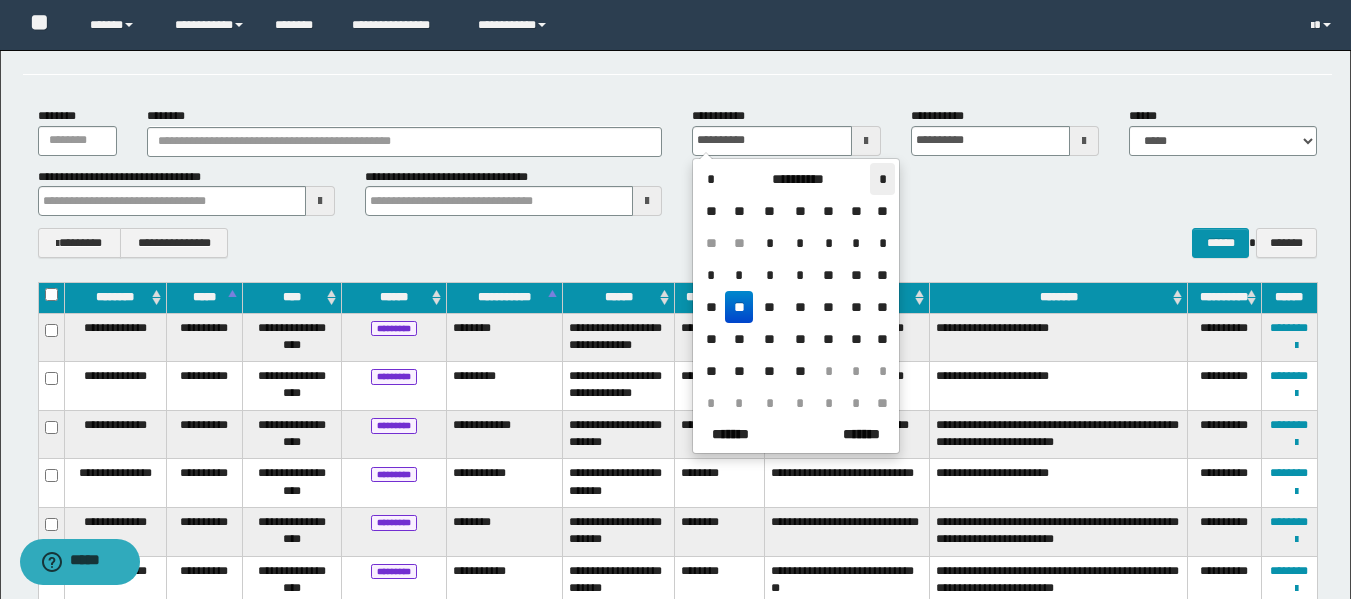 click on "*" at bounding box center [882, 179] 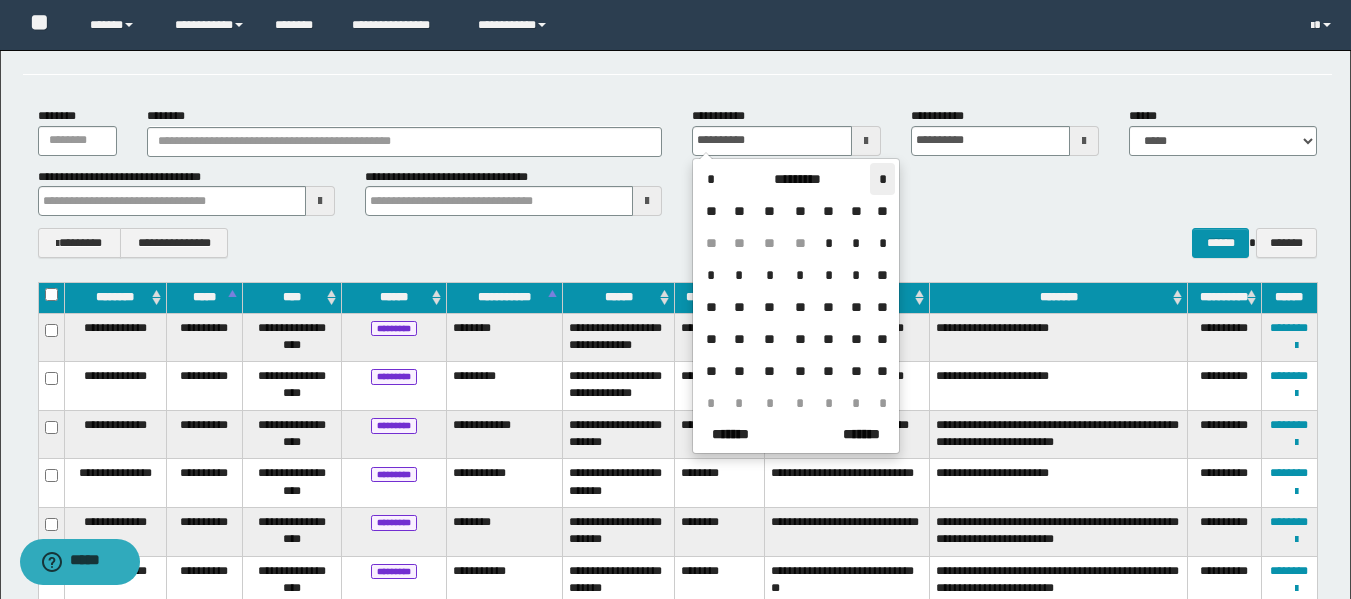 click on "*" at bounding box center (882, 179) 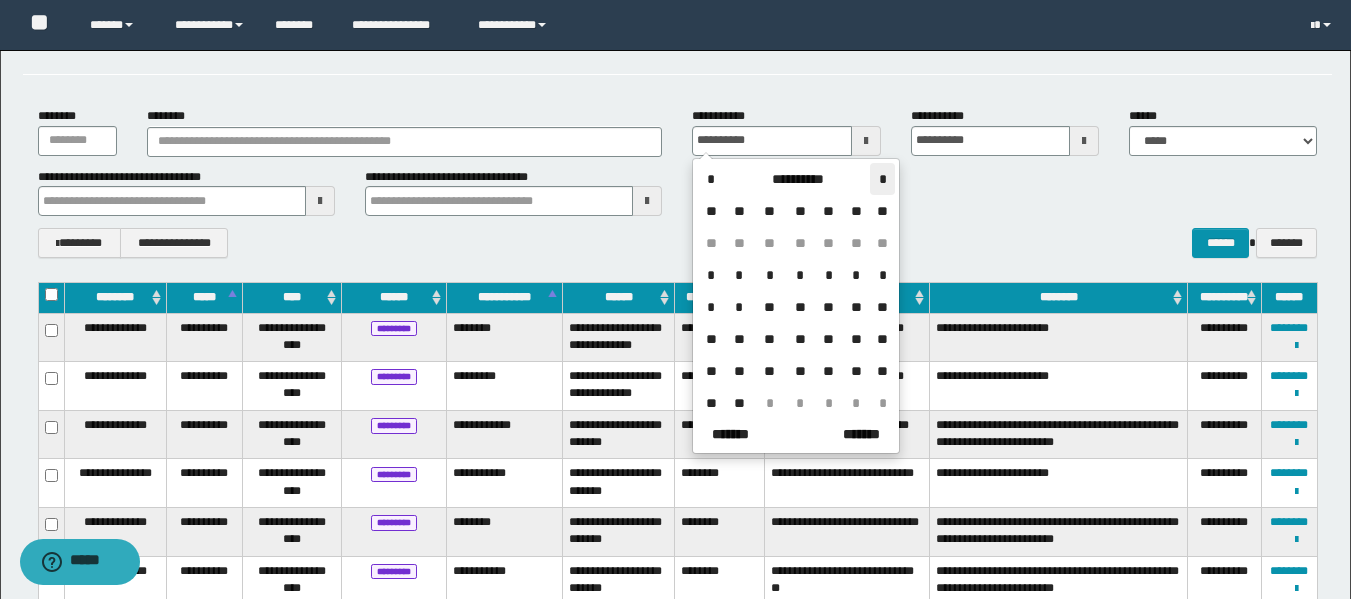 click on "*" at bounding box center (882, 179) 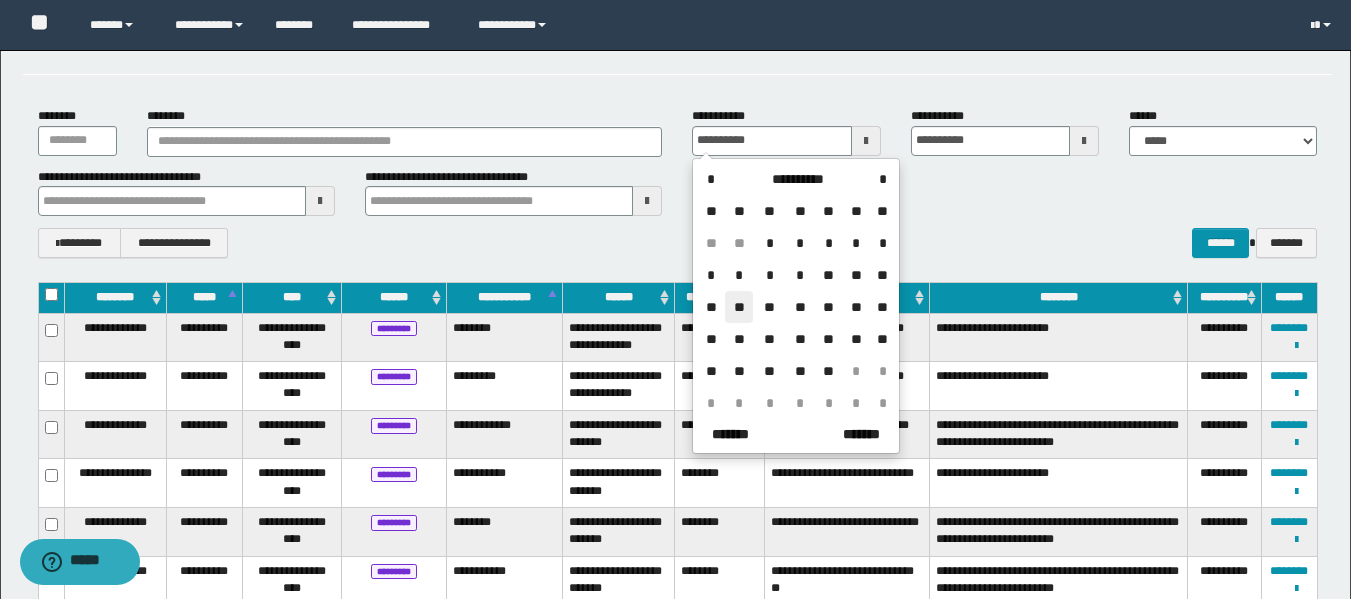click on "**" at bounding box center (739, 307) 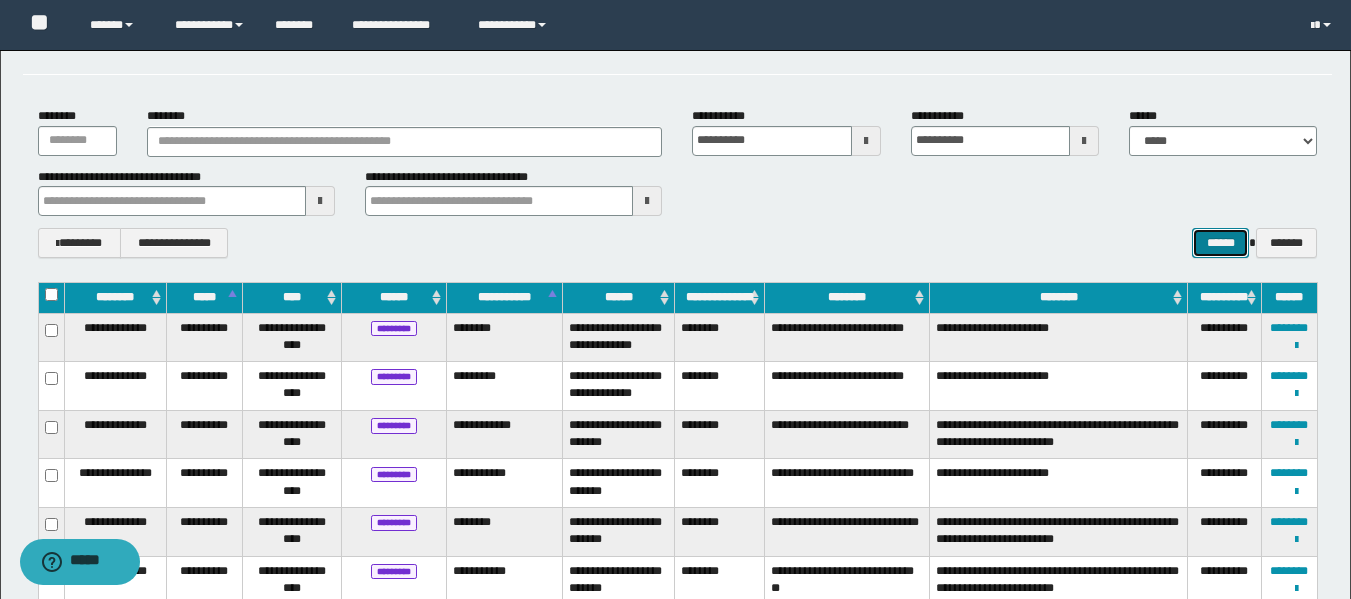 click on "******" at bounding box center [1220, 243] 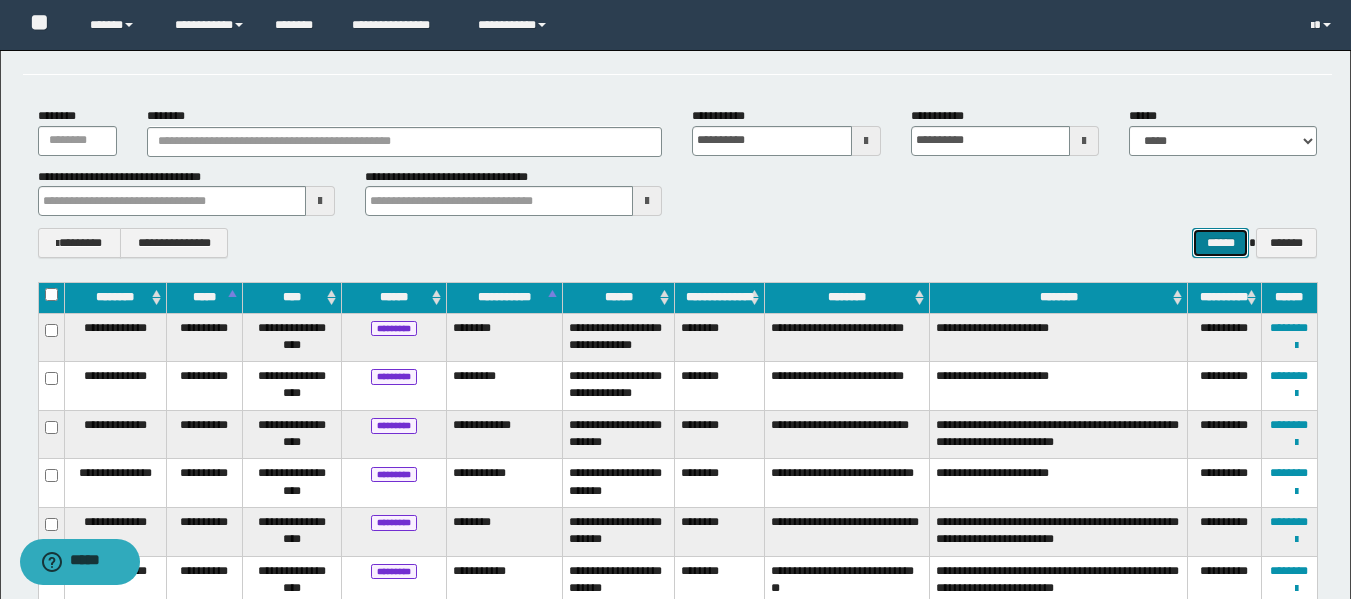 click on "******" at bounding box center [1220, 243] 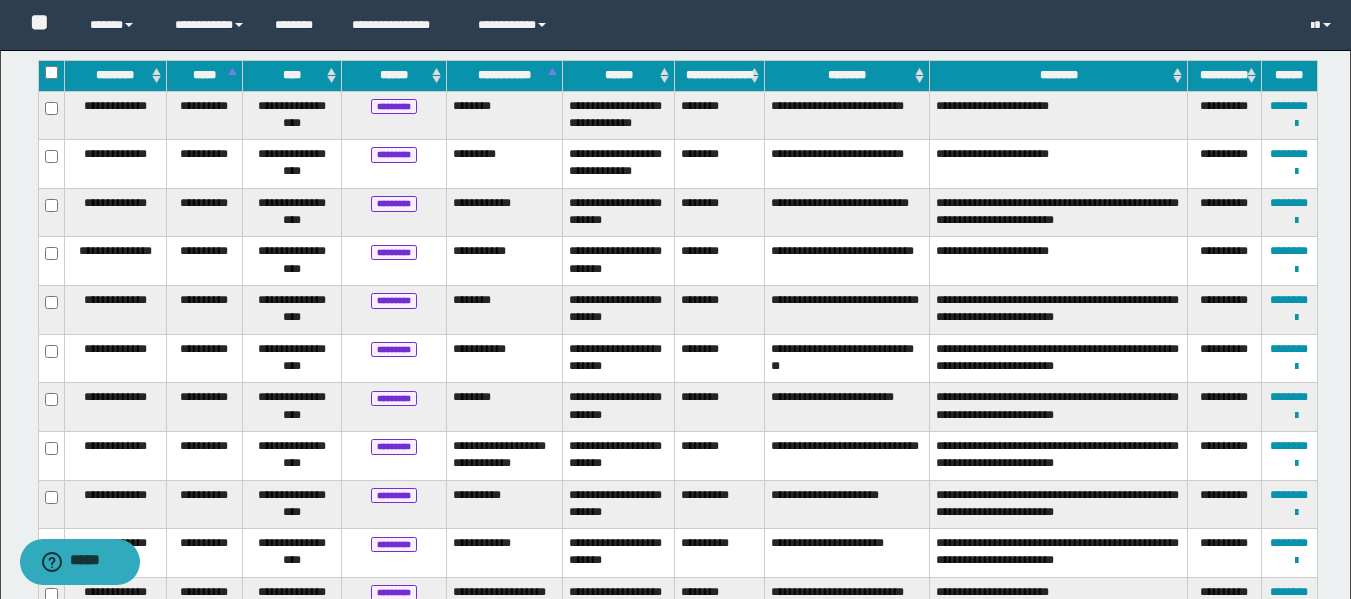 scroll, scrollTop: 301, scrollLeft: 0, axis: vertical 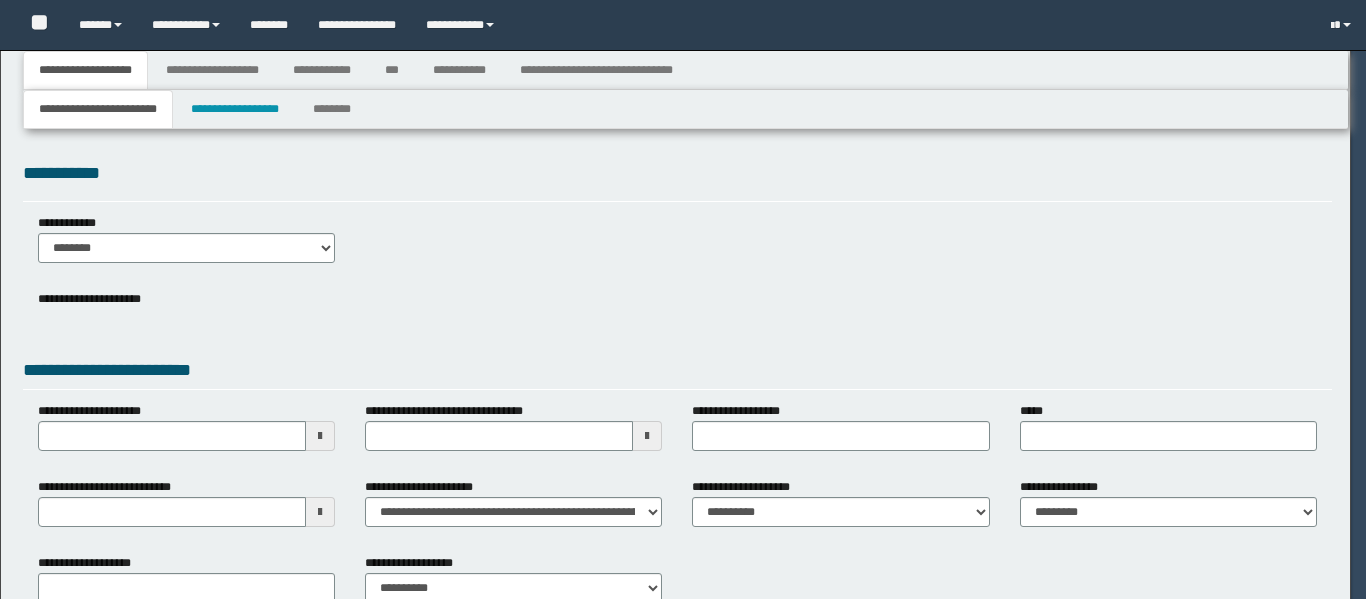 select on "**" 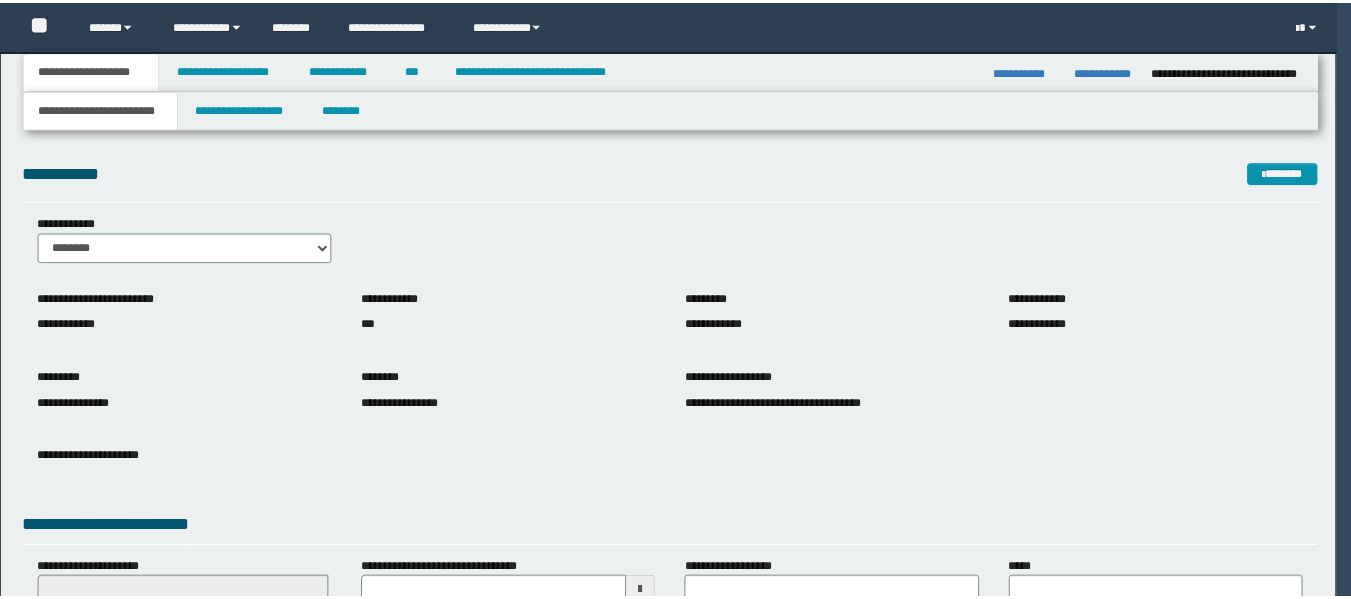 scroll, scrollTop: 0, scrollLeft: 0, axis: both 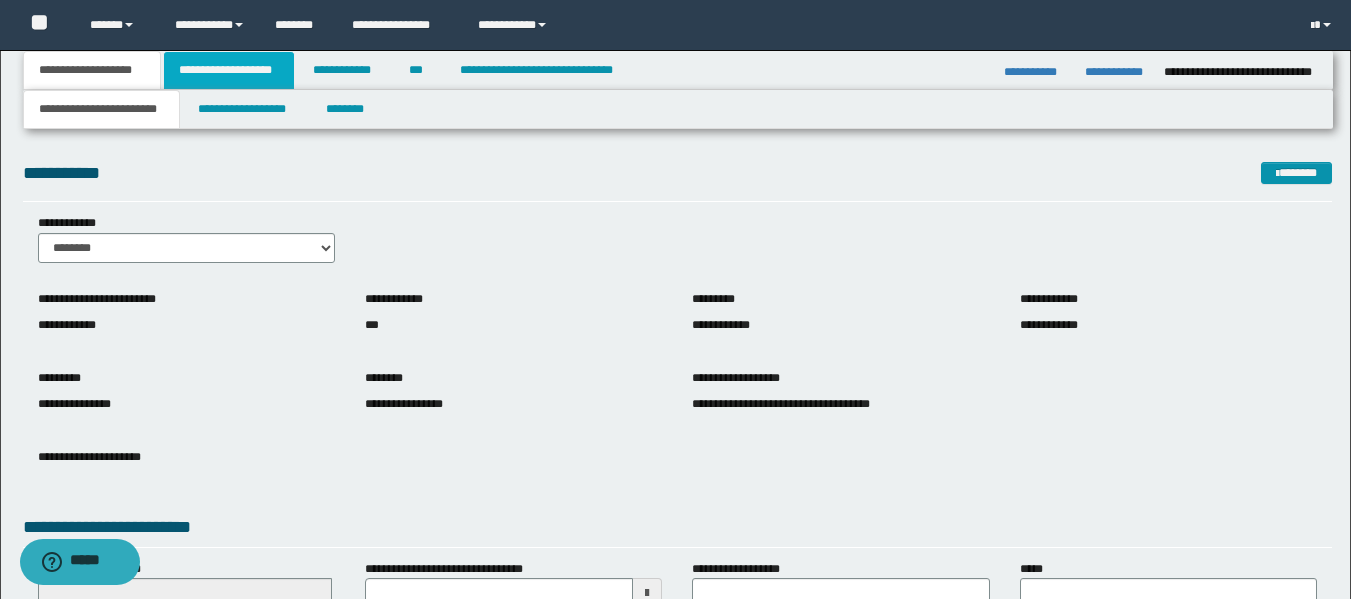 click on "**********" at bounding box center (229, 70) 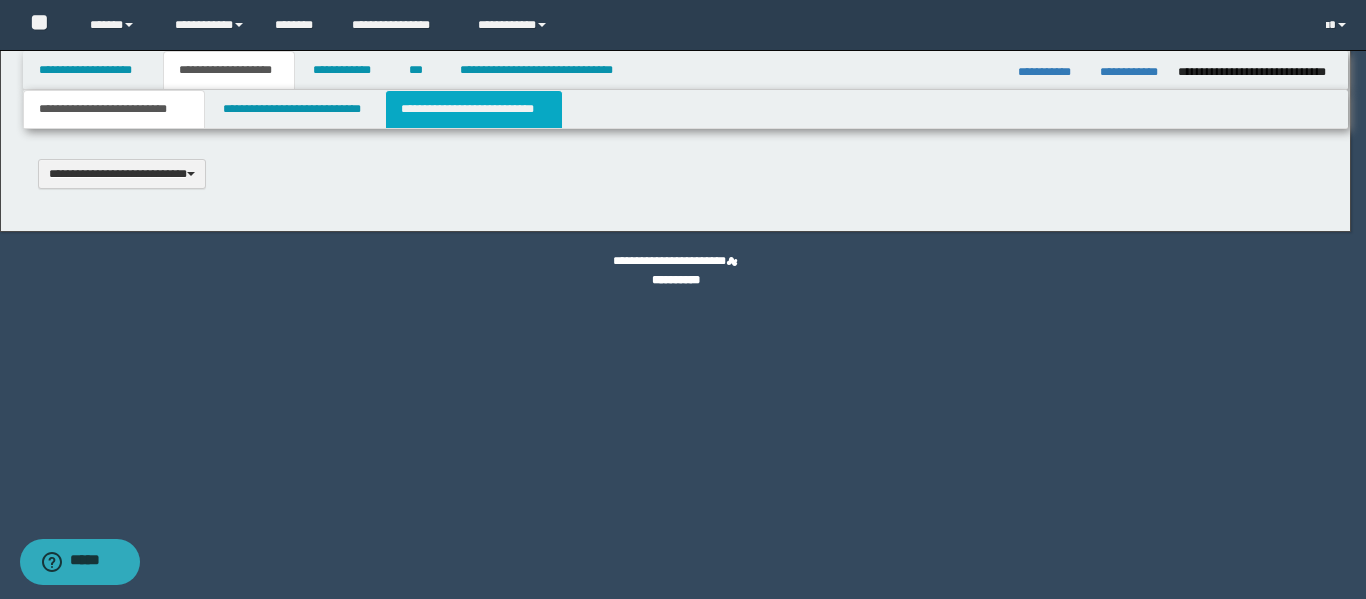 type 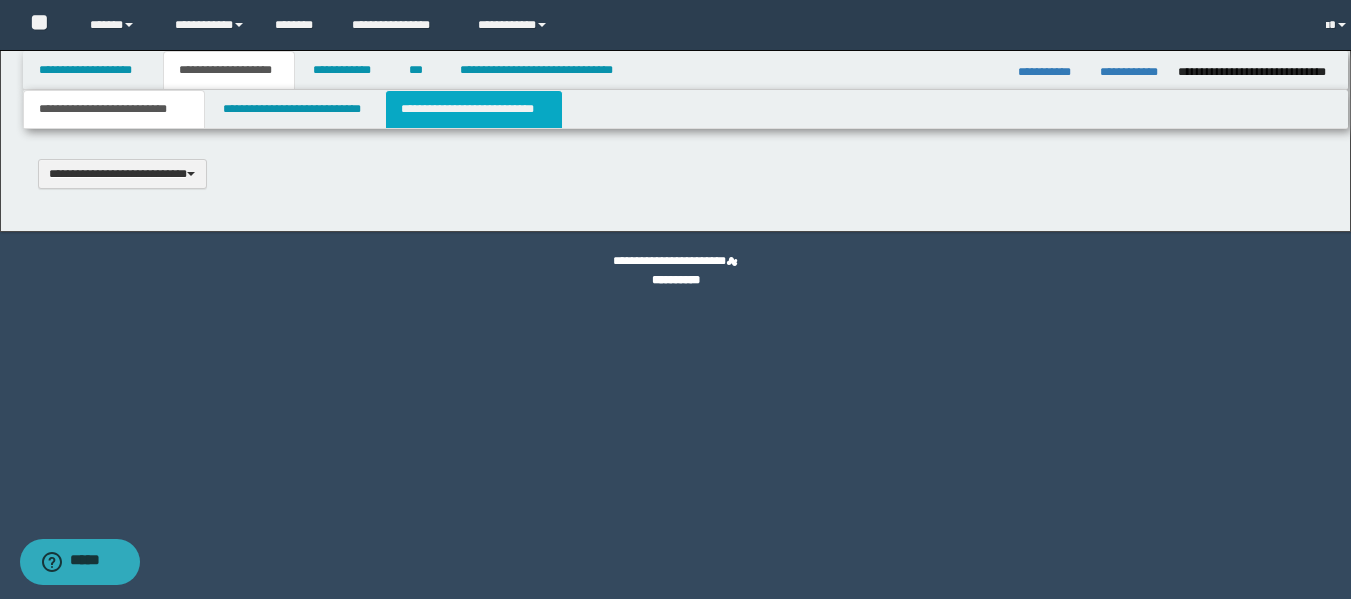 type on "**********" 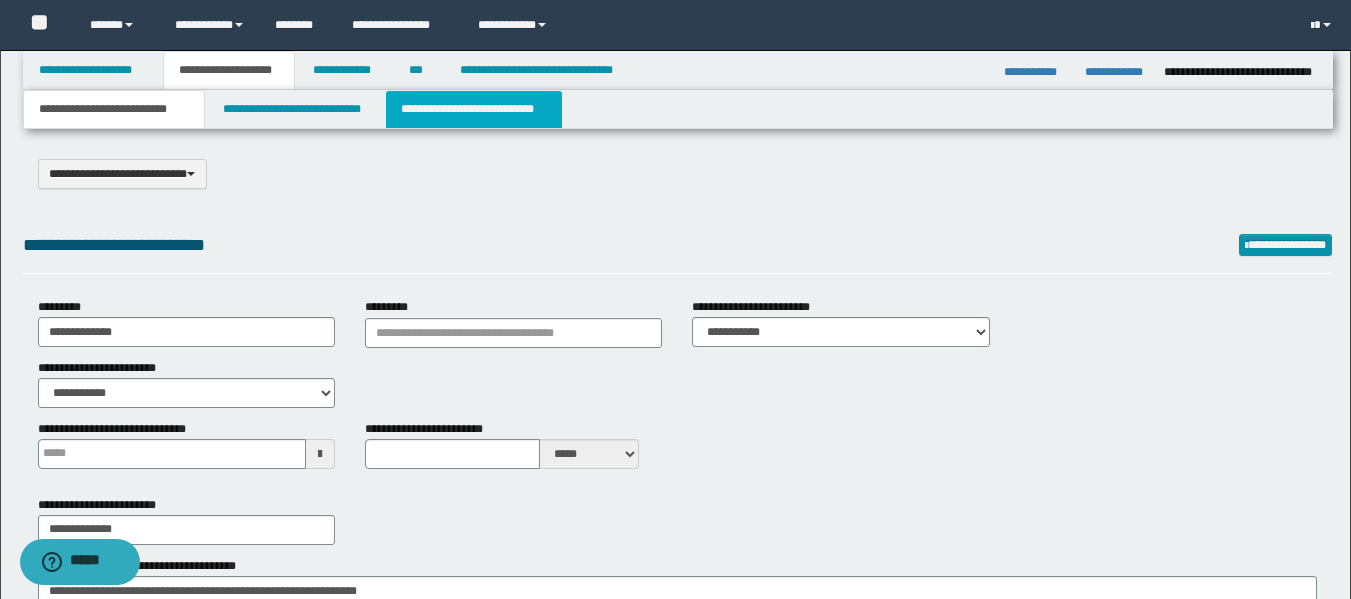 scroll, scrollTop: 0, scrollLeft: 0, axis: both 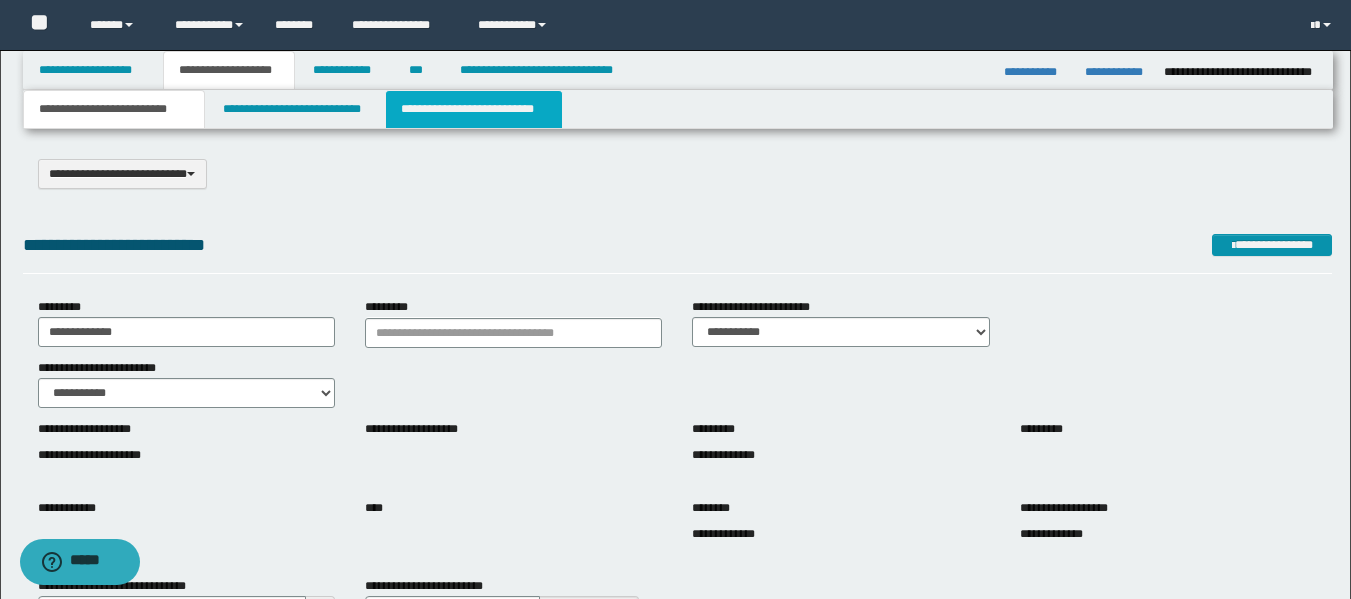 click on "**********" at bounding box center [474, 109] 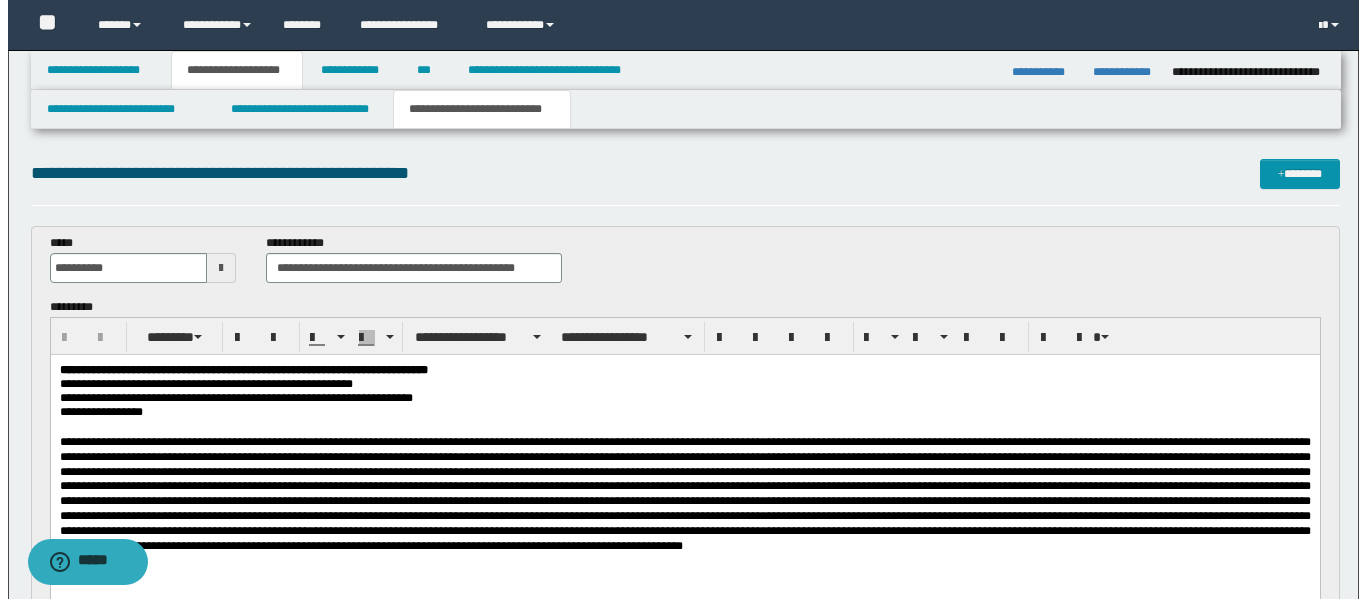 scroll, scrollTop: 0, scrollLeft: 0, axis: both 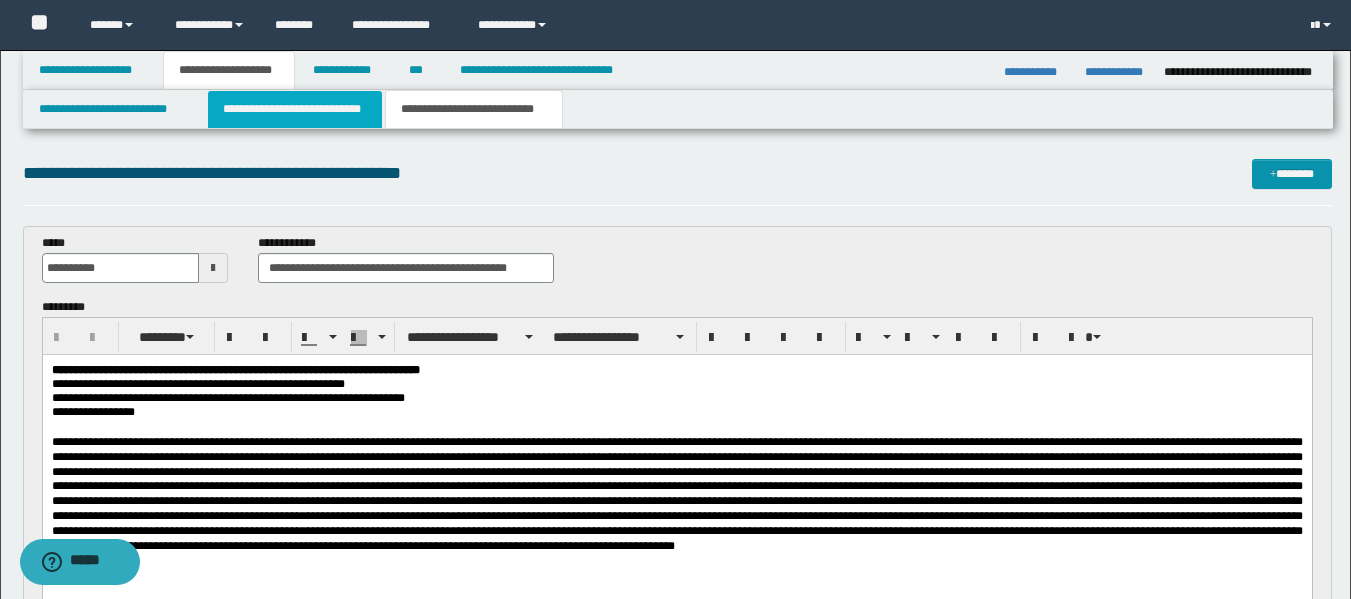 click on "**********" at bounding box center [295, 109] 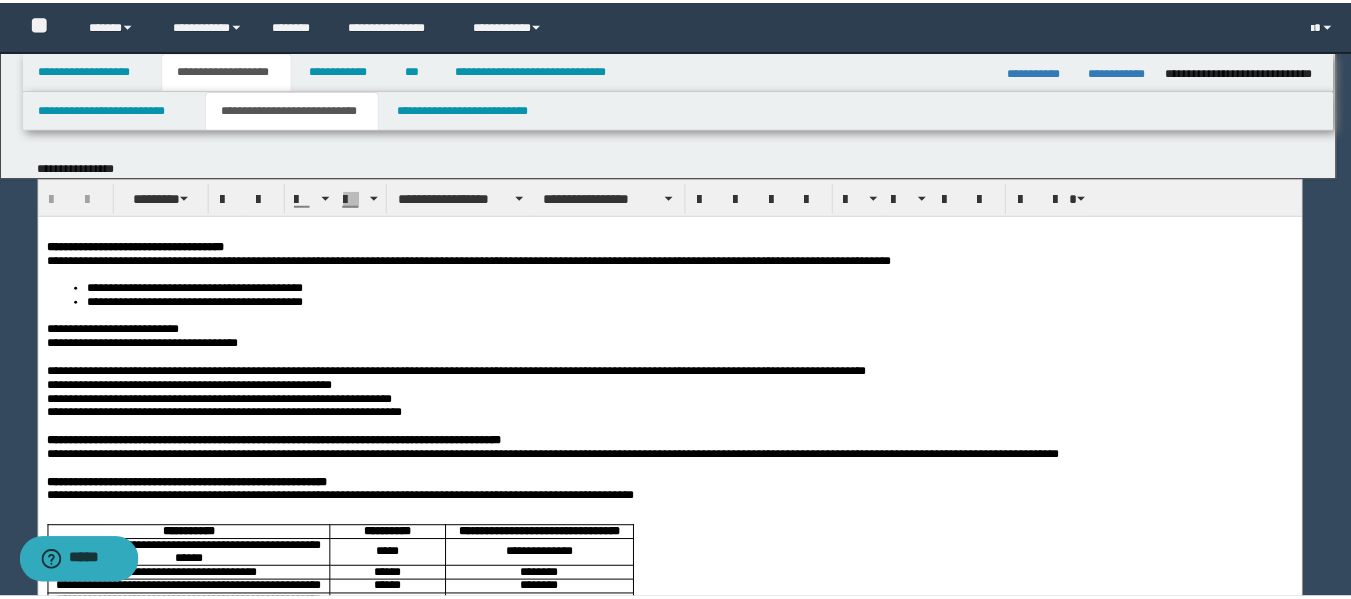 scroll, scrollTop: 0, scrollLeft: 0, axis: both 